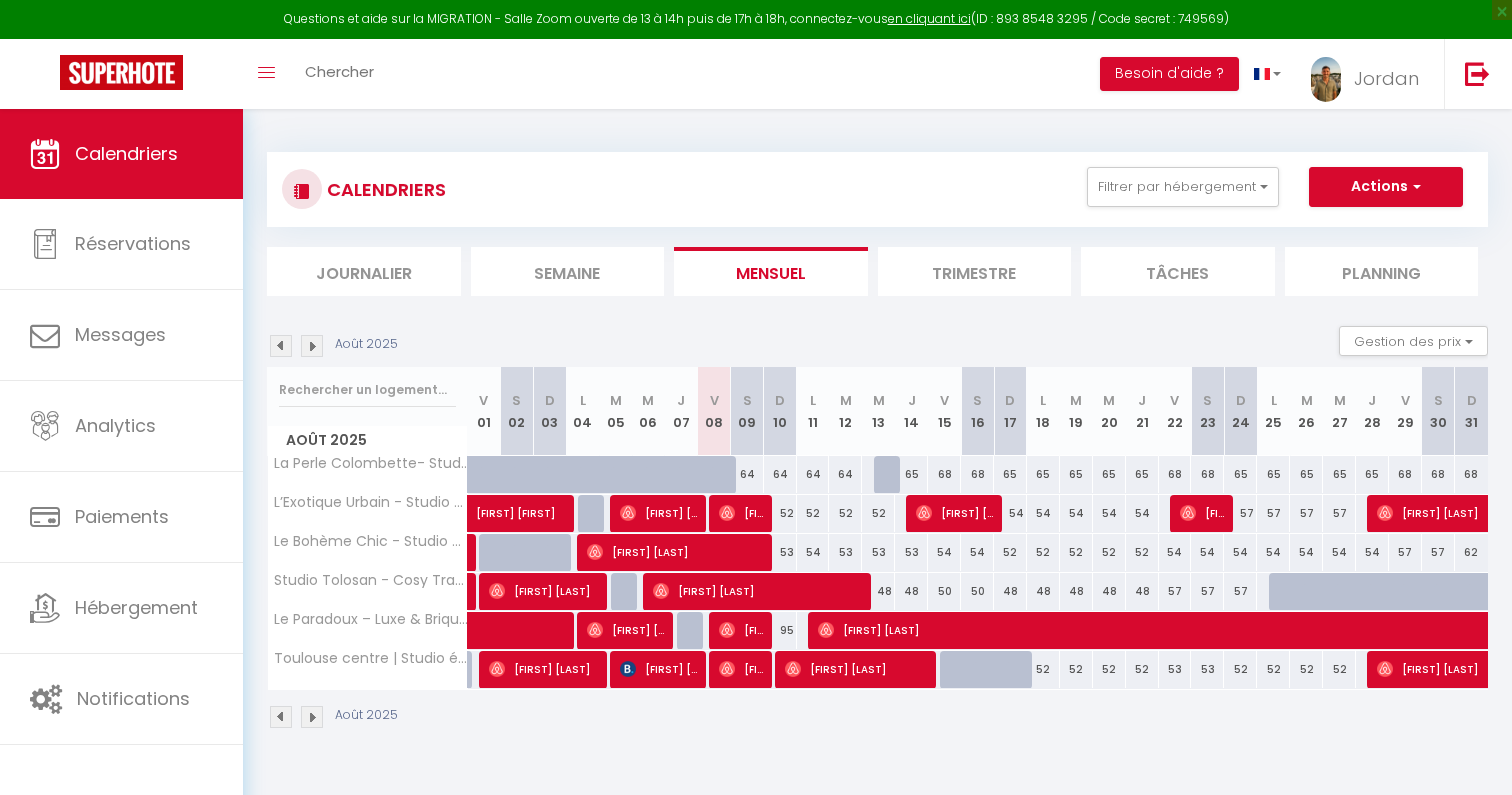 scroll, scrollTop: 0, scrollLeft: 0, axis: both 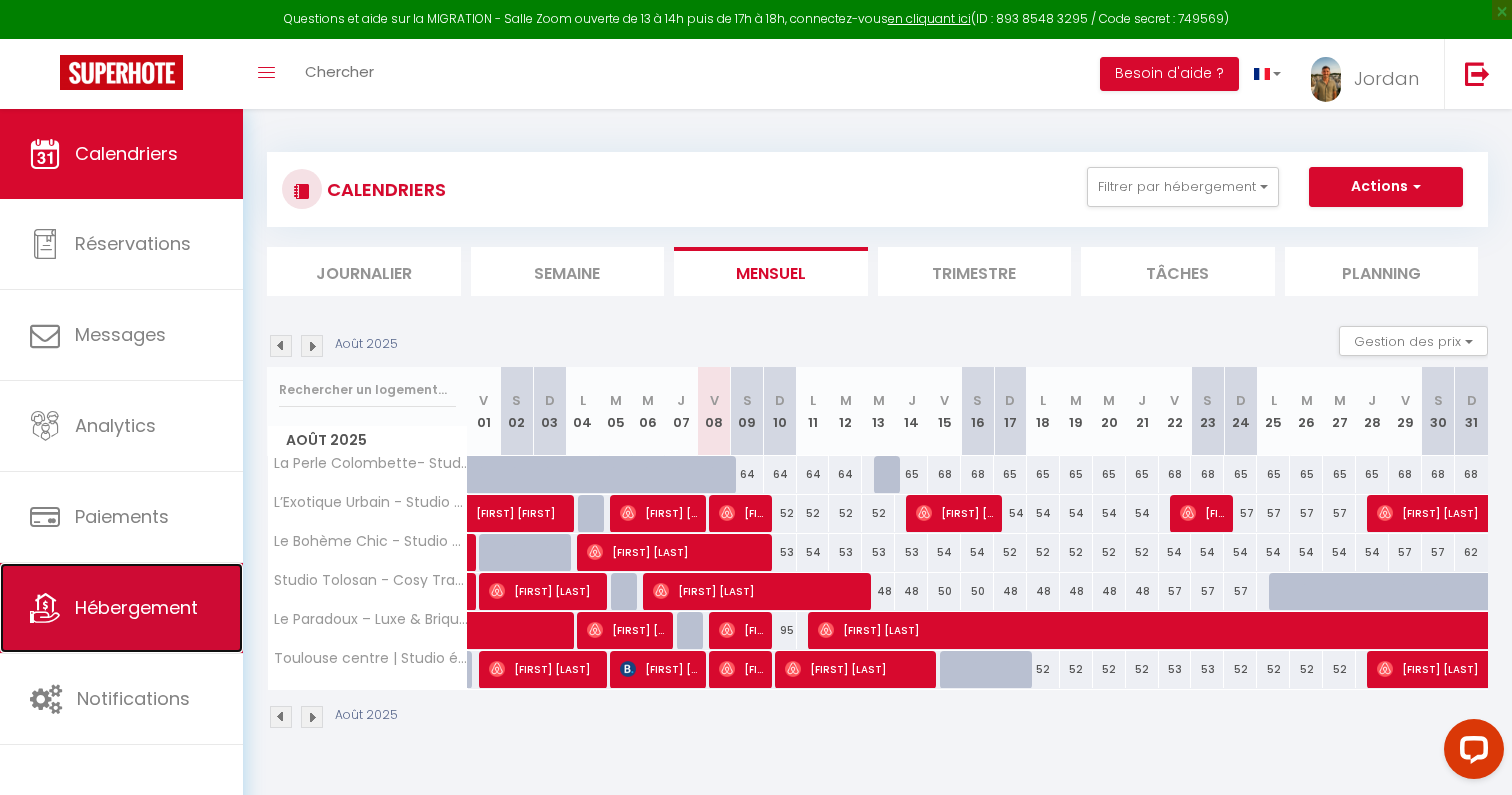 click on "Hébergement" at bounding box center [121, 608] 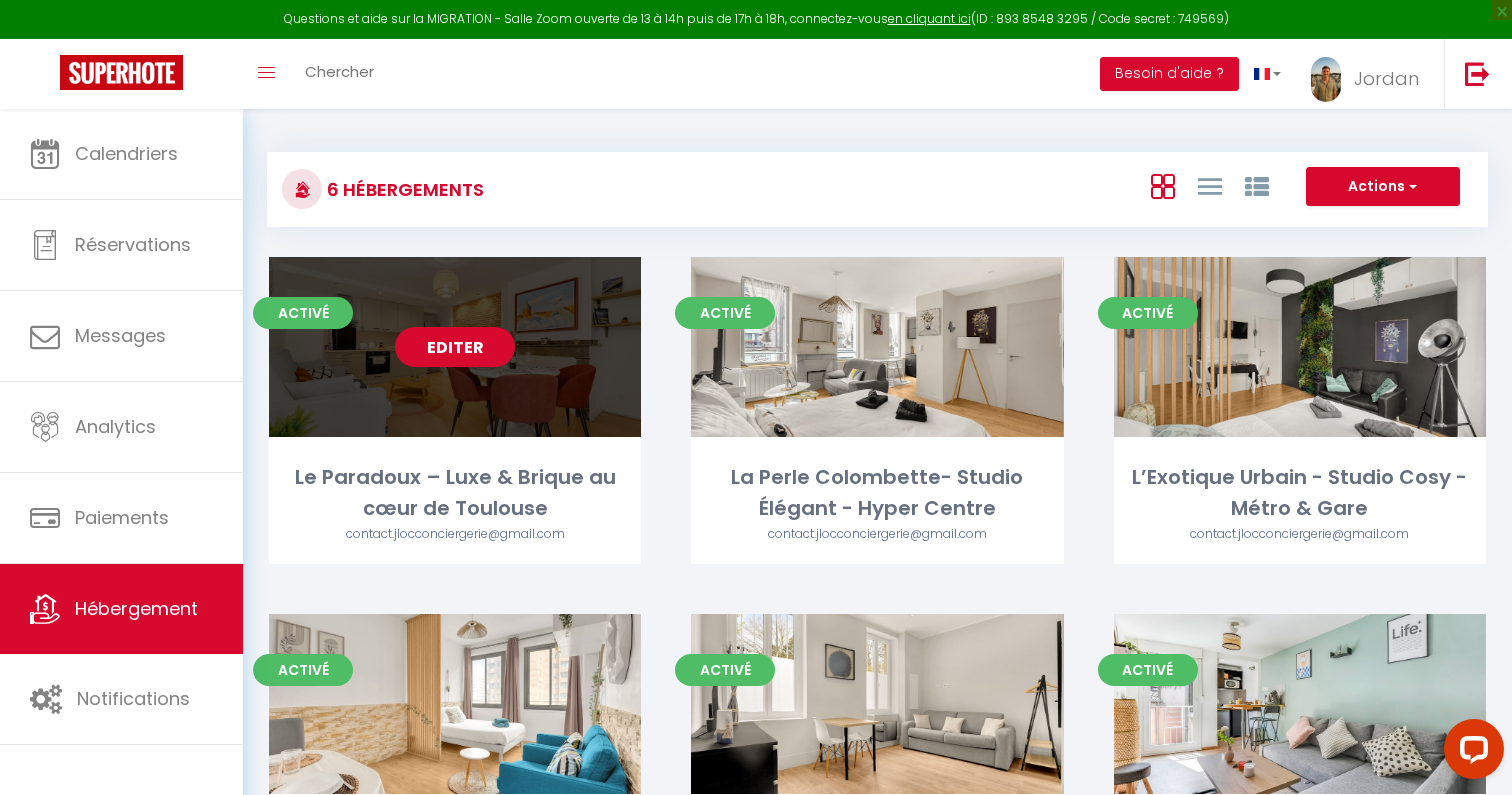 click on "Editer" at bounding box center [455, 347] 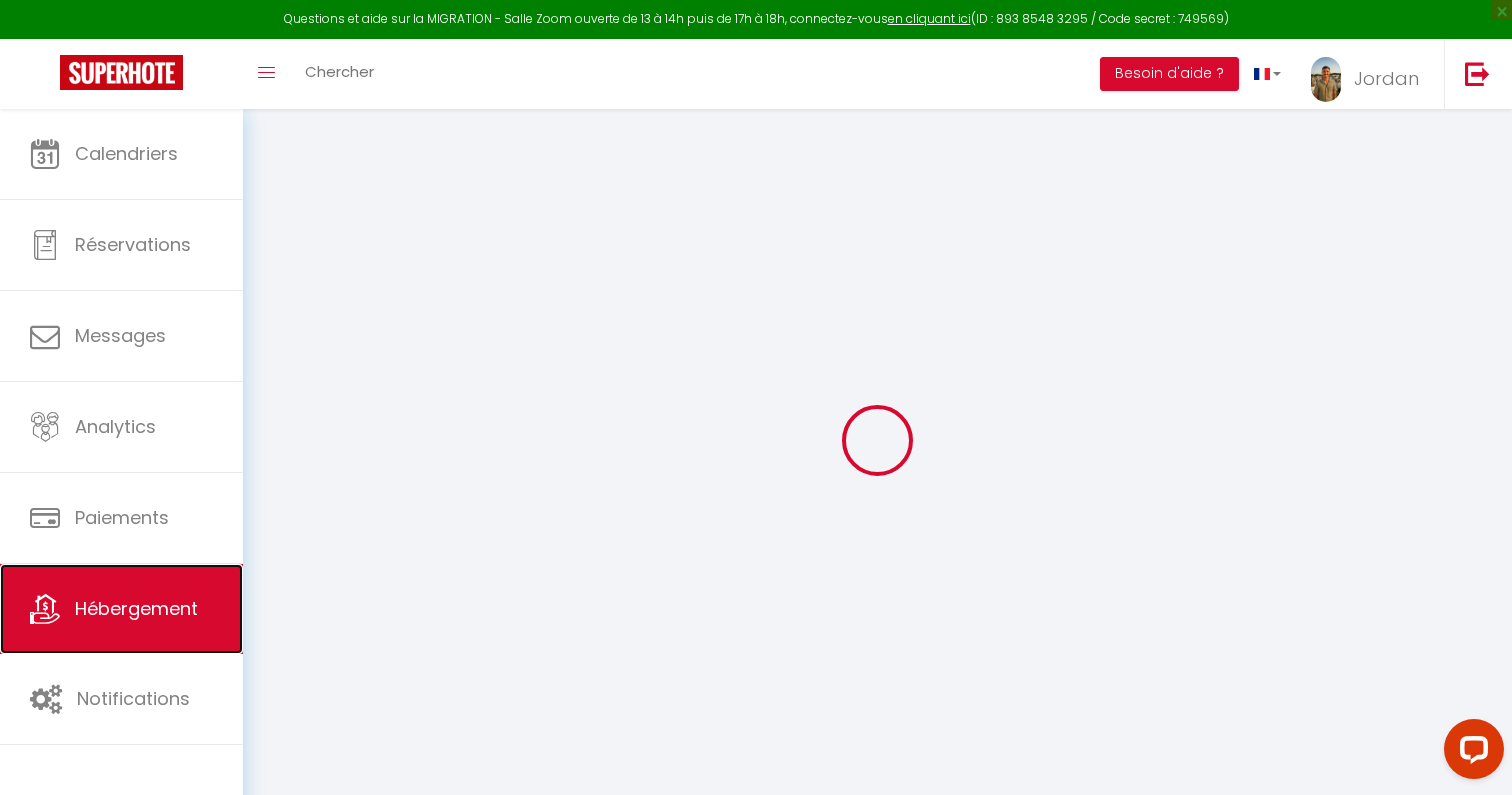 click on "Hébergement" at bounding box center [121, 609] 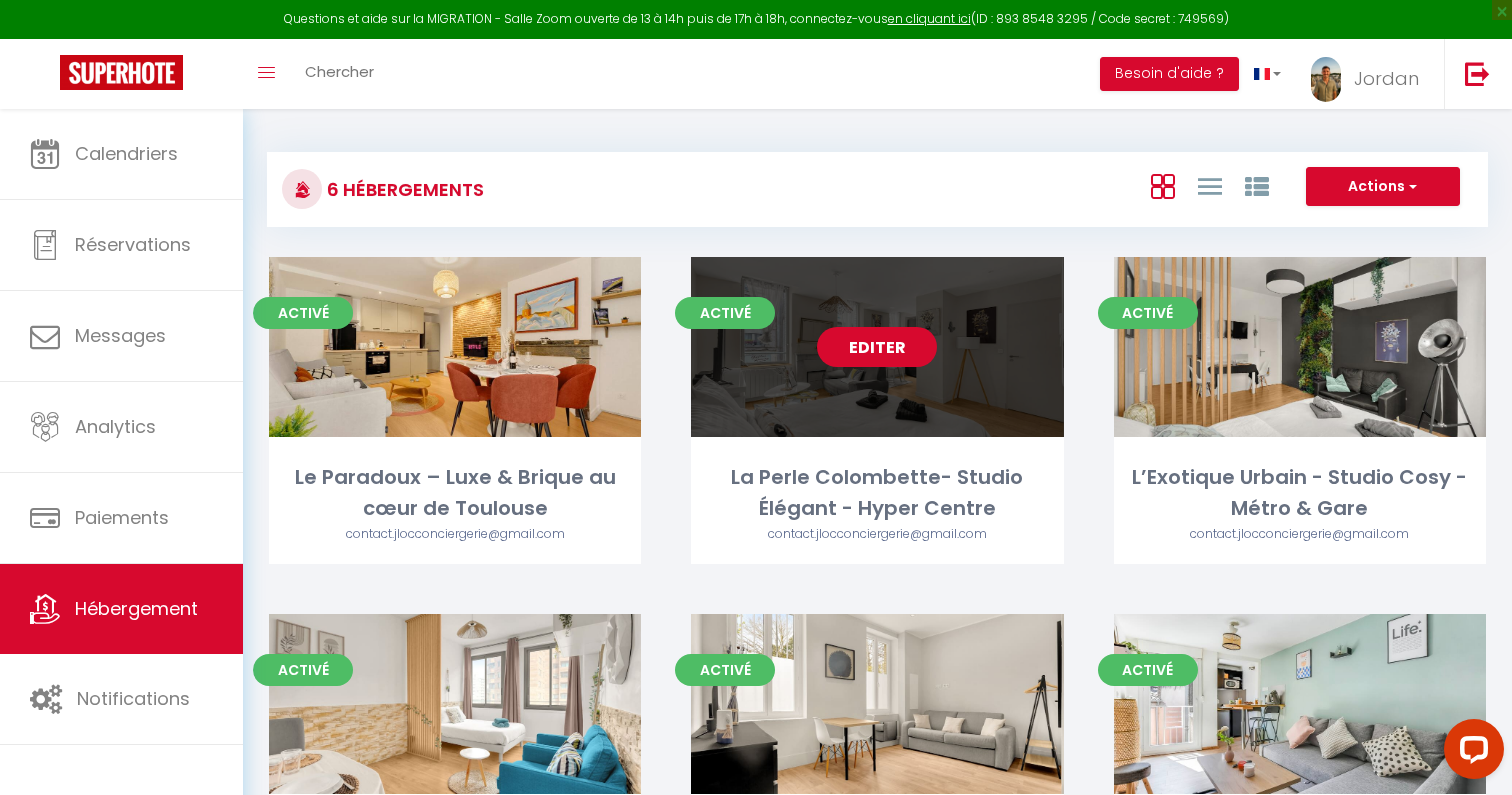 click on "Editer" at bounding box center [877, 347] 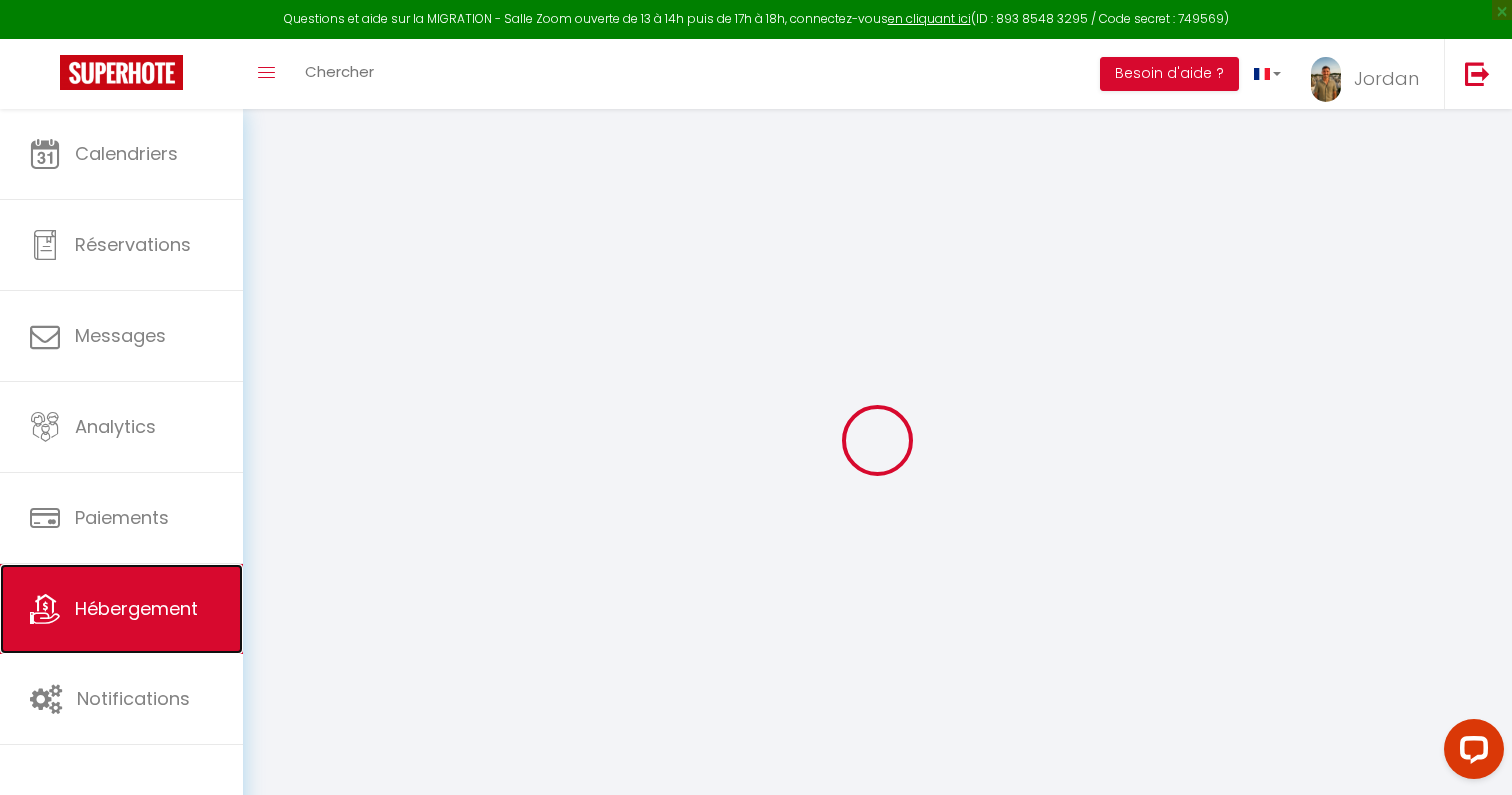 click on "Hébergement" at bounding box center (121, 609) 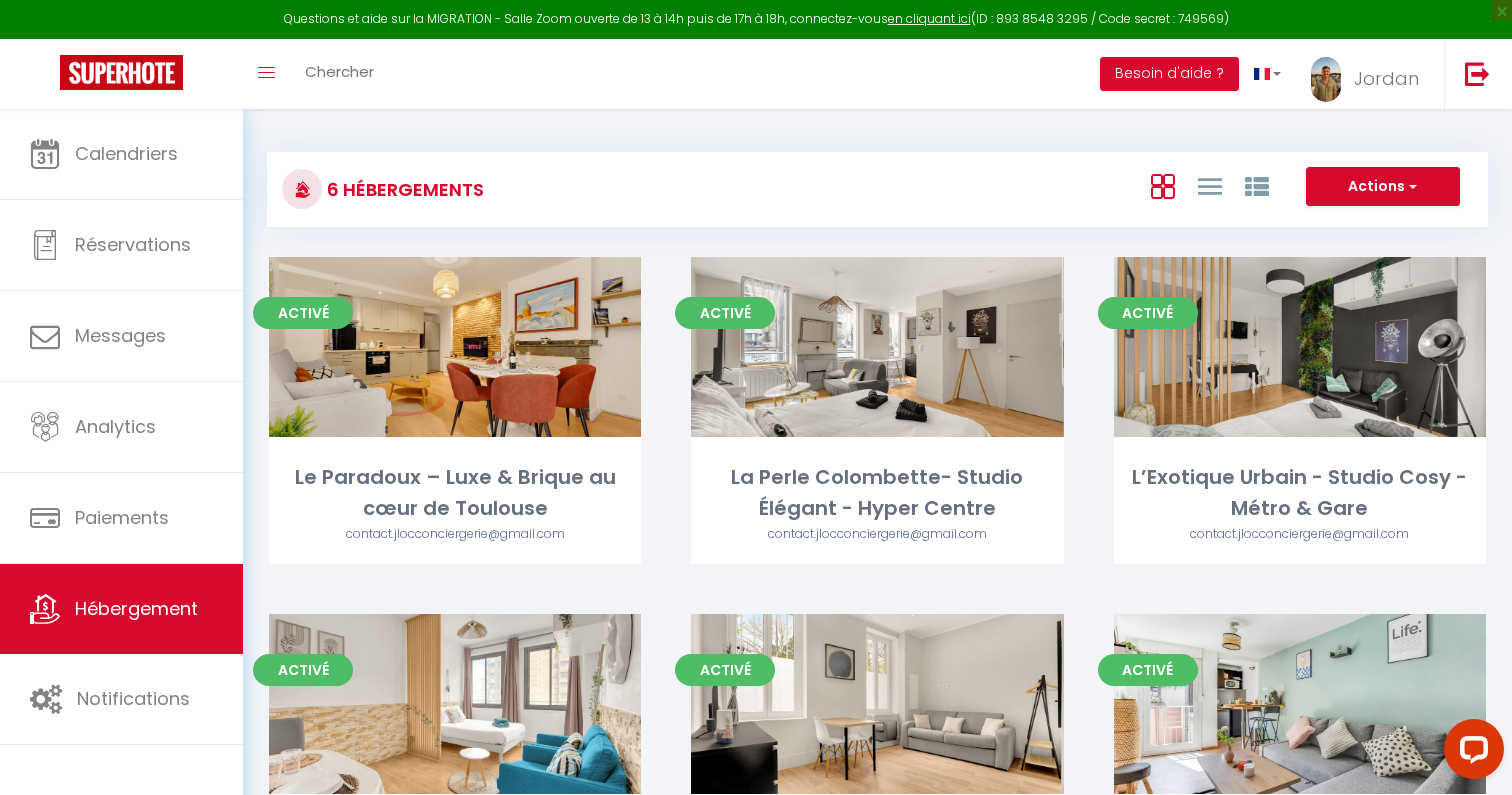 click on "Actions
Créer un Hébergement
Nouveau groupe" at bounding box center (1081, 189) 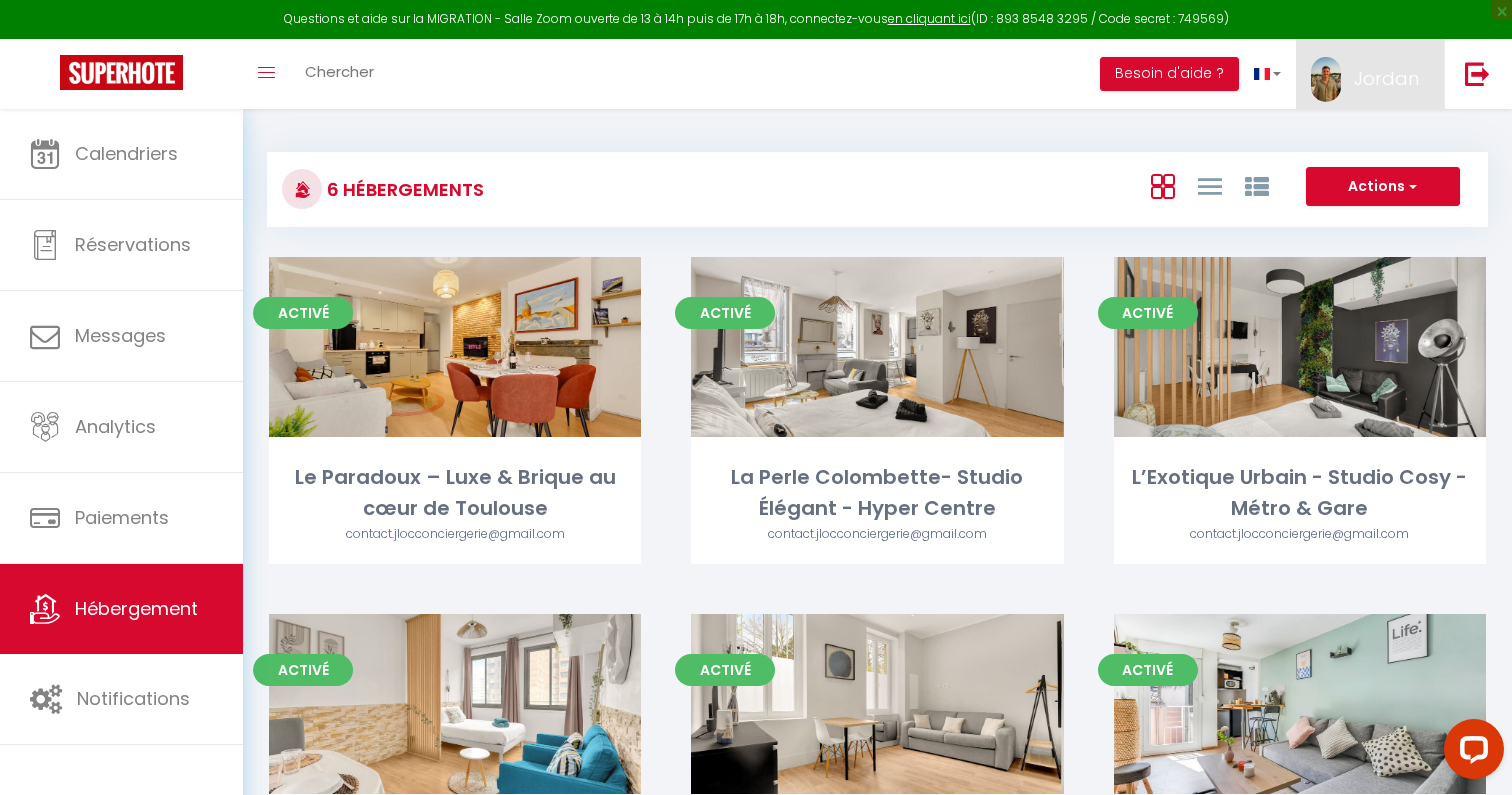 click on "Jordan" at bounding box center [1386, 78] 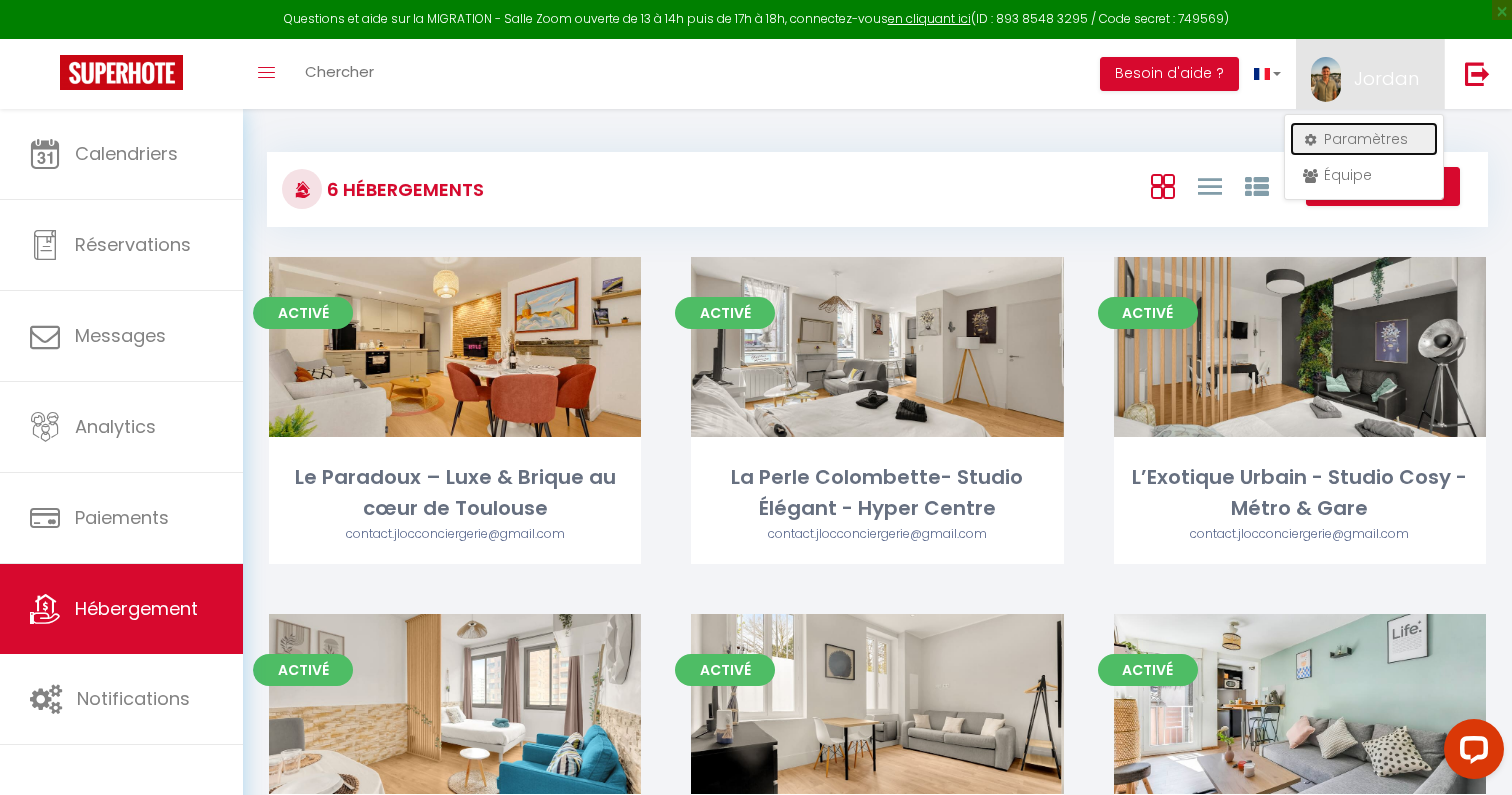 click on "Paramètres" at bounding box center [1364, 139] 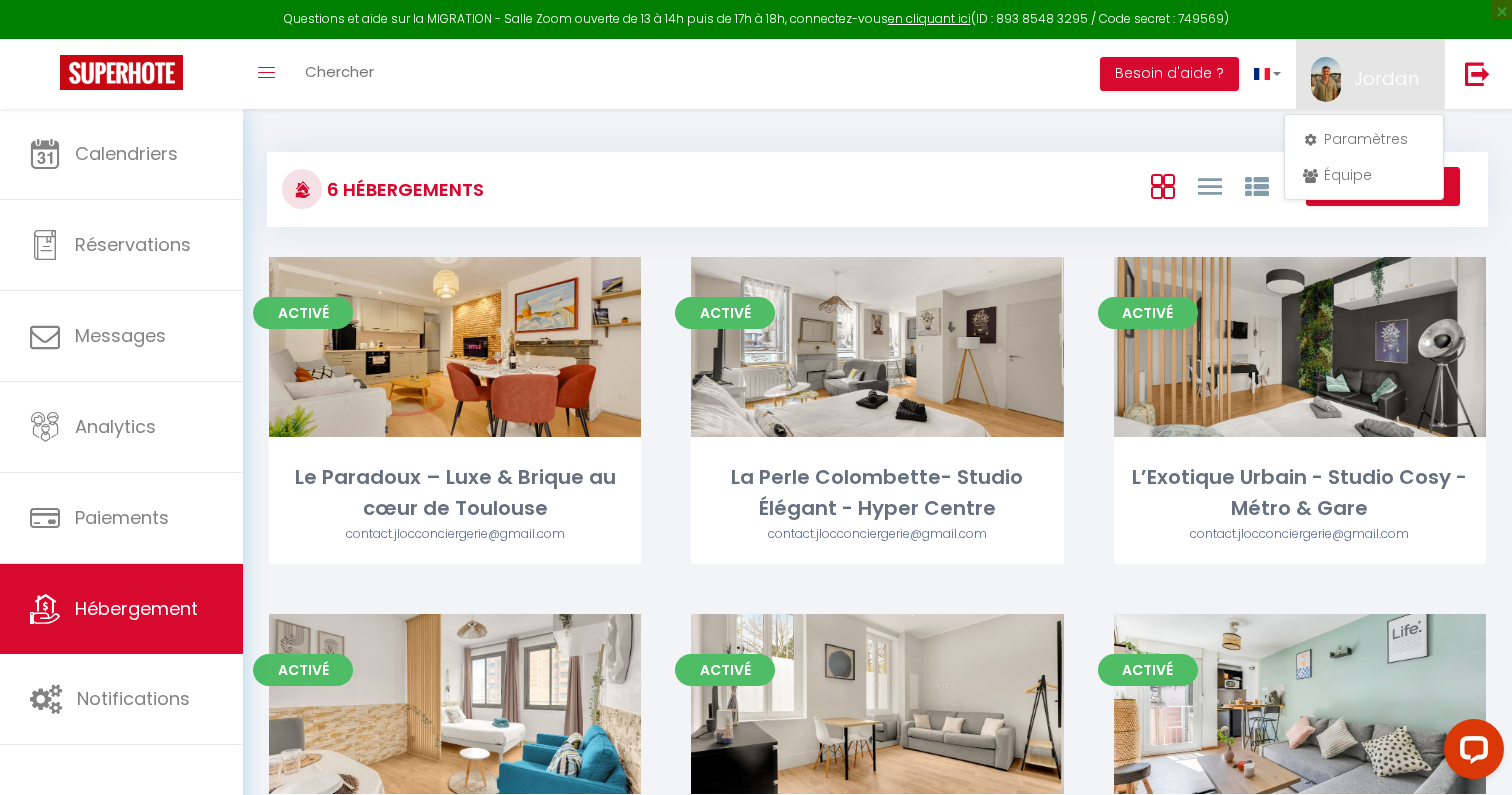 select on "28" 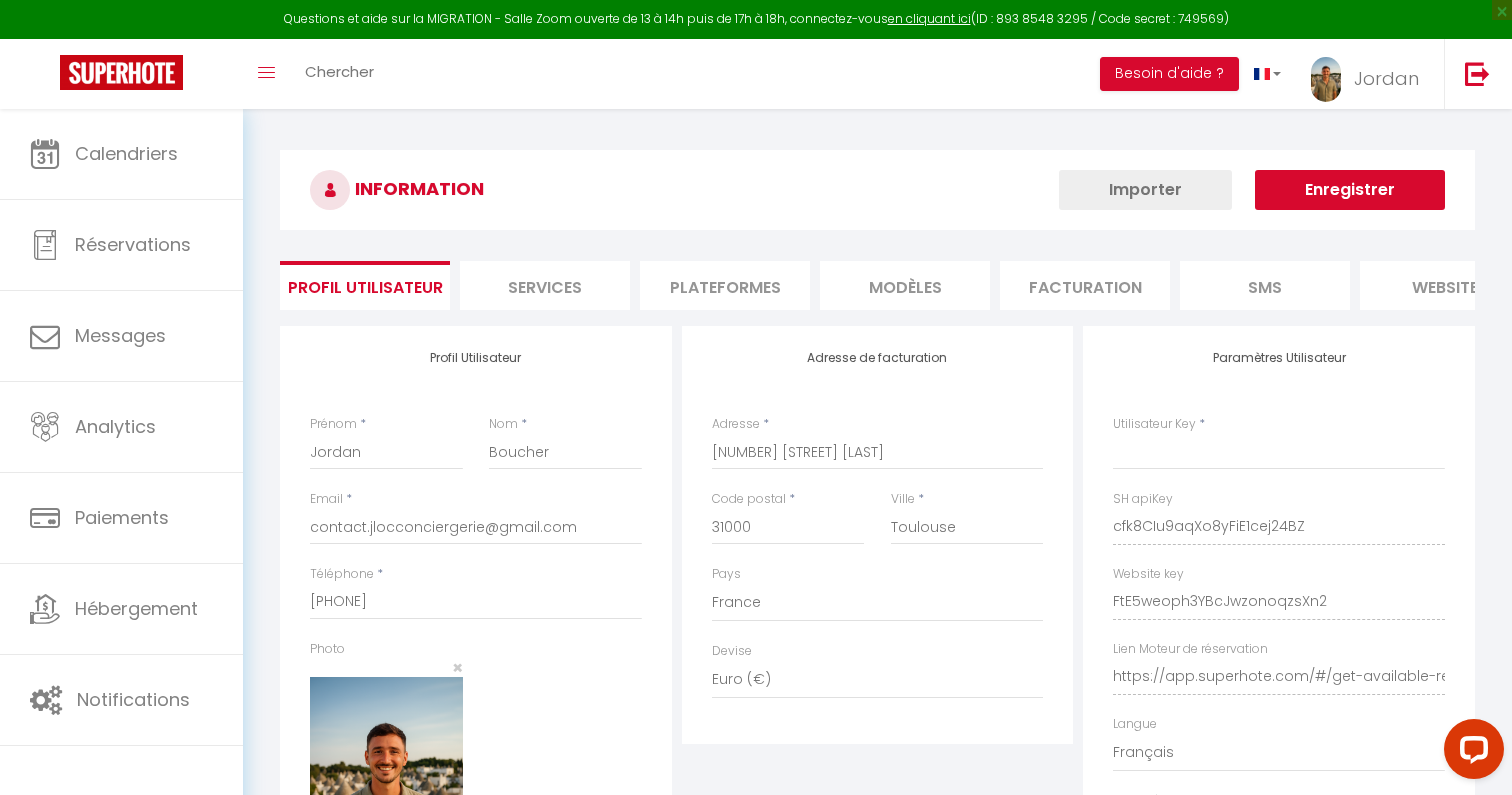 type on "cfk8CIu9aqXo8yFiE1cej24BZ" 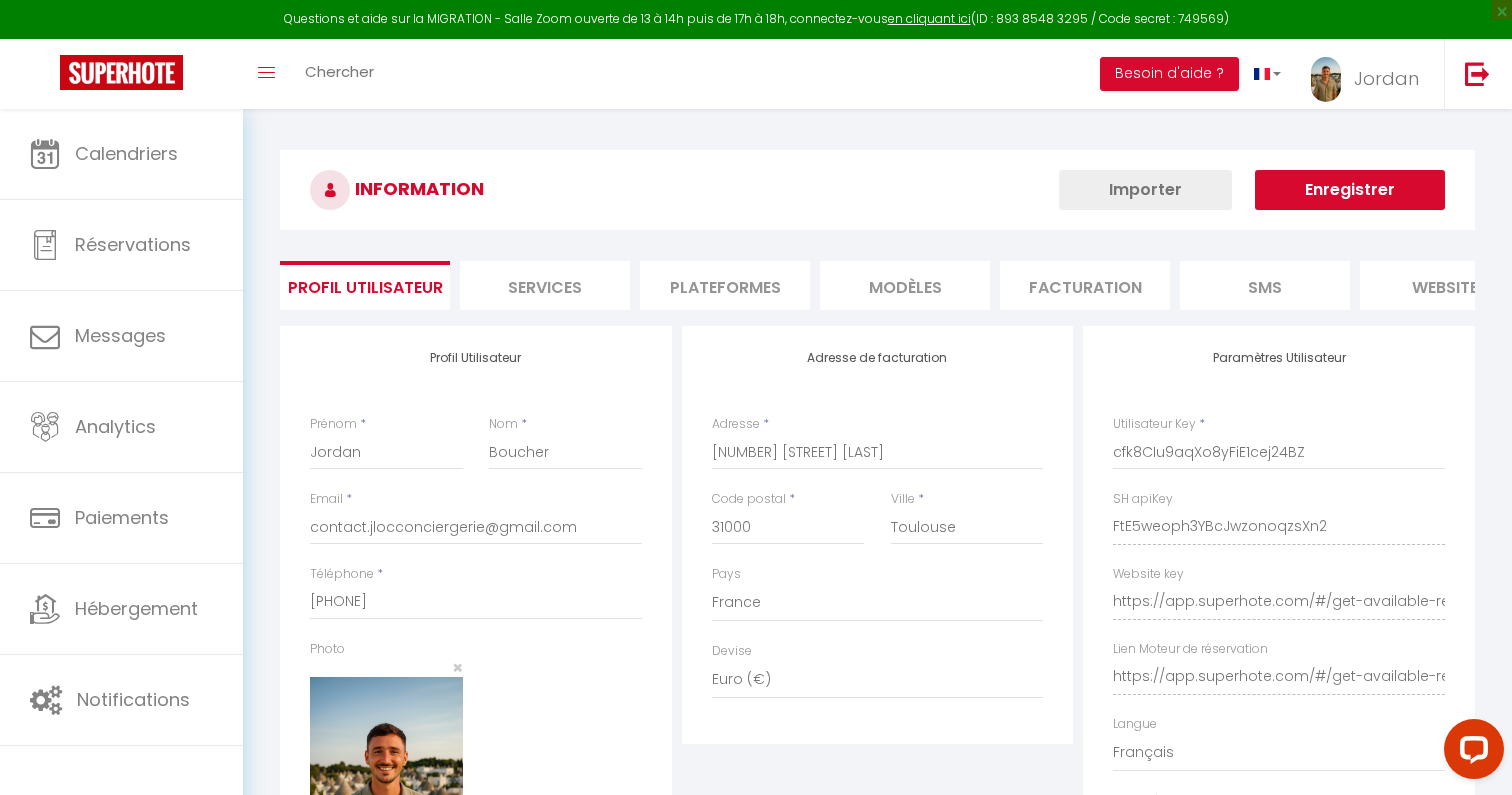 select on "fr" 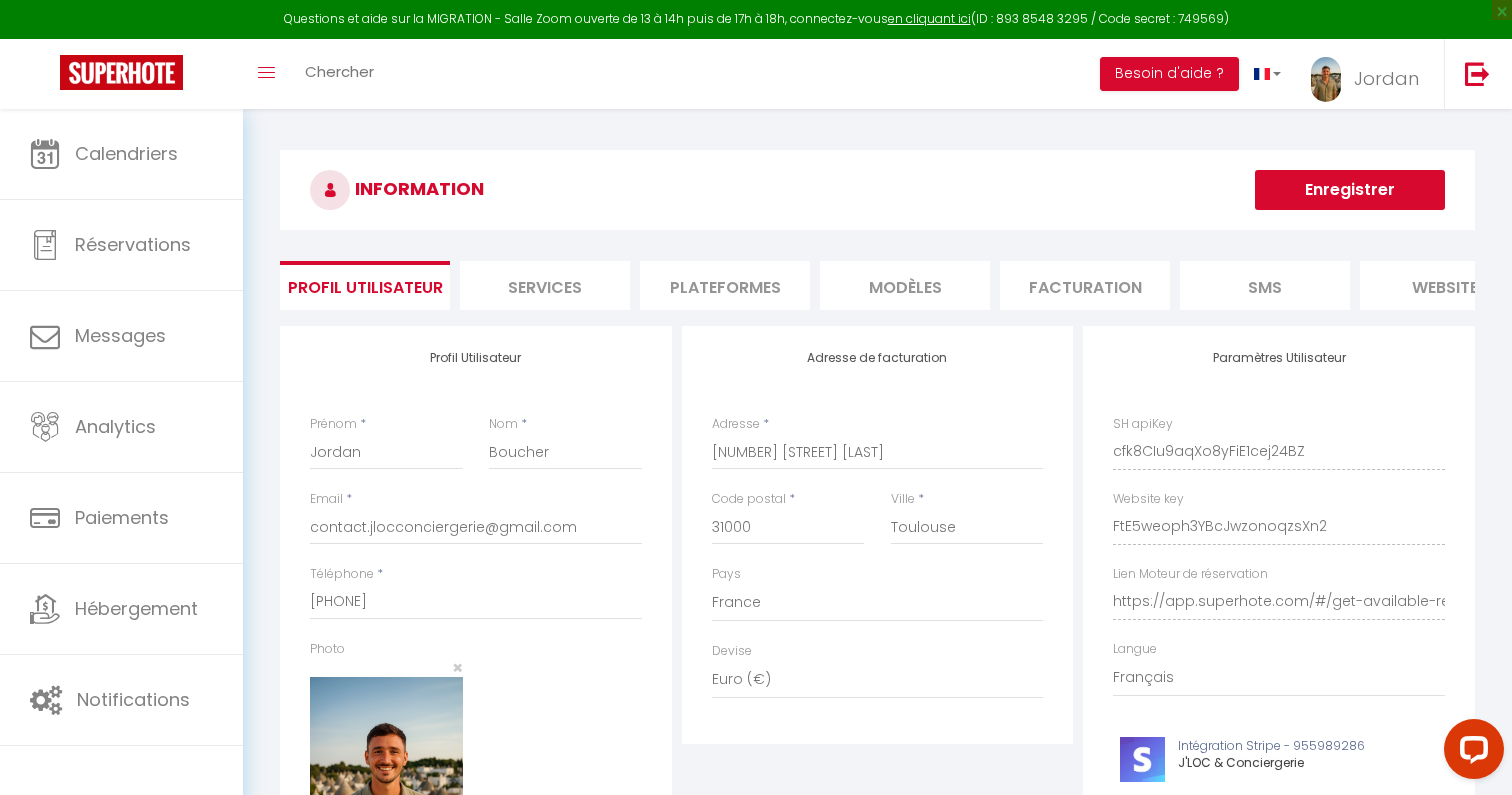 click on "Services" at bounding box center [545, 285] 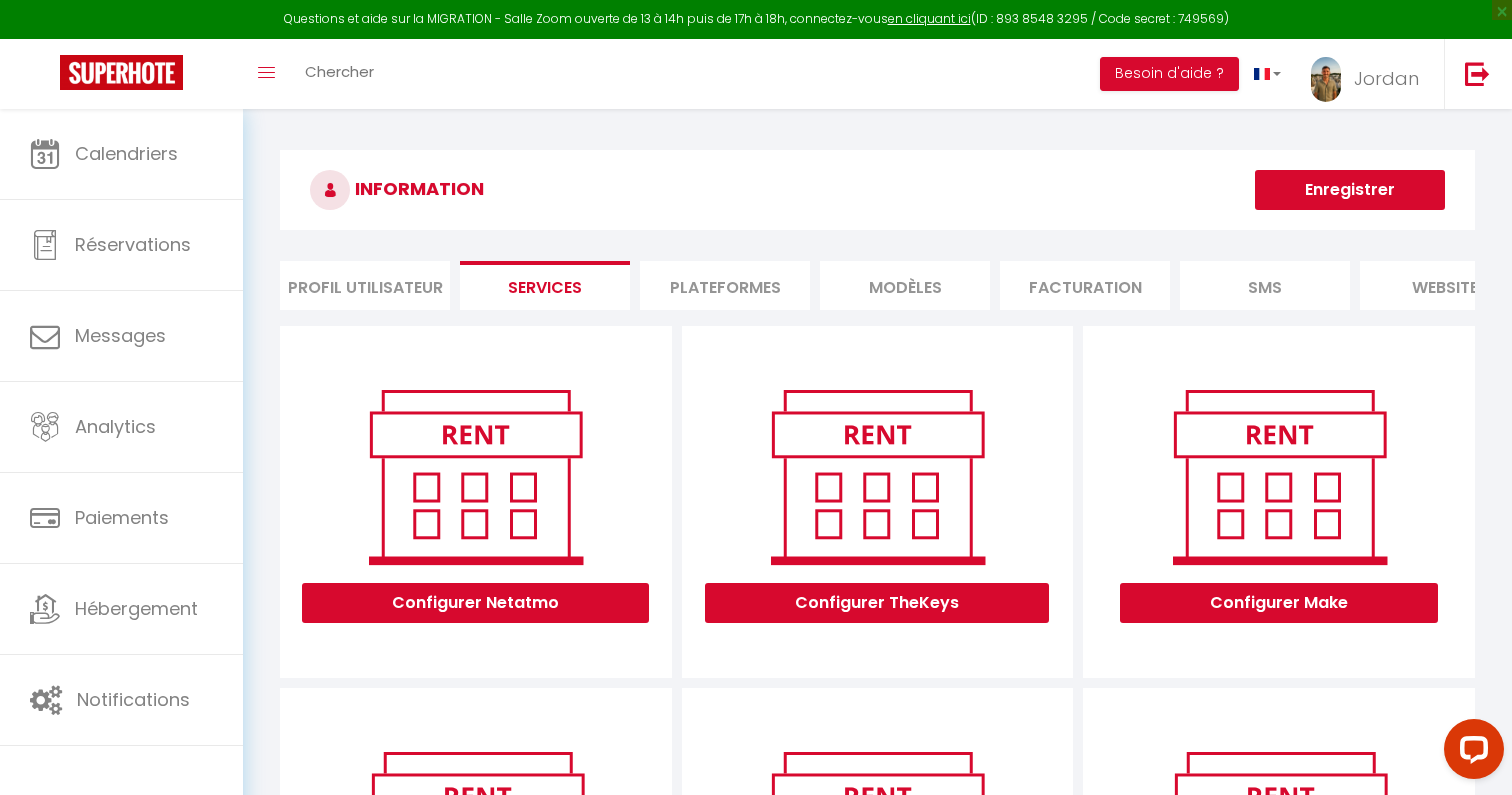 click on "Plateformes" at bounding box center (725, 285) 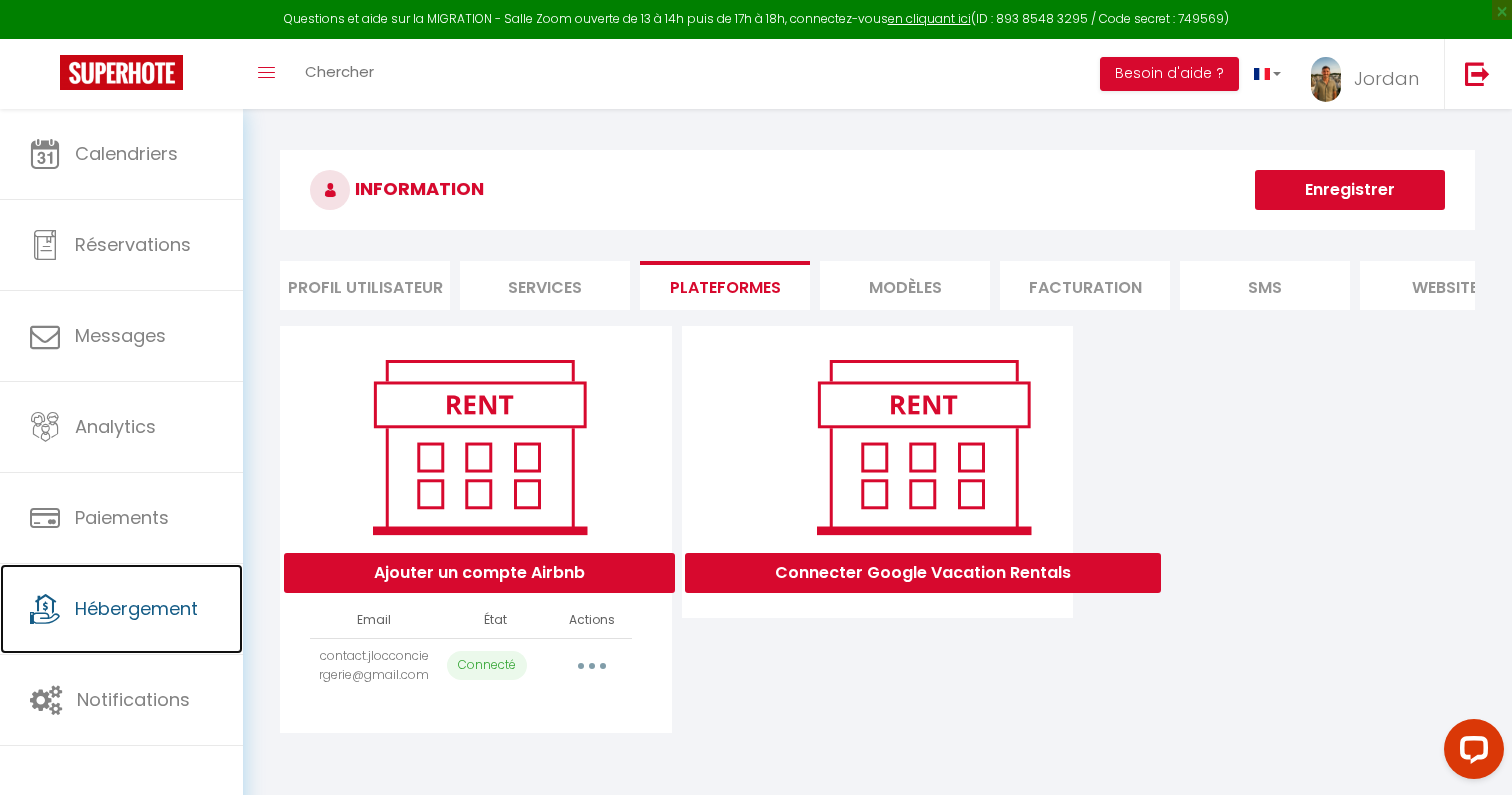 click on "Hébergement" at bounding box center [136, 608] 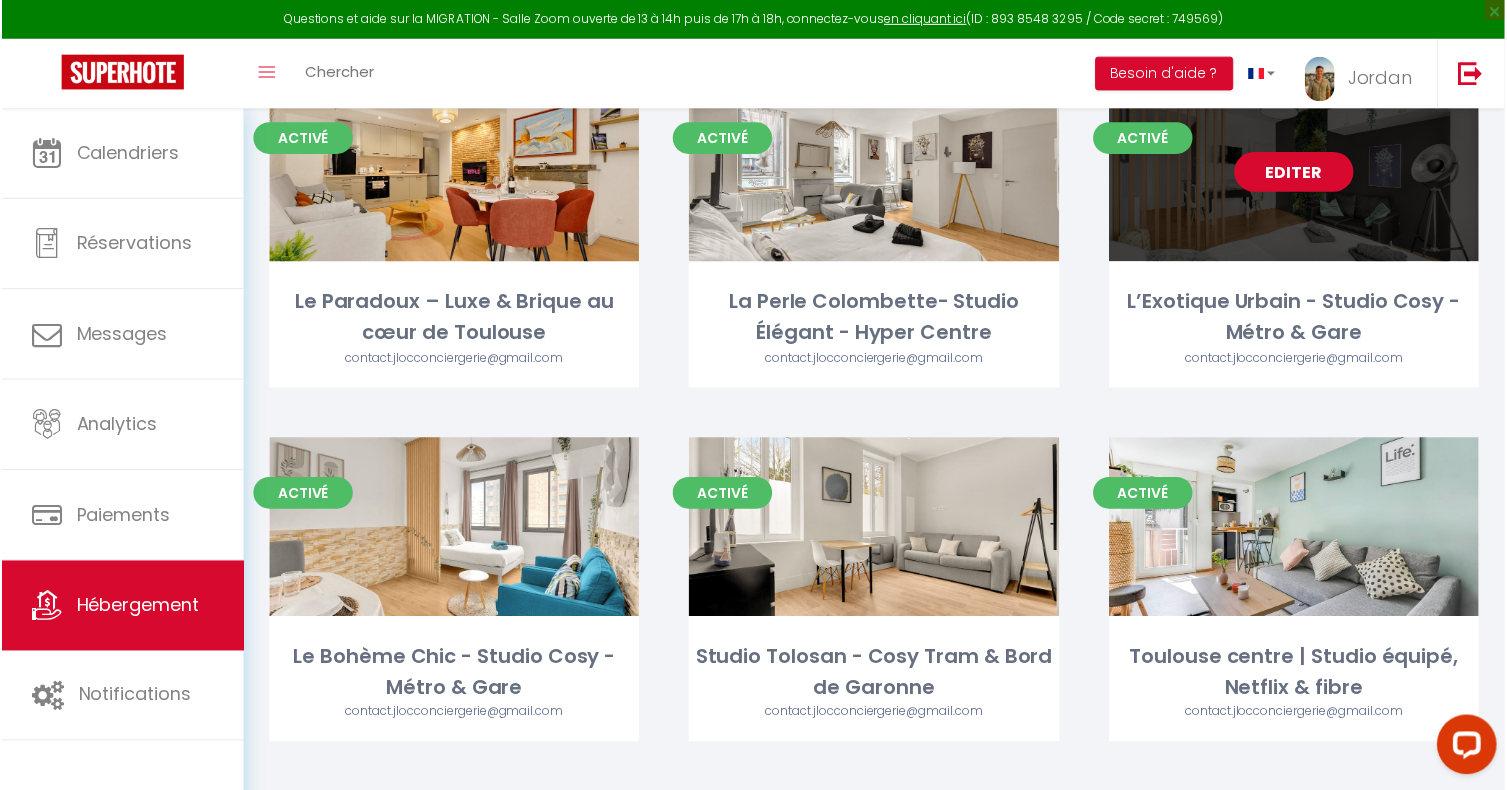scroll, scrollTop: 199, scrollLeft: 0, axis: vertical 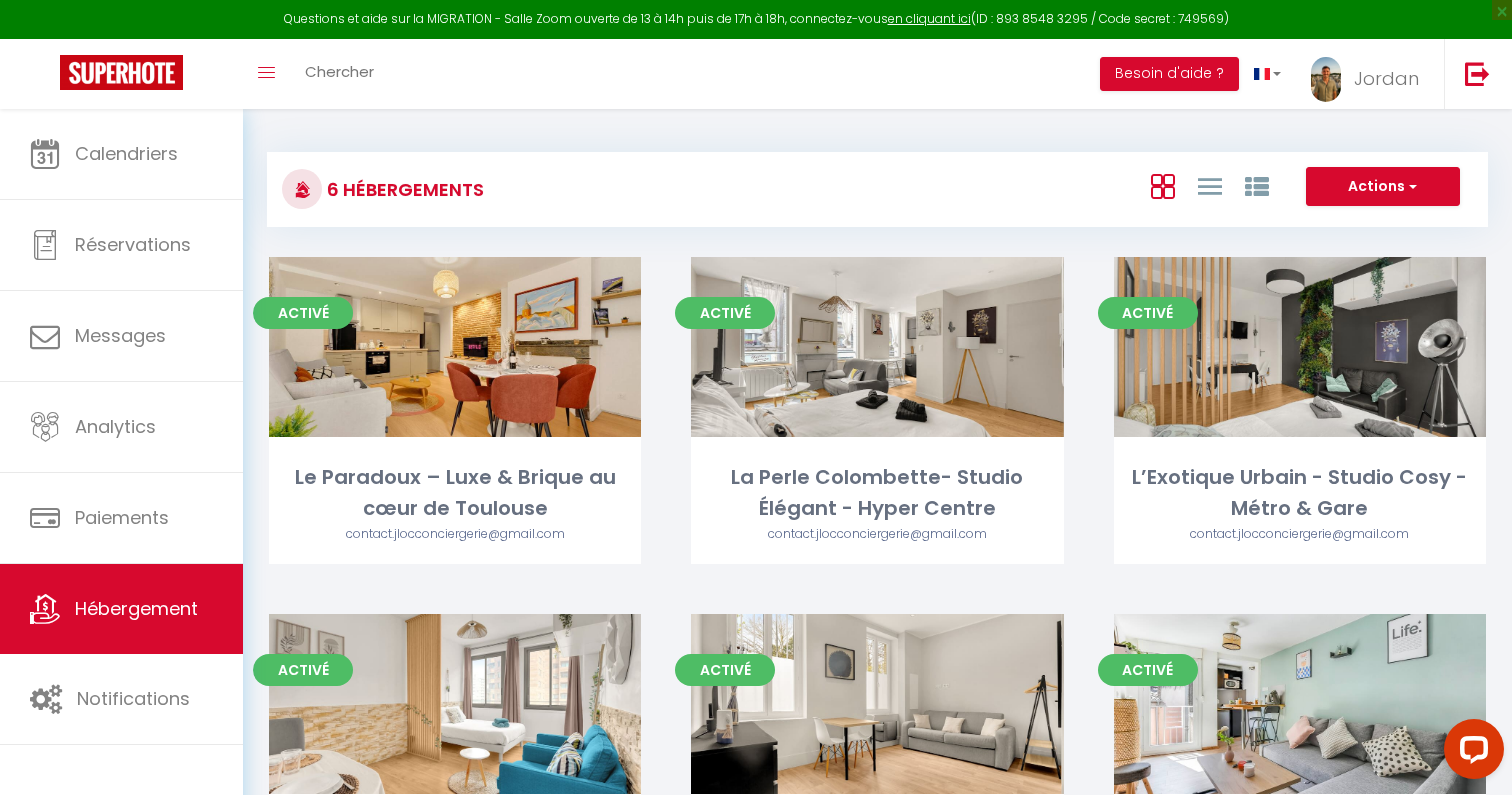 click on "6 Hébergements" at bounding box center [472, 189] 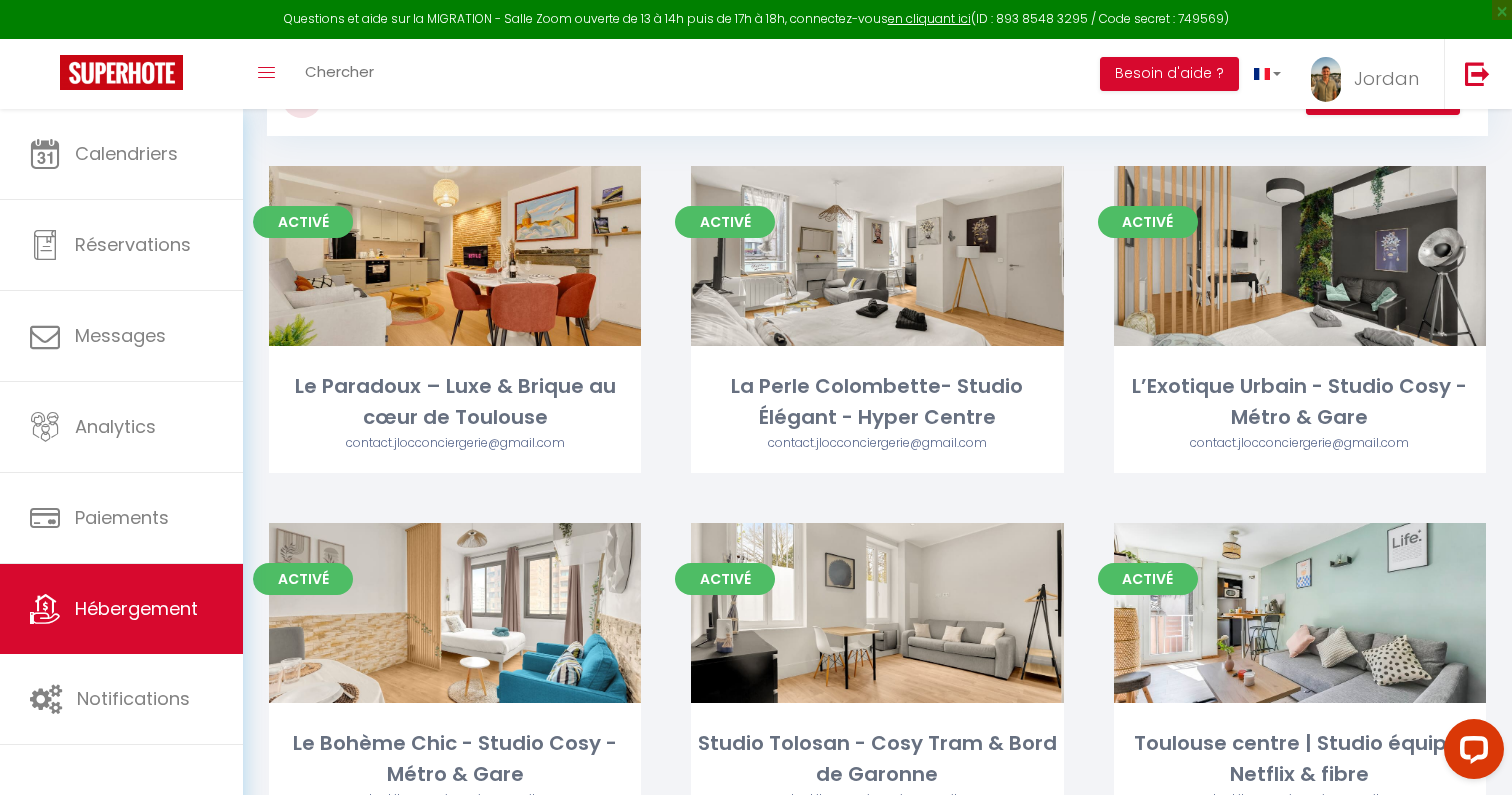scroll, scrollTop: 140, scrollLeft: 0, axis: vertical 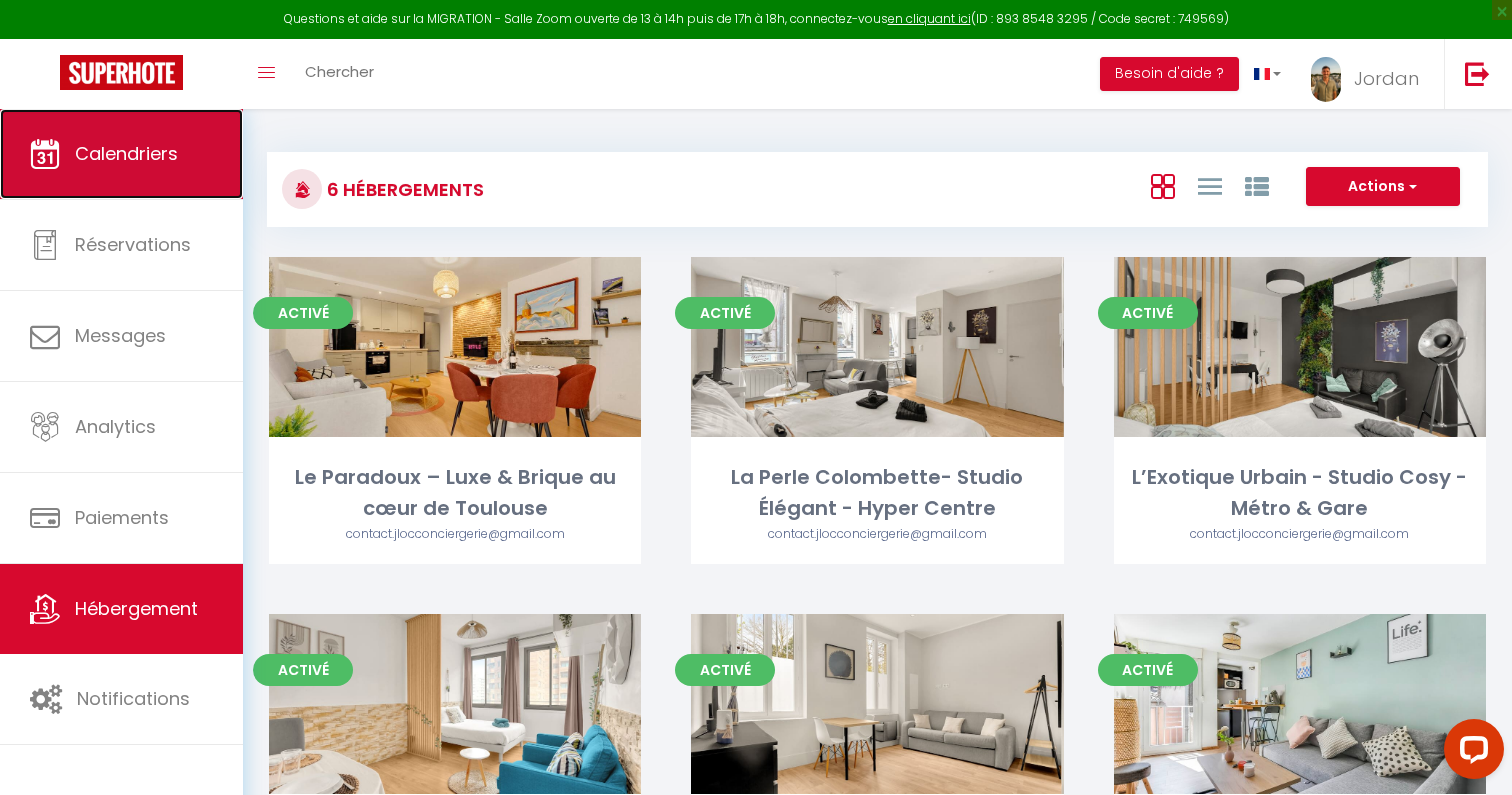 click on "Calendriers" at bounding box center (126, 153) 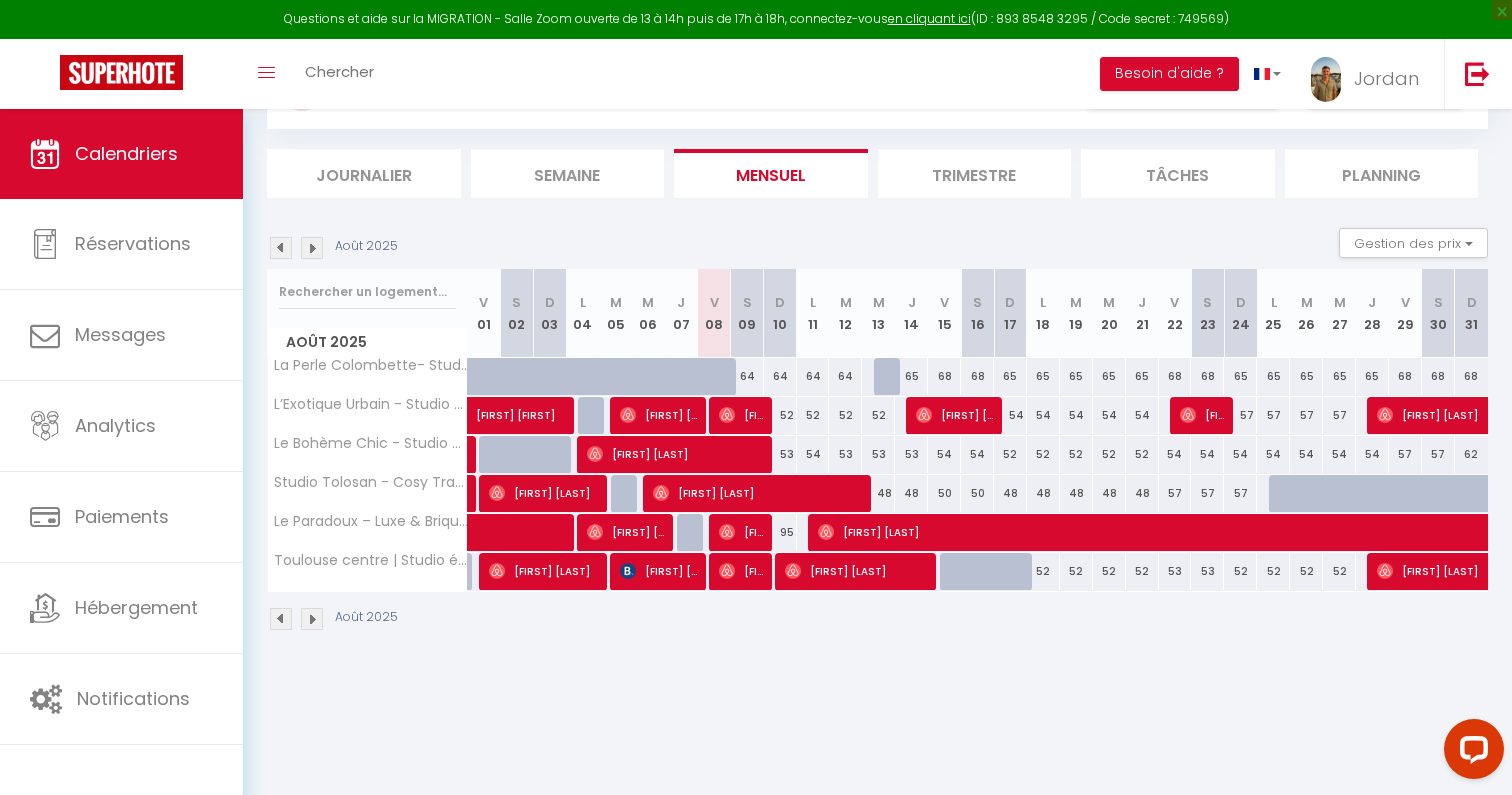 scroll, scrollTop: 99, scrollLeft: 0, axis: vertical 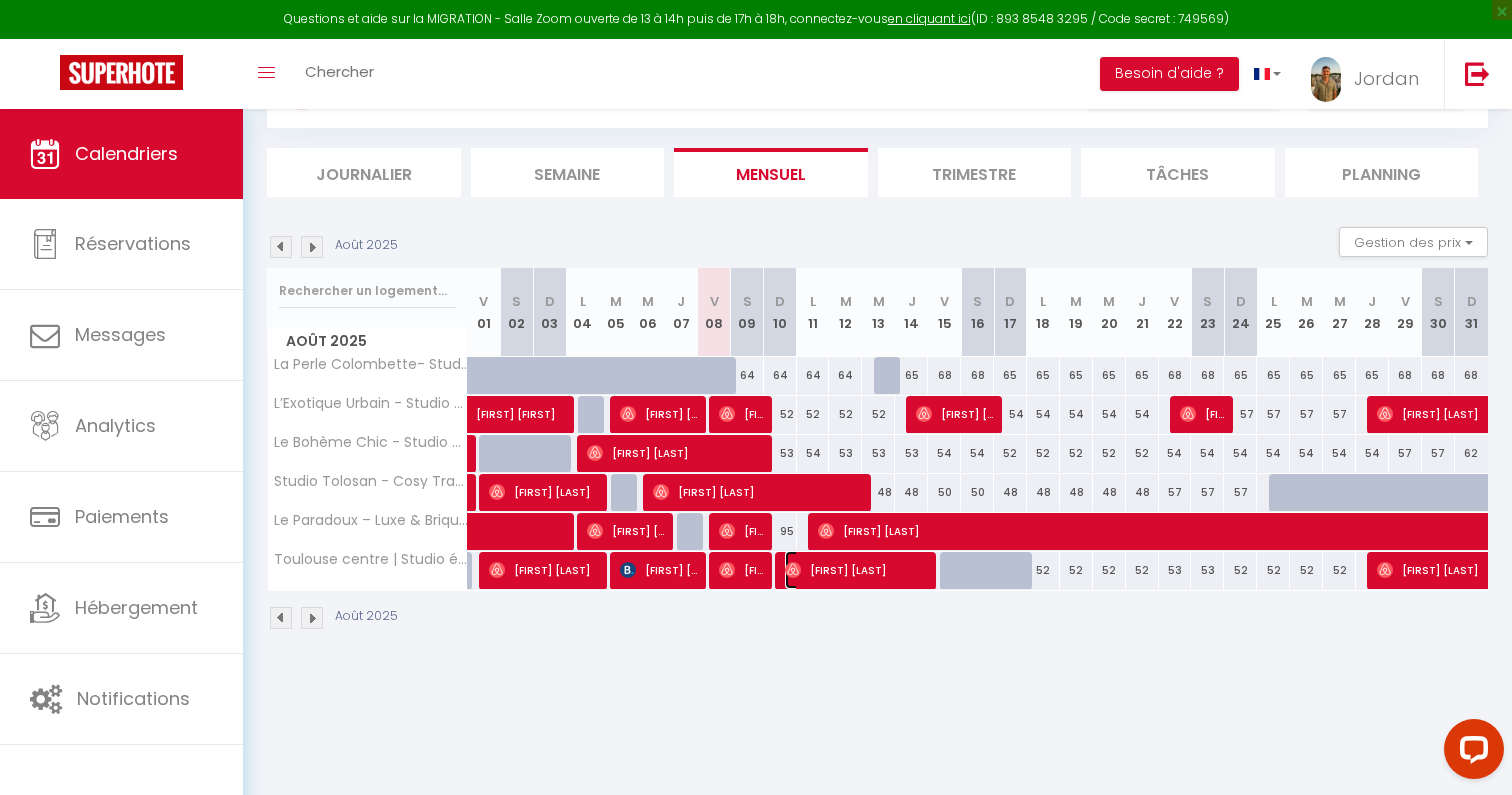 click on "[FIRST]   [LAST]" at bounding box center (856, 570) 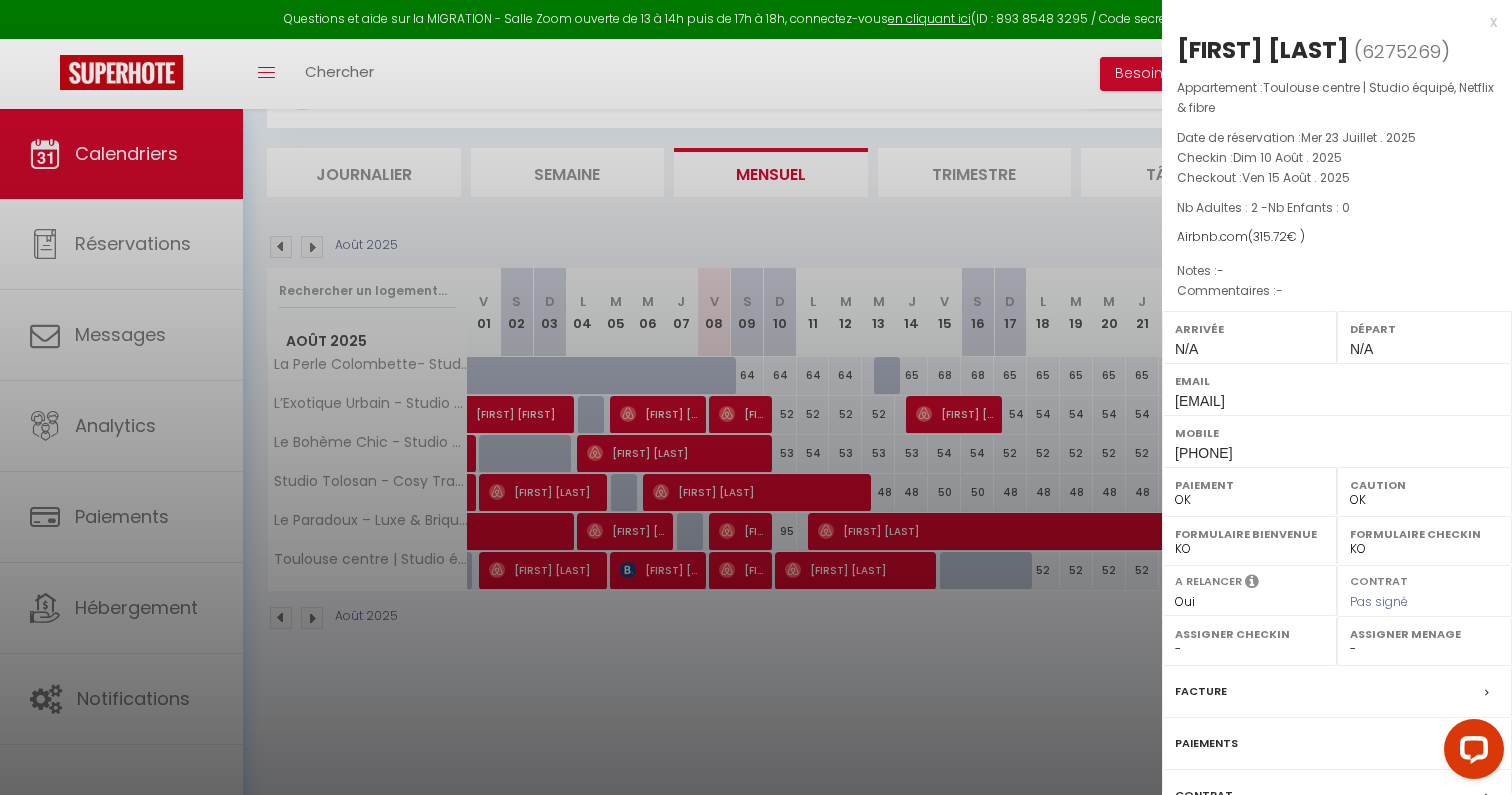 click at bounding box center (756, 397) 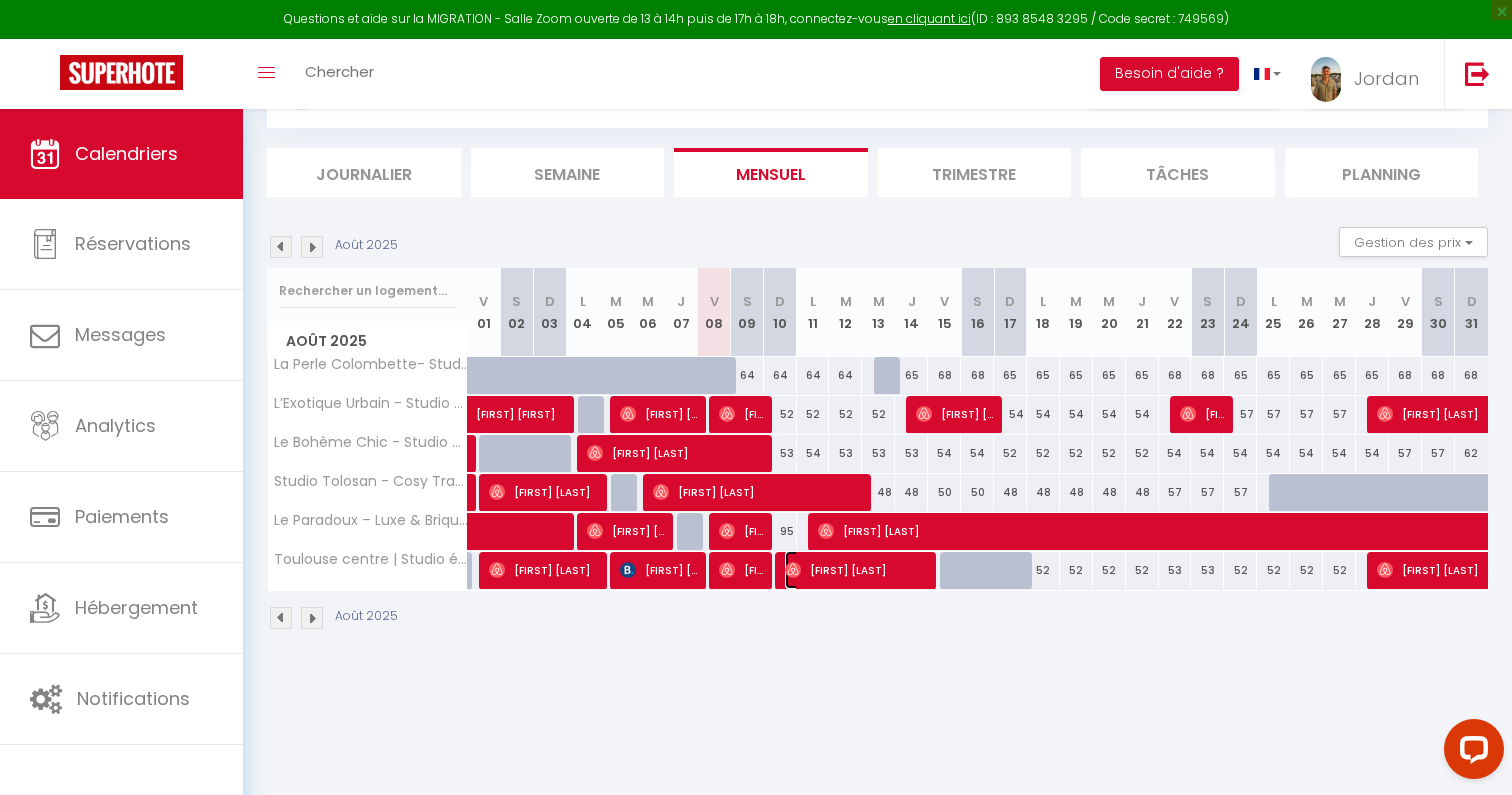 click on "John Hermys" at bounding box center [856, 570] 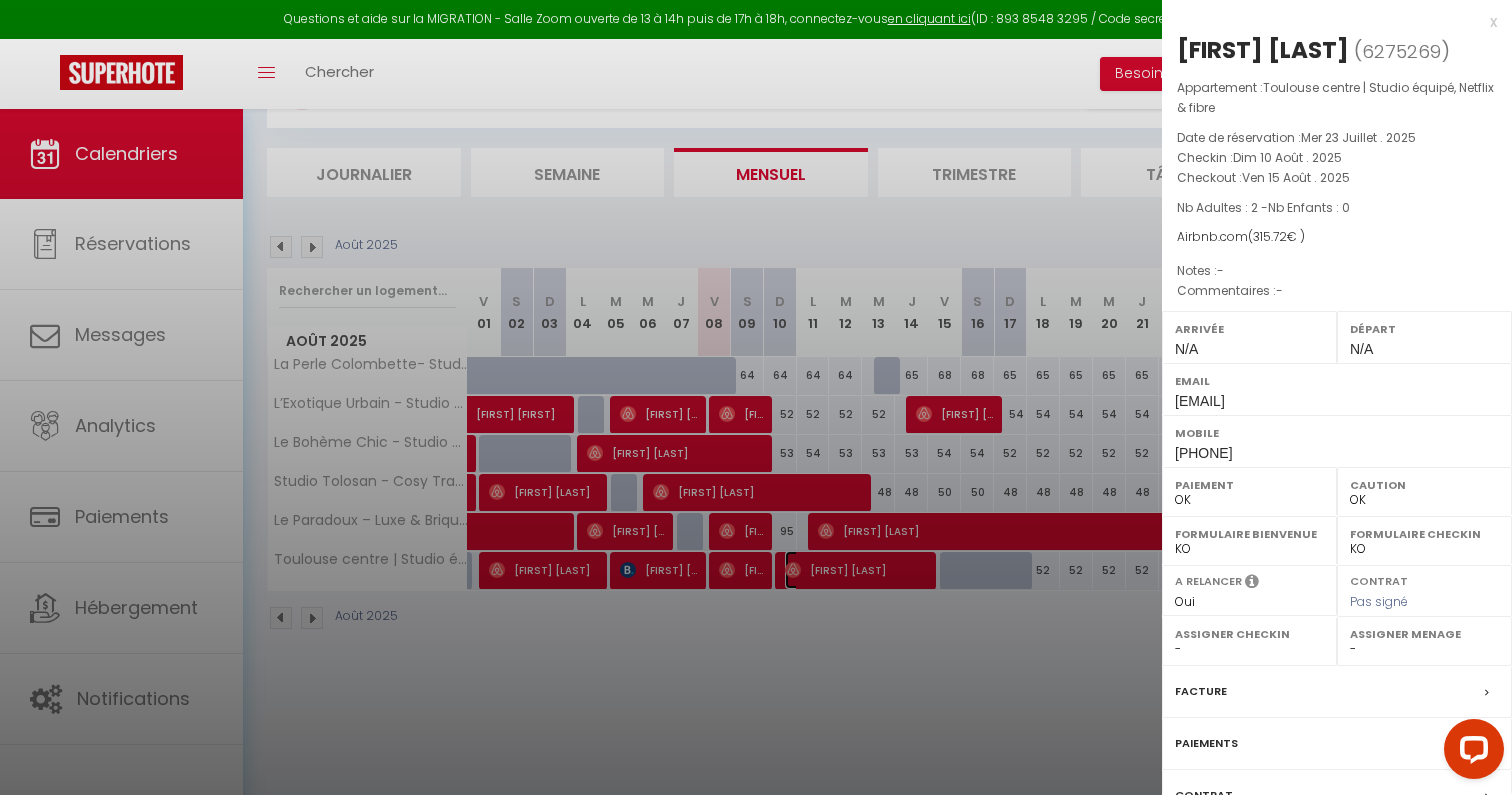 scroll, scrollTop: 157, scrollLeft: 0, axis: vertical 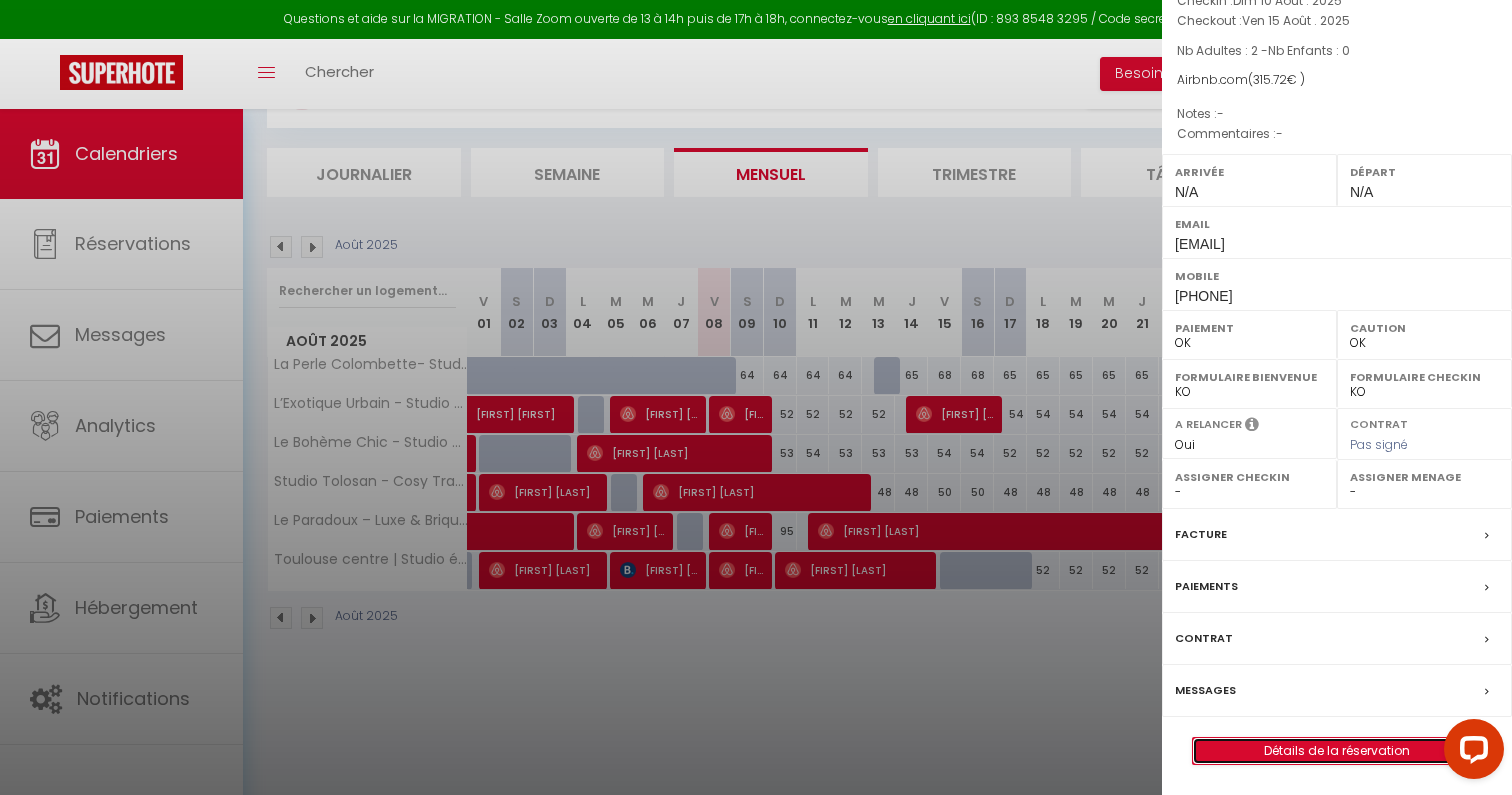 click on "Détails de la réservation" at bounding box center (1337, 751) 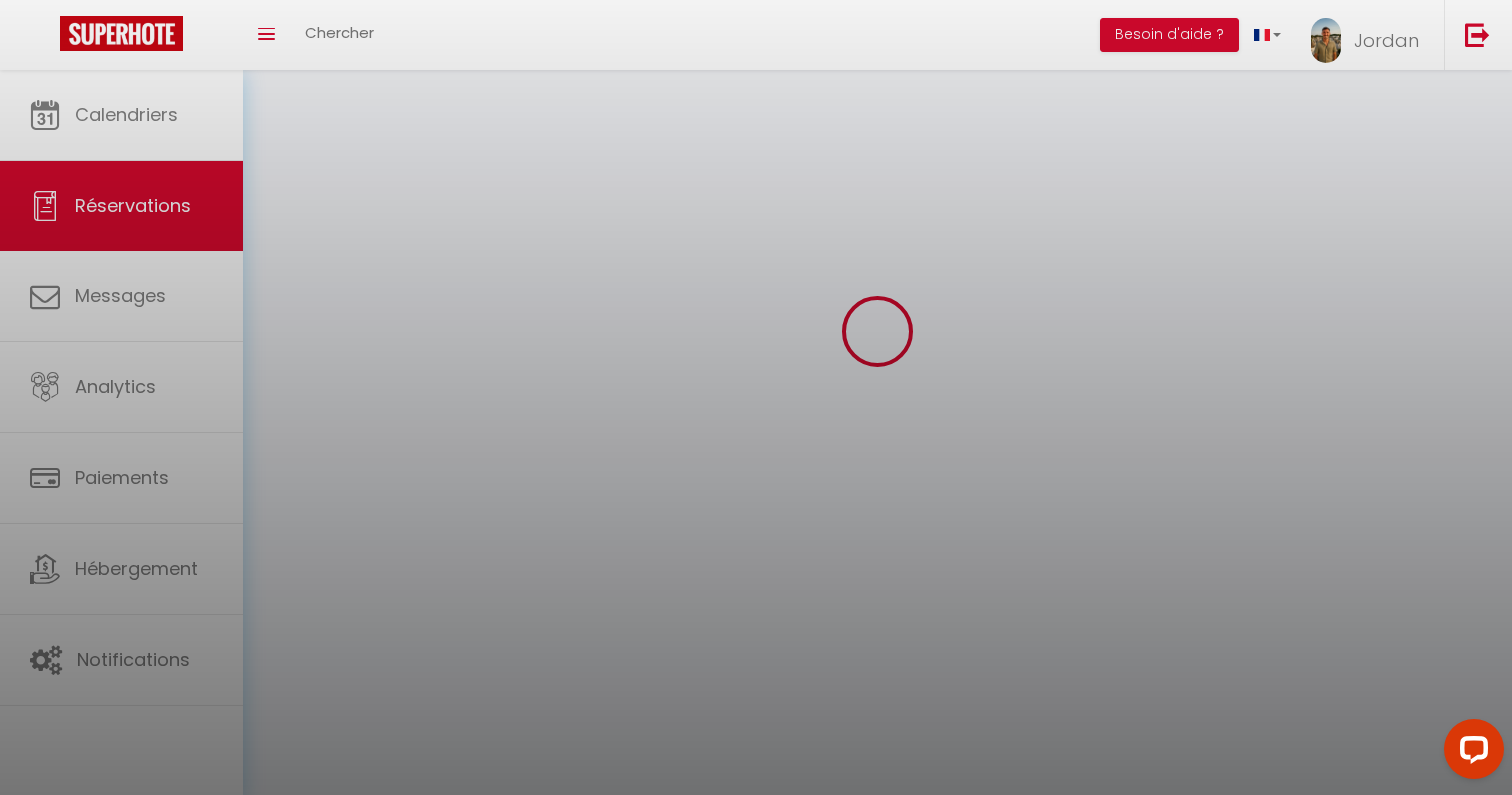 scroll, scrollTop: 0, scrollLeft: 0, axis: both 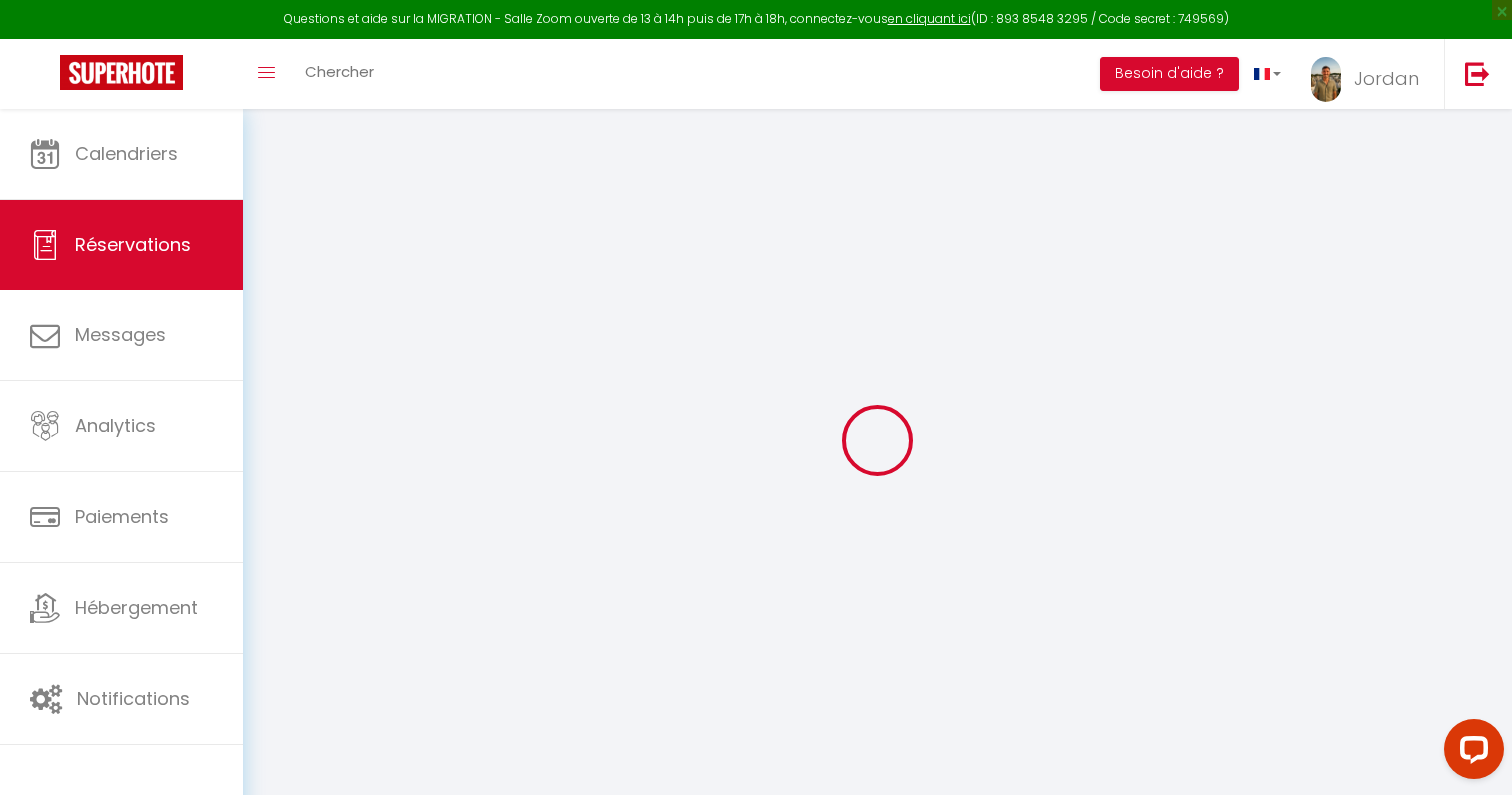 select 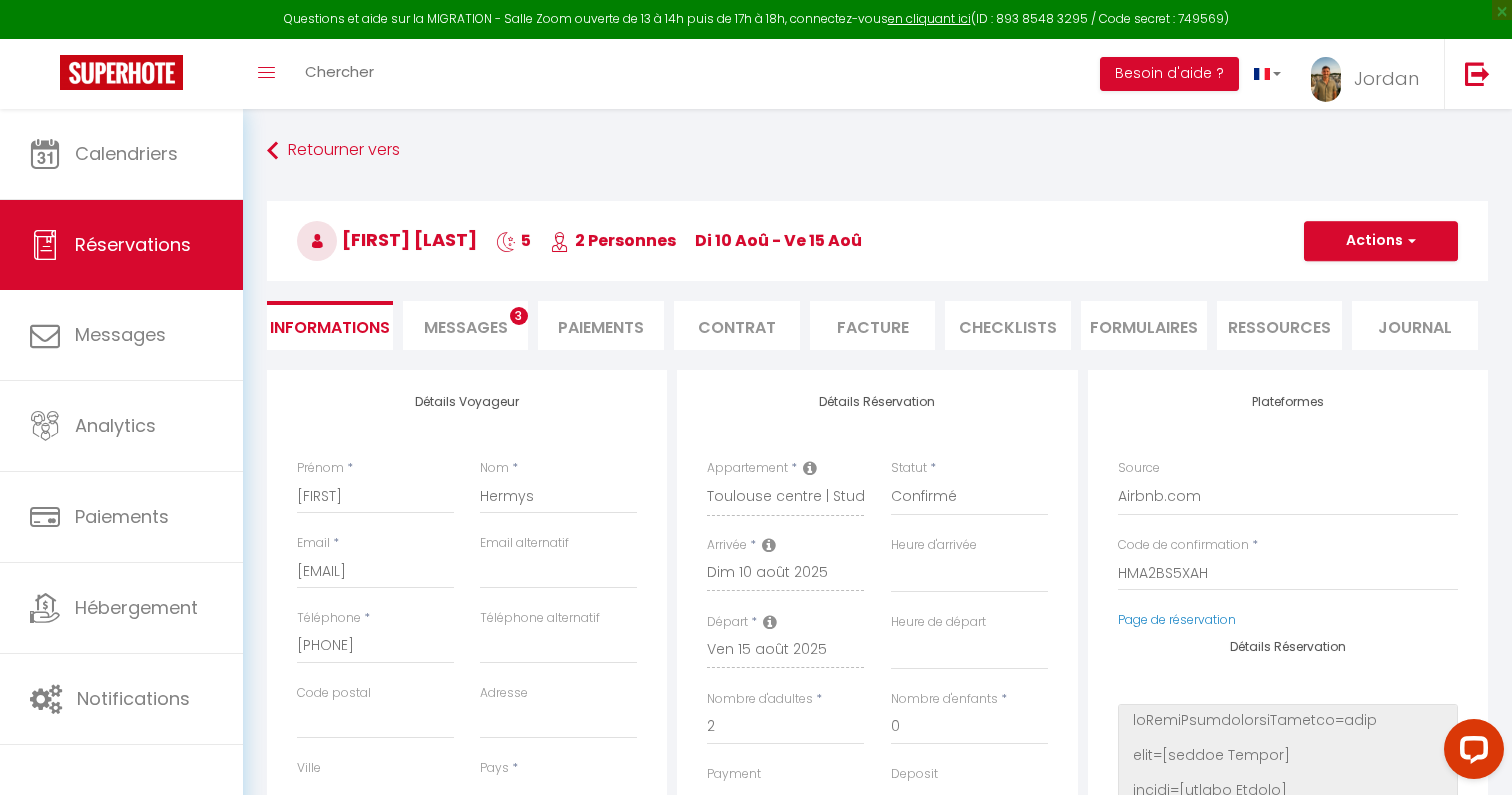 select 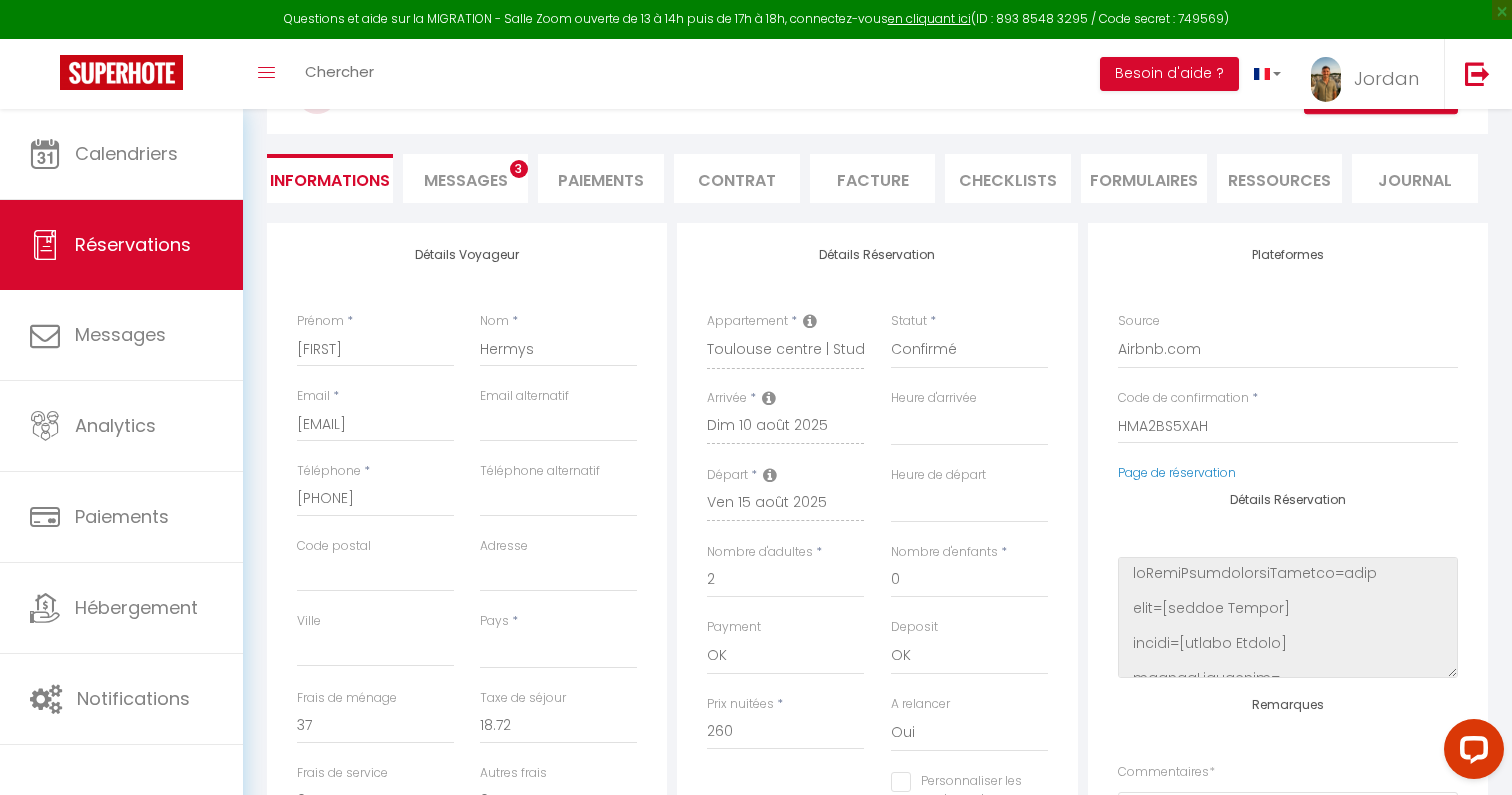 scroll, scrollTop: 153, scrollLeft: 0, axis: vertical 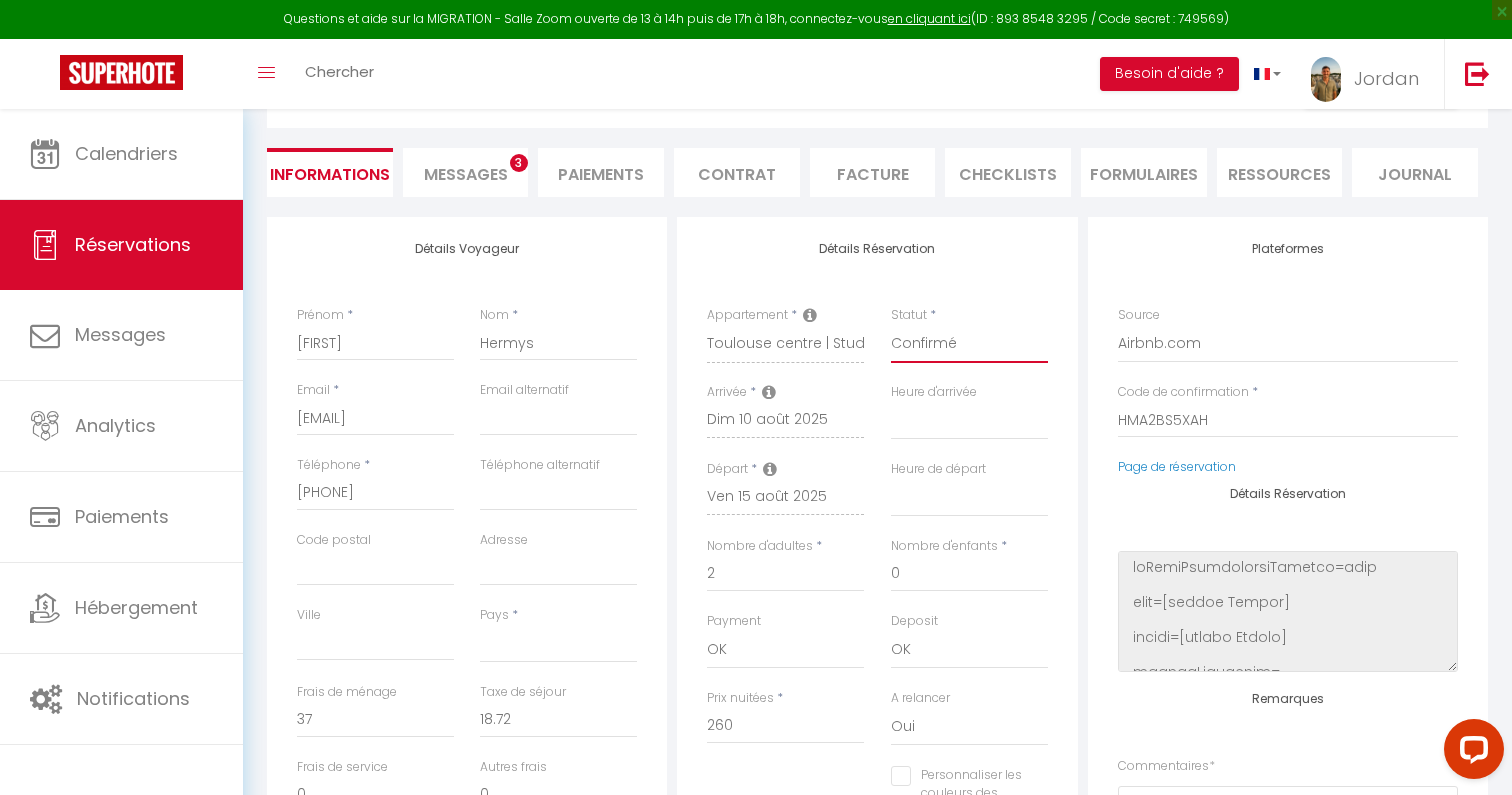 click on "Confirmé Non Confirmé Annulé Annulé par le voyageur No Show Request" at bounding box center (969, 344) 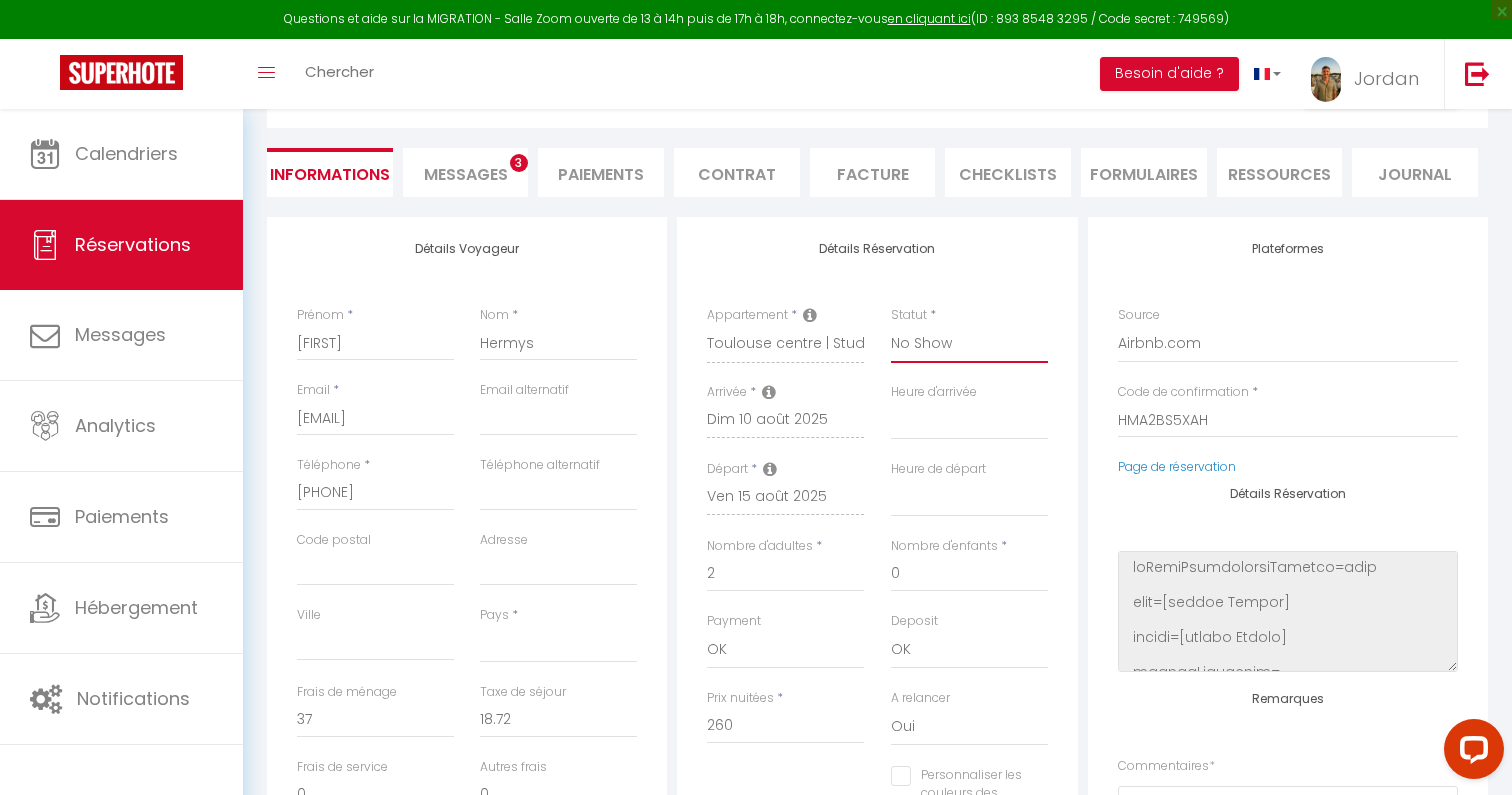 select 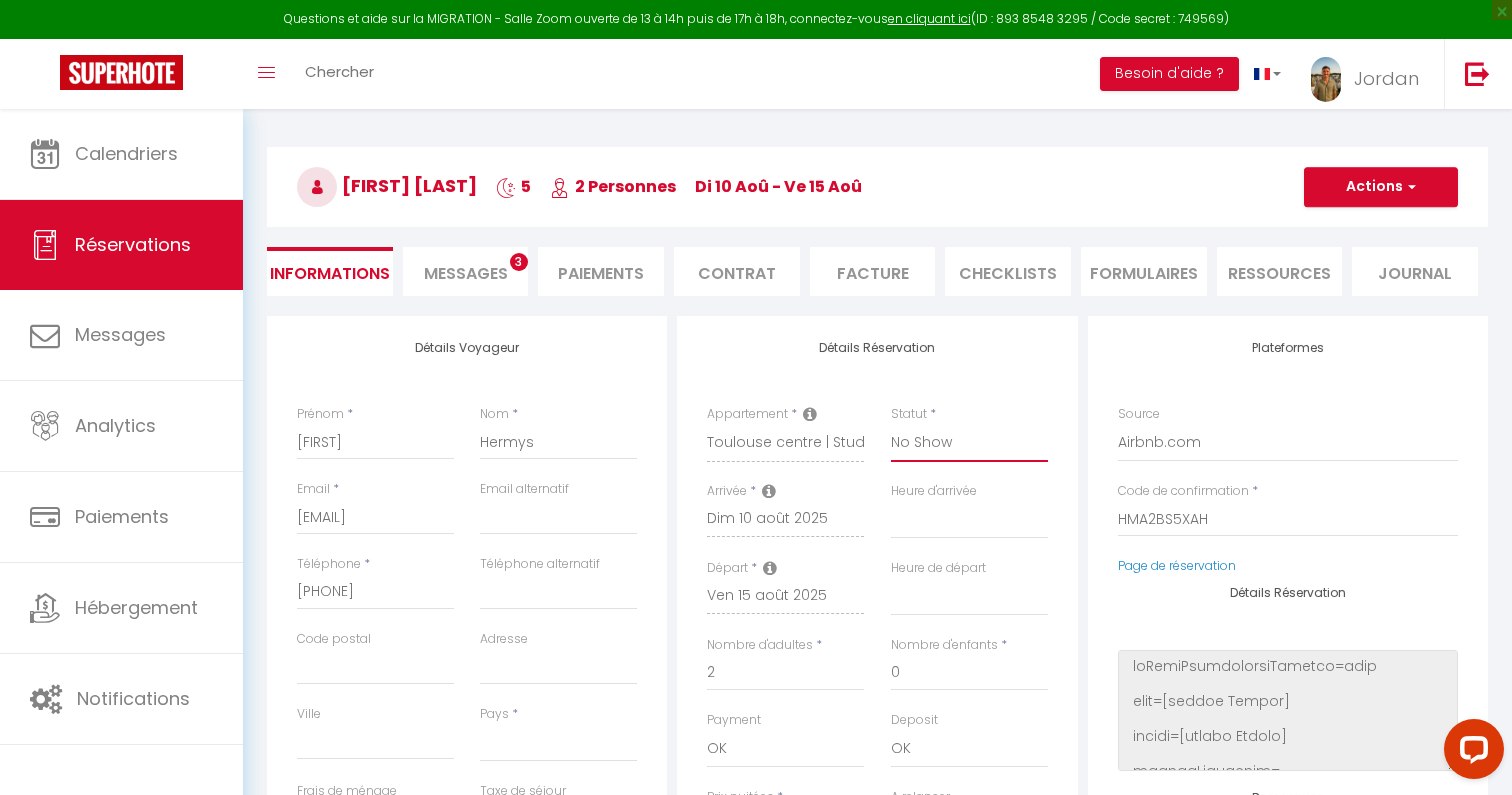scroll, scrollTop: 46, scrollLeft: 0, axis: vertical 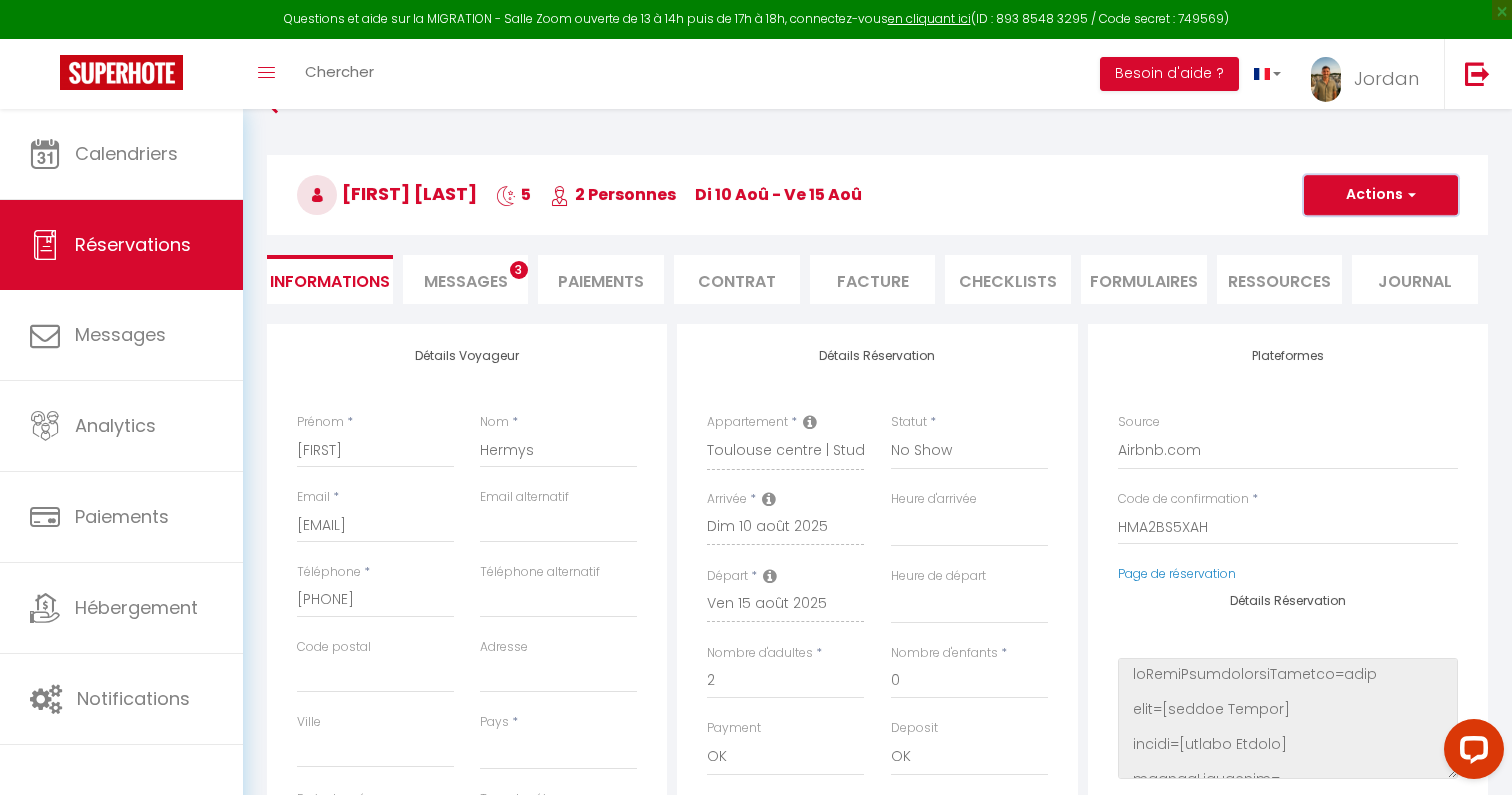 click on "Actions" at bounding box center (1381, 195) 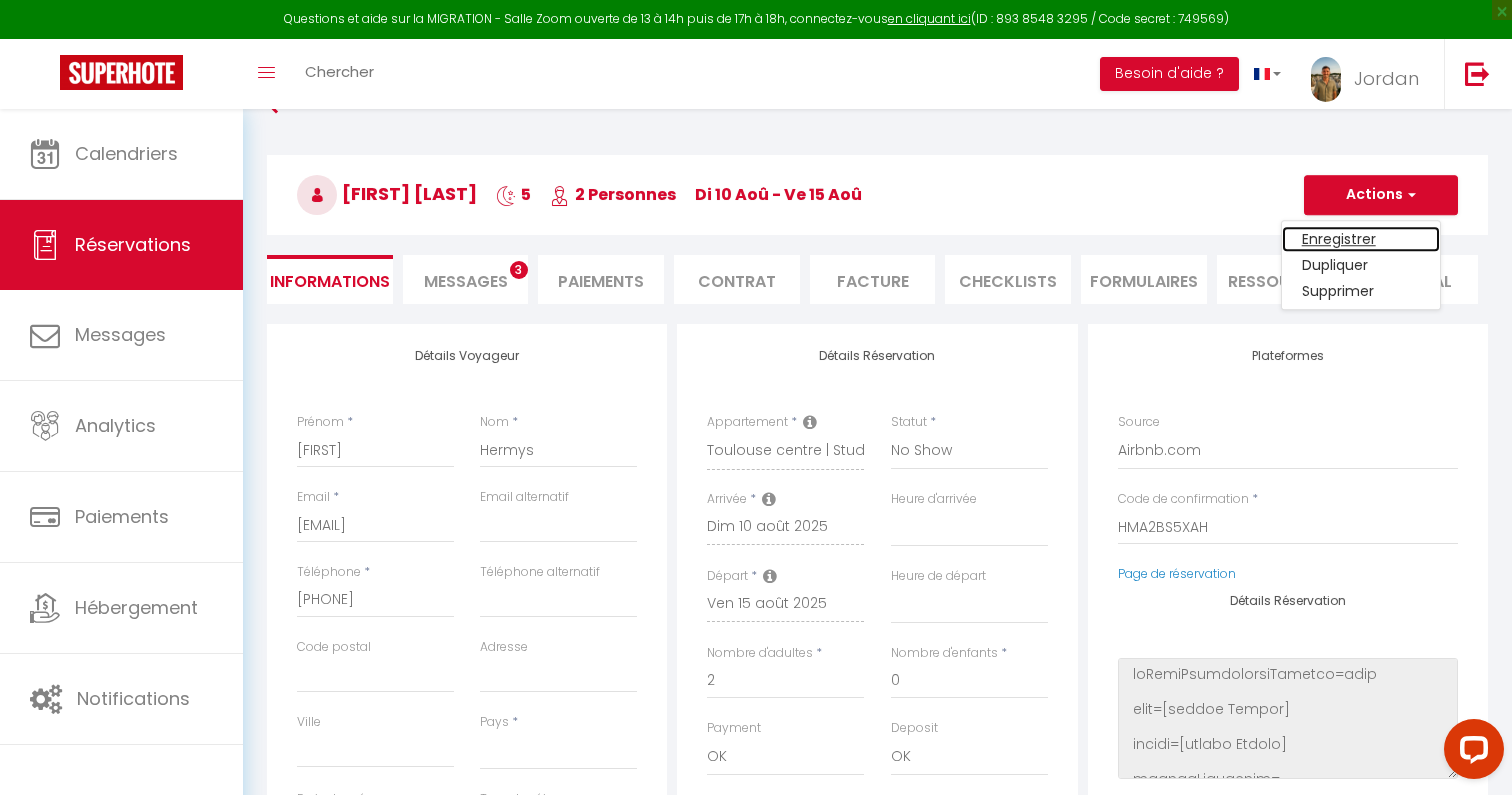 click on "Enregistrer" at bounding box center (1361, 239) 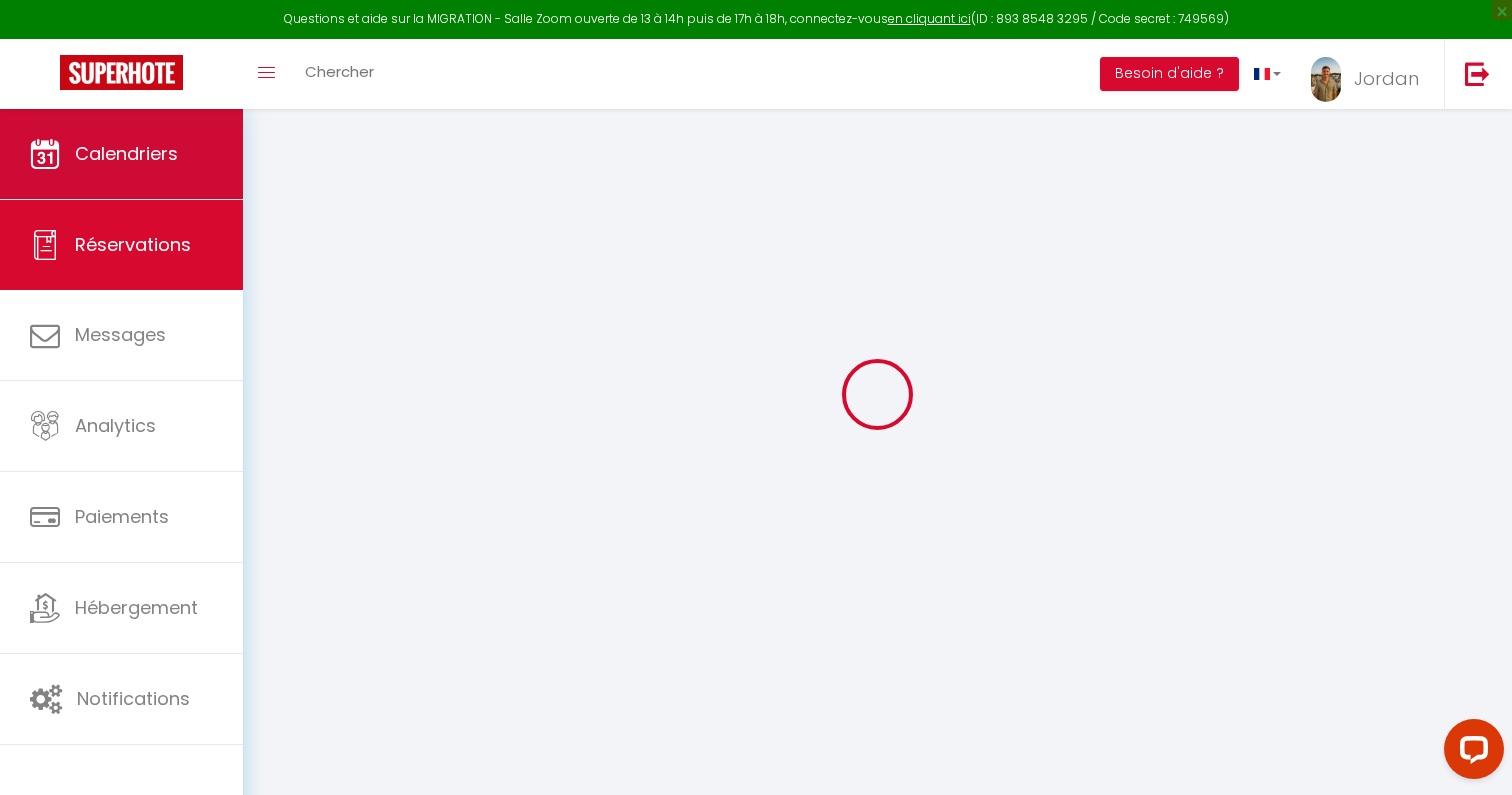 scroll, scrollTop: 0, scrollLeft: 0, axis: both 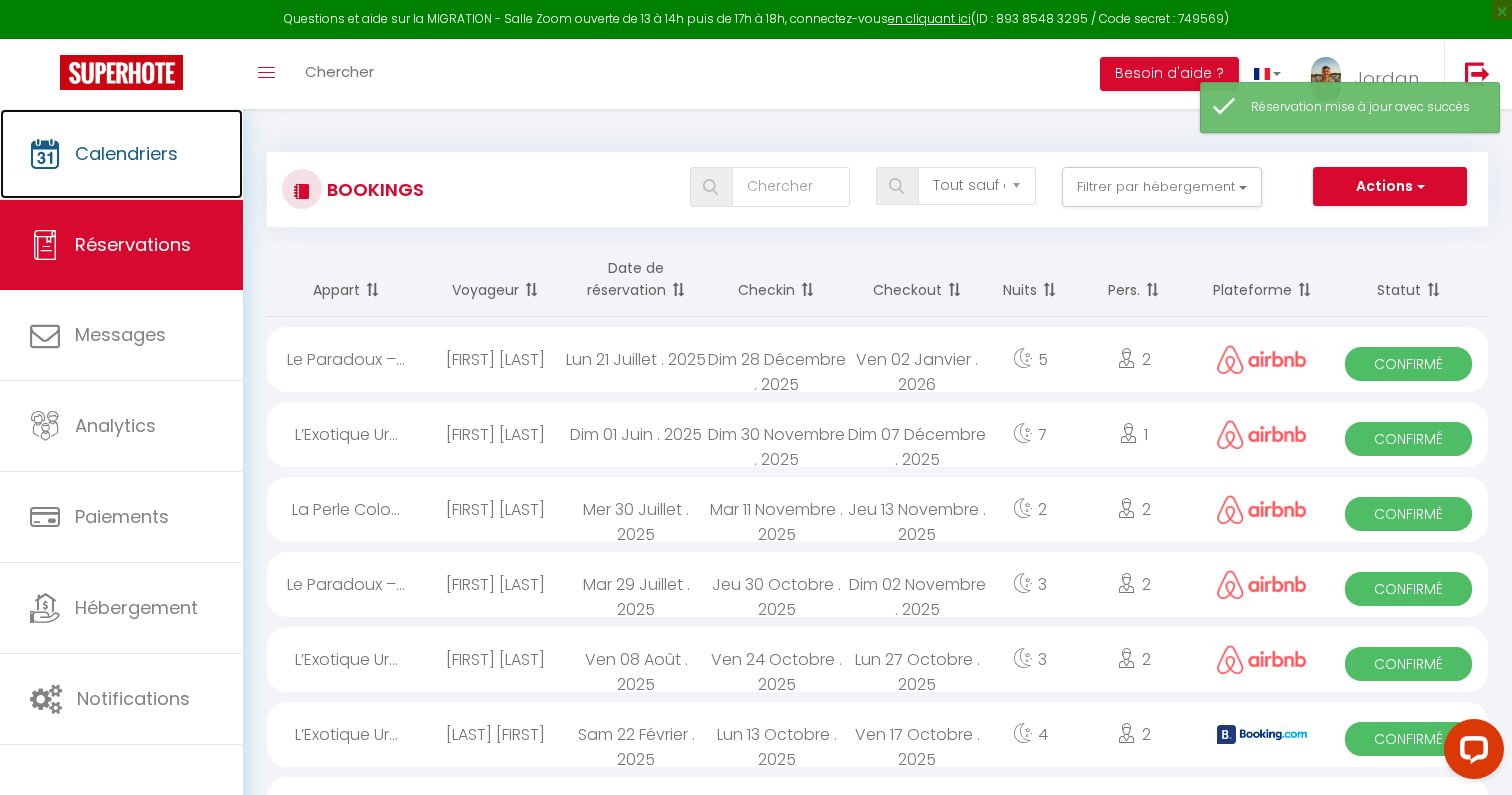click on "Calendriers" at bounding box center [121, 154] 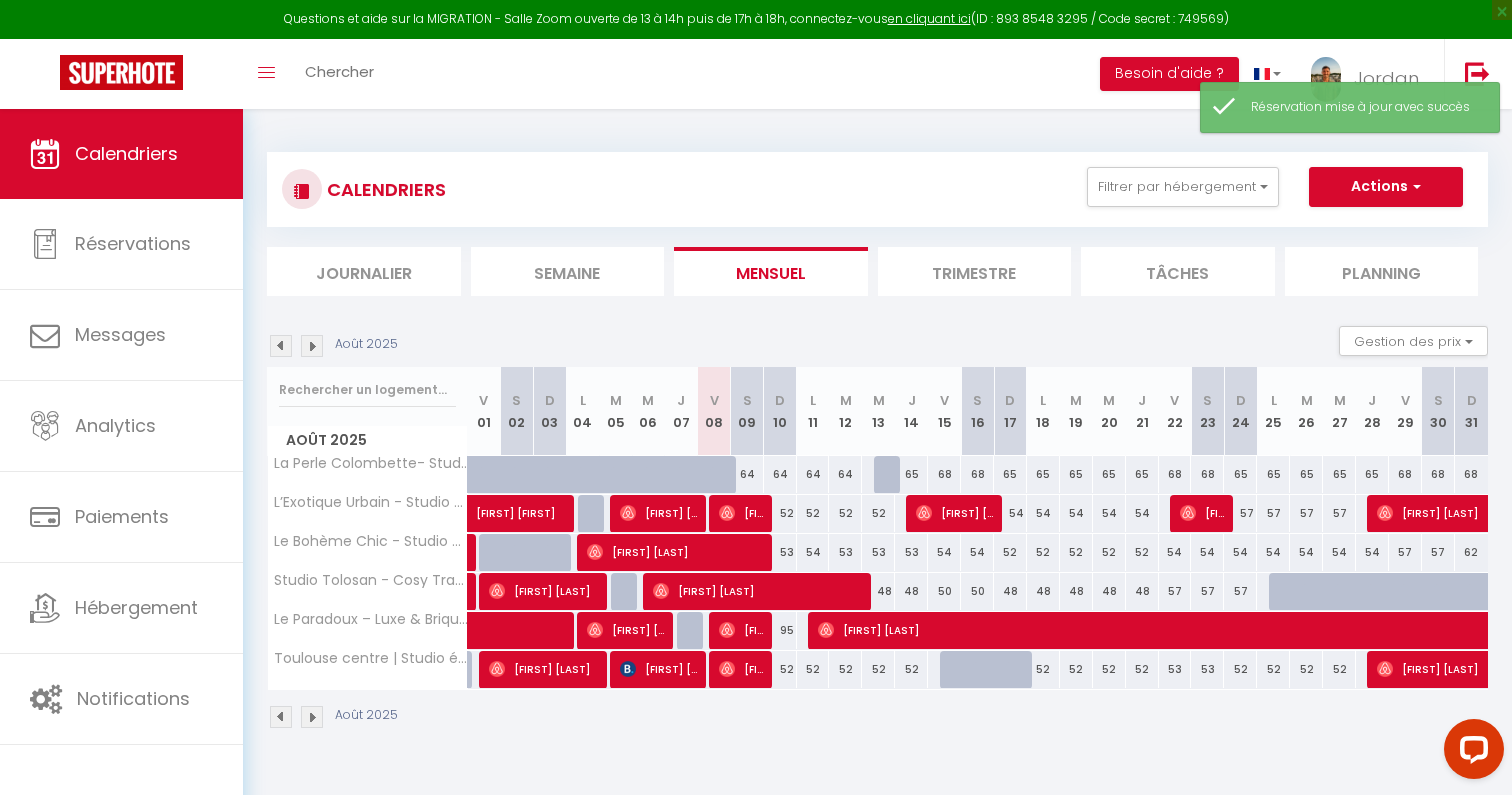 click on "52" at bounding box center [878, 669] 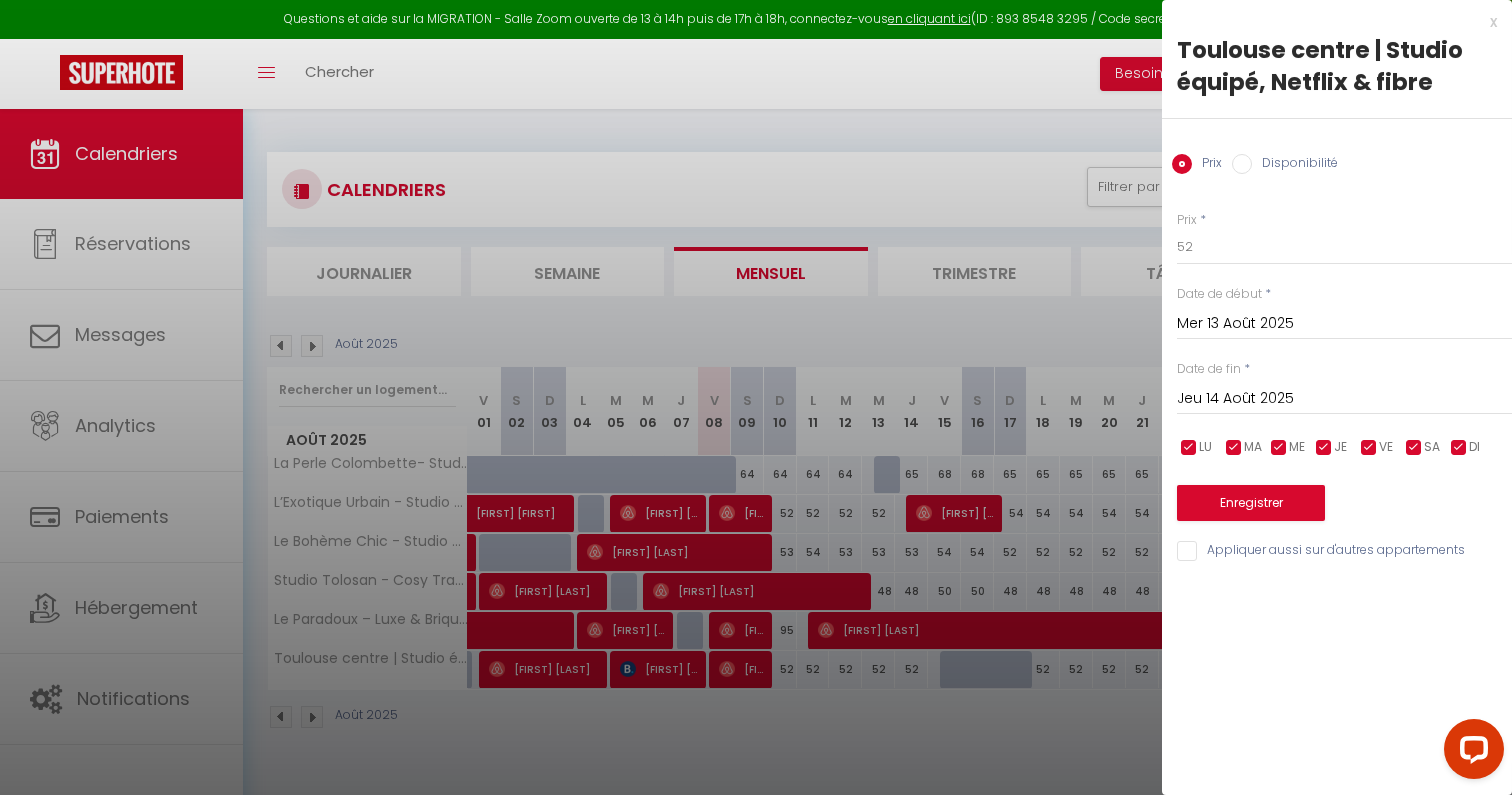 click on "Jeu 14 Août 2025" at bounding box center [1344, 399] 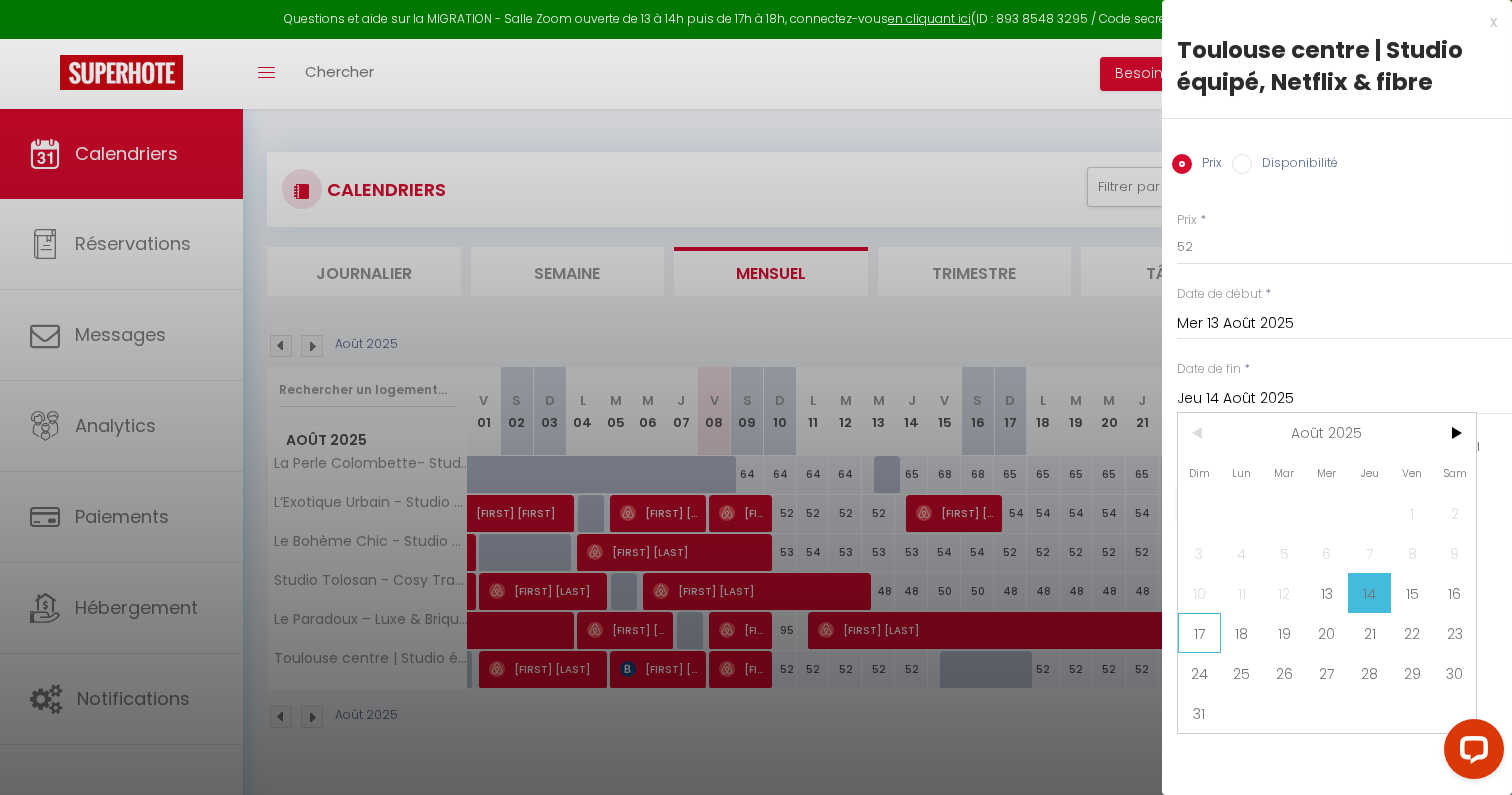 click on "17" at bounding box center [1199, 633] 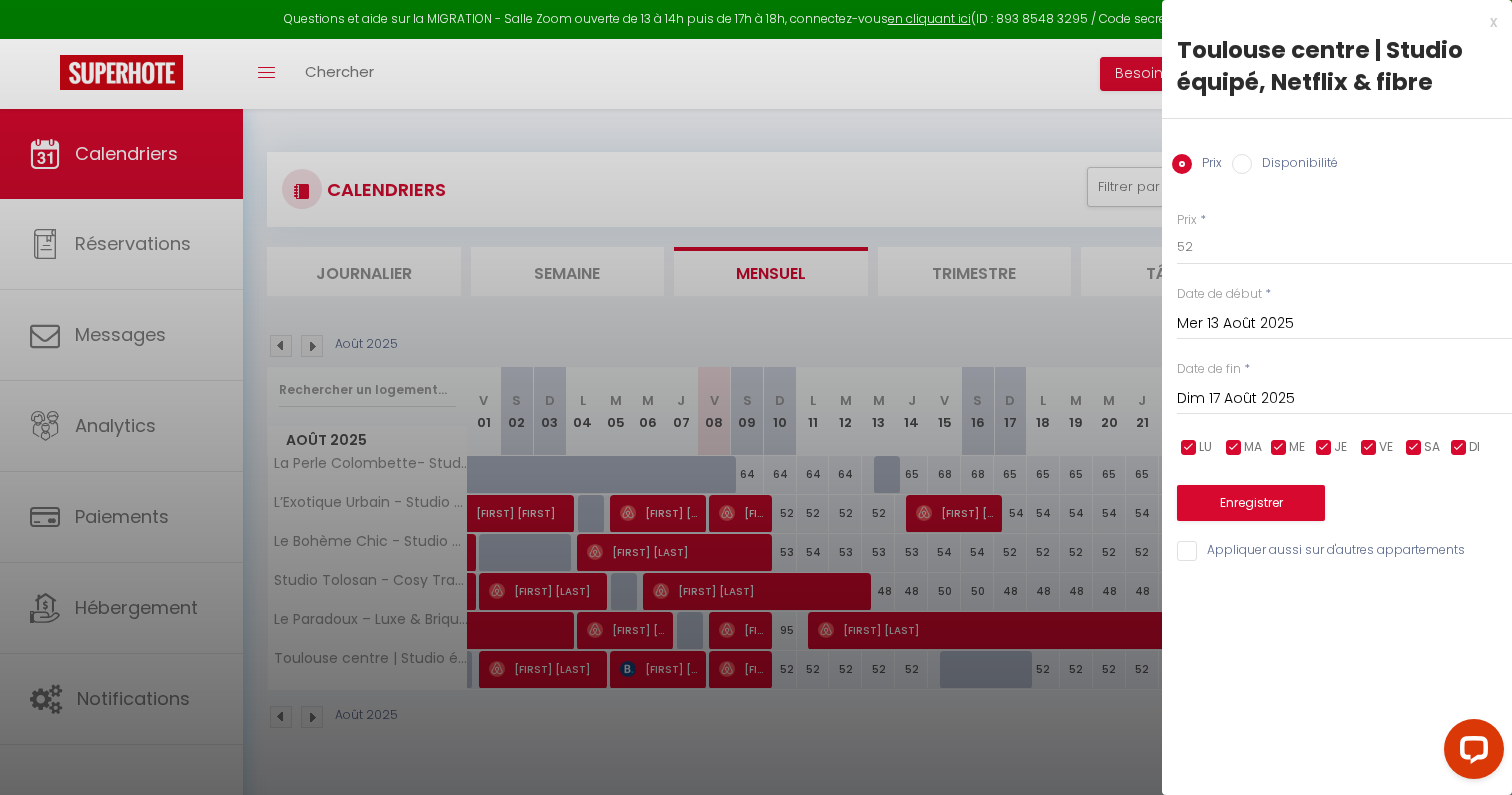 click on "Disponibilité" at bounding box center (1295, 165) 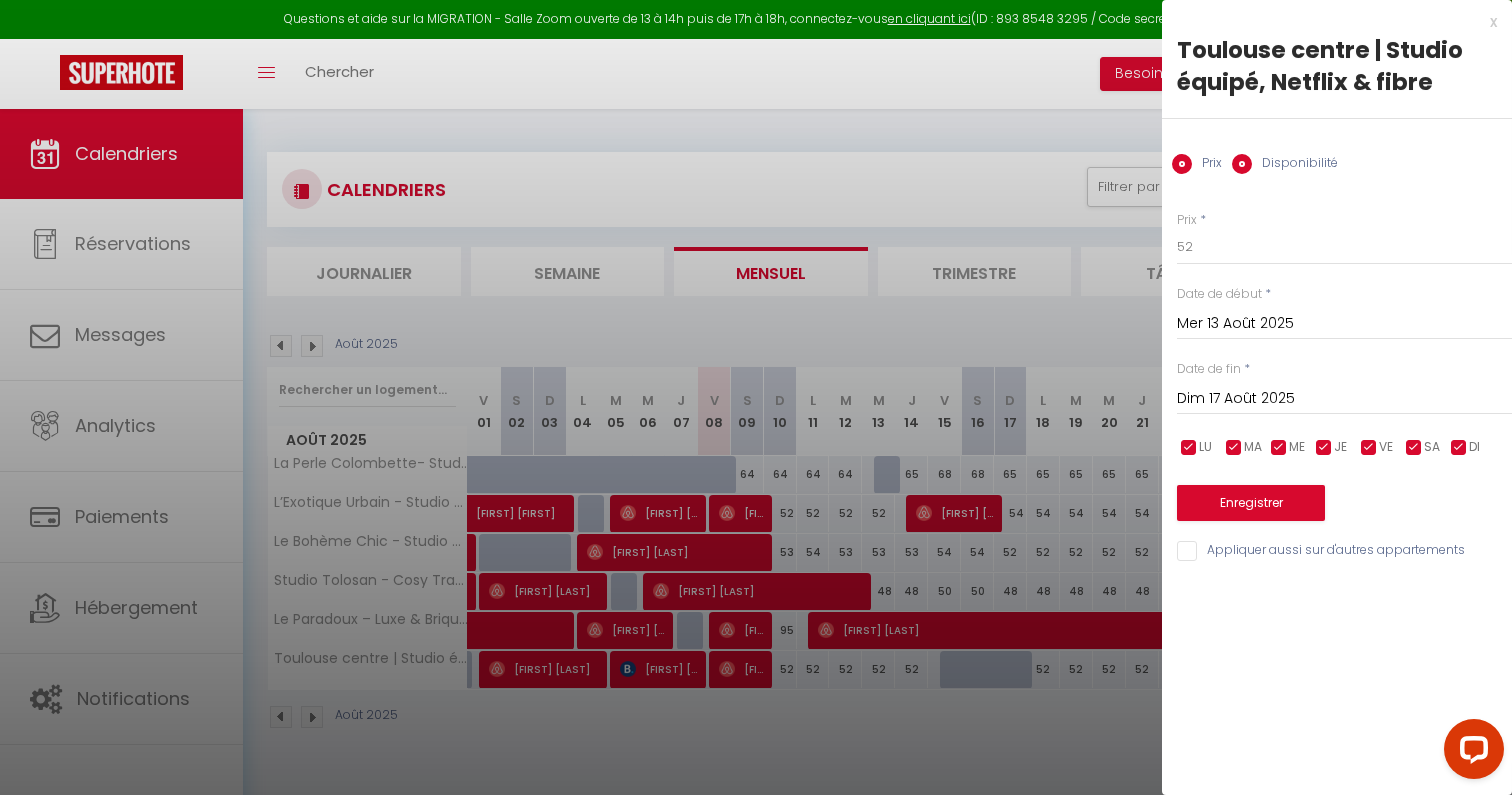 radio on "false" 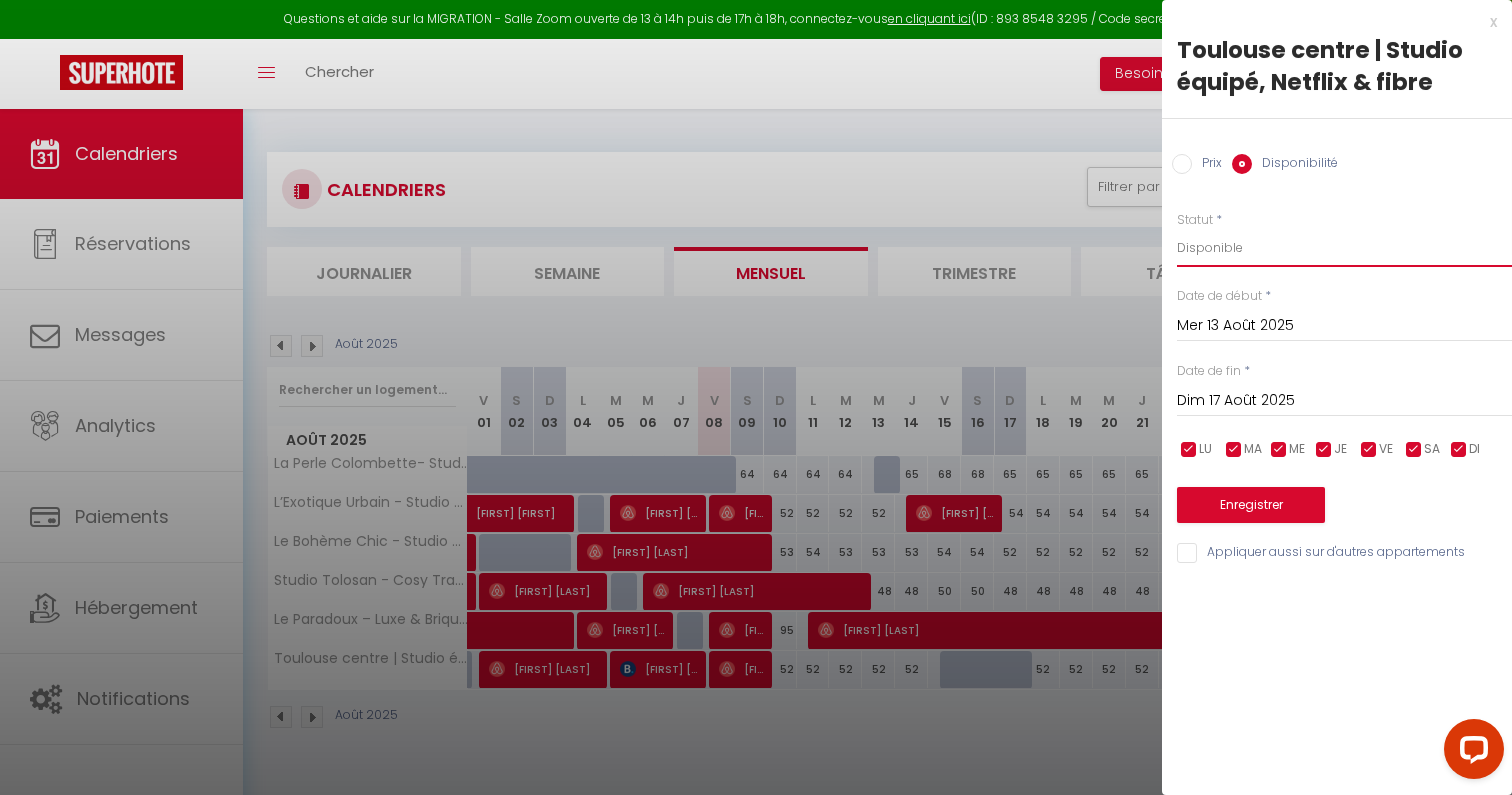 click on "Disponible
Indisponible" at bounding box center [1344, 248] 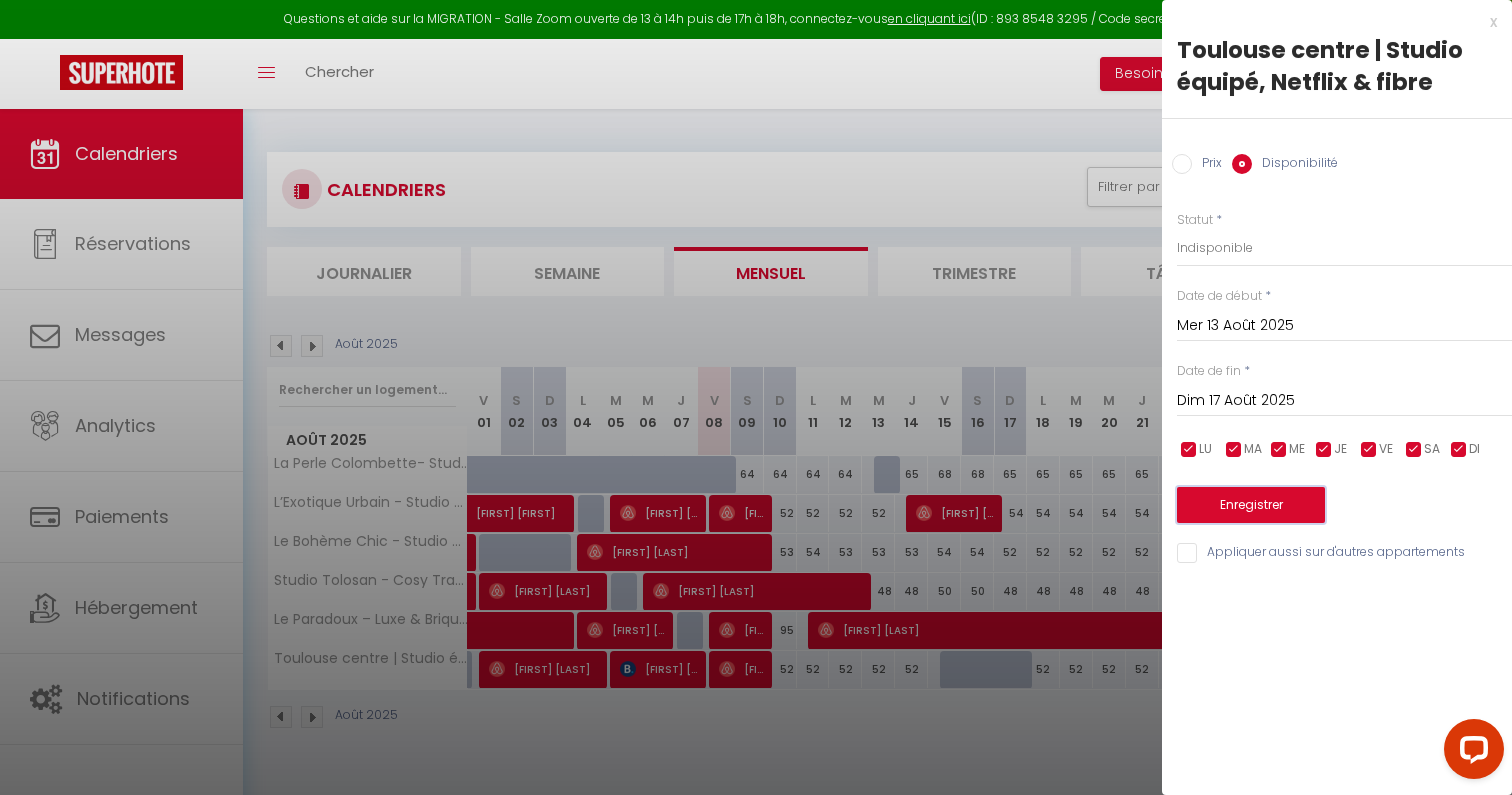 click on "Enregistrer" at bounding box center (1251, 505) 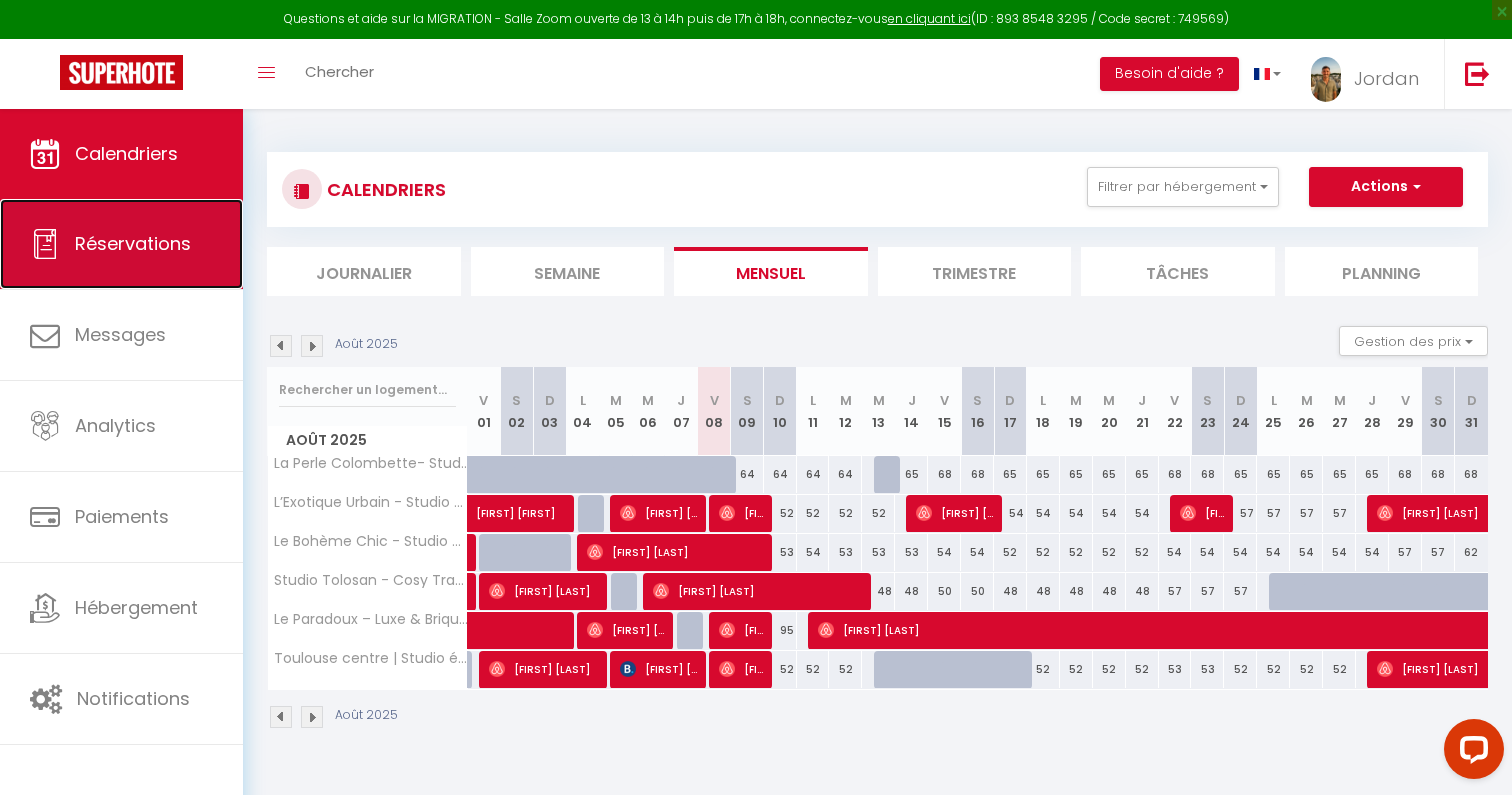 click on "Réservations" at bounding box center [121, 244] 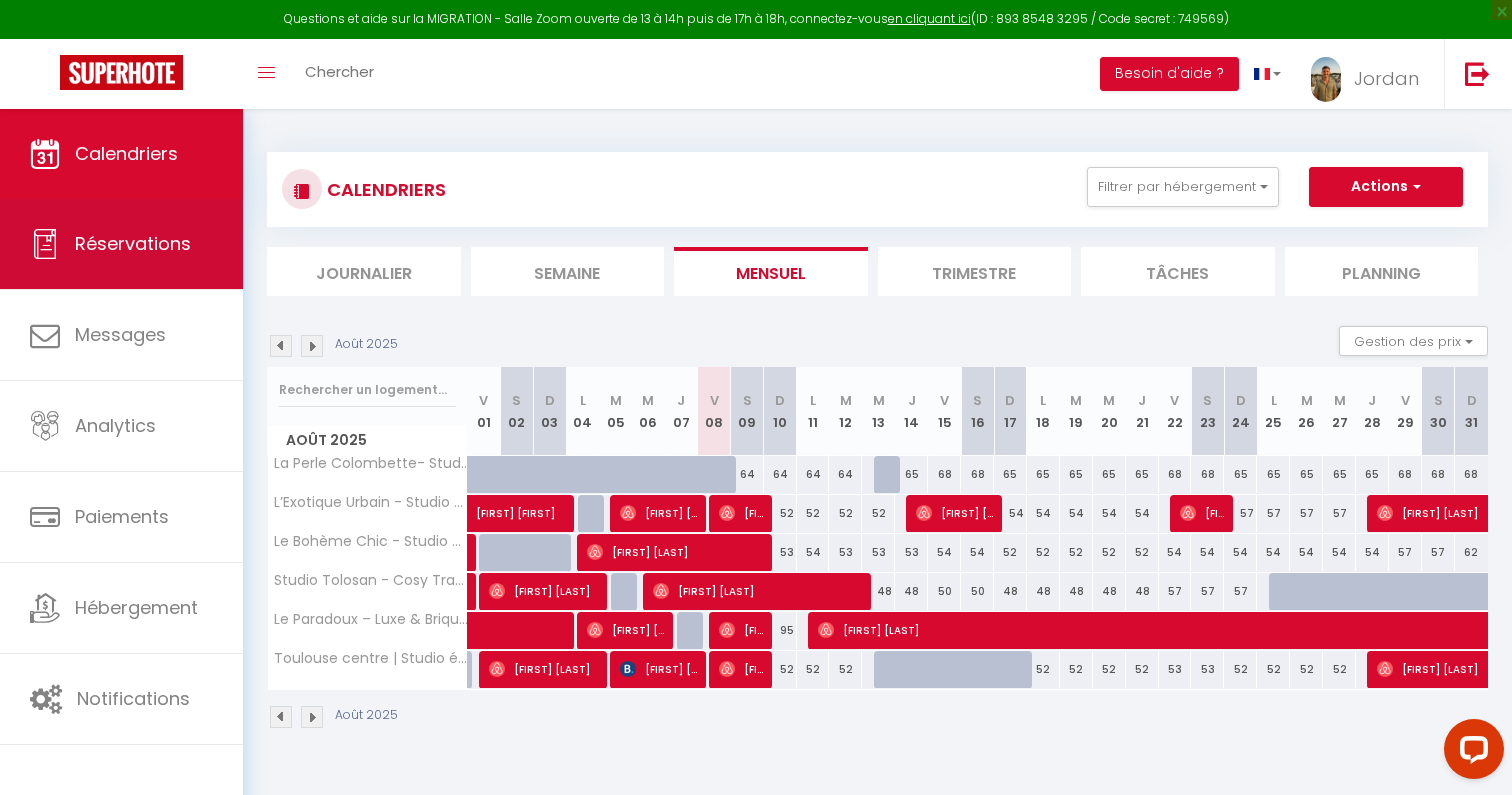 select on "not_cancelled" 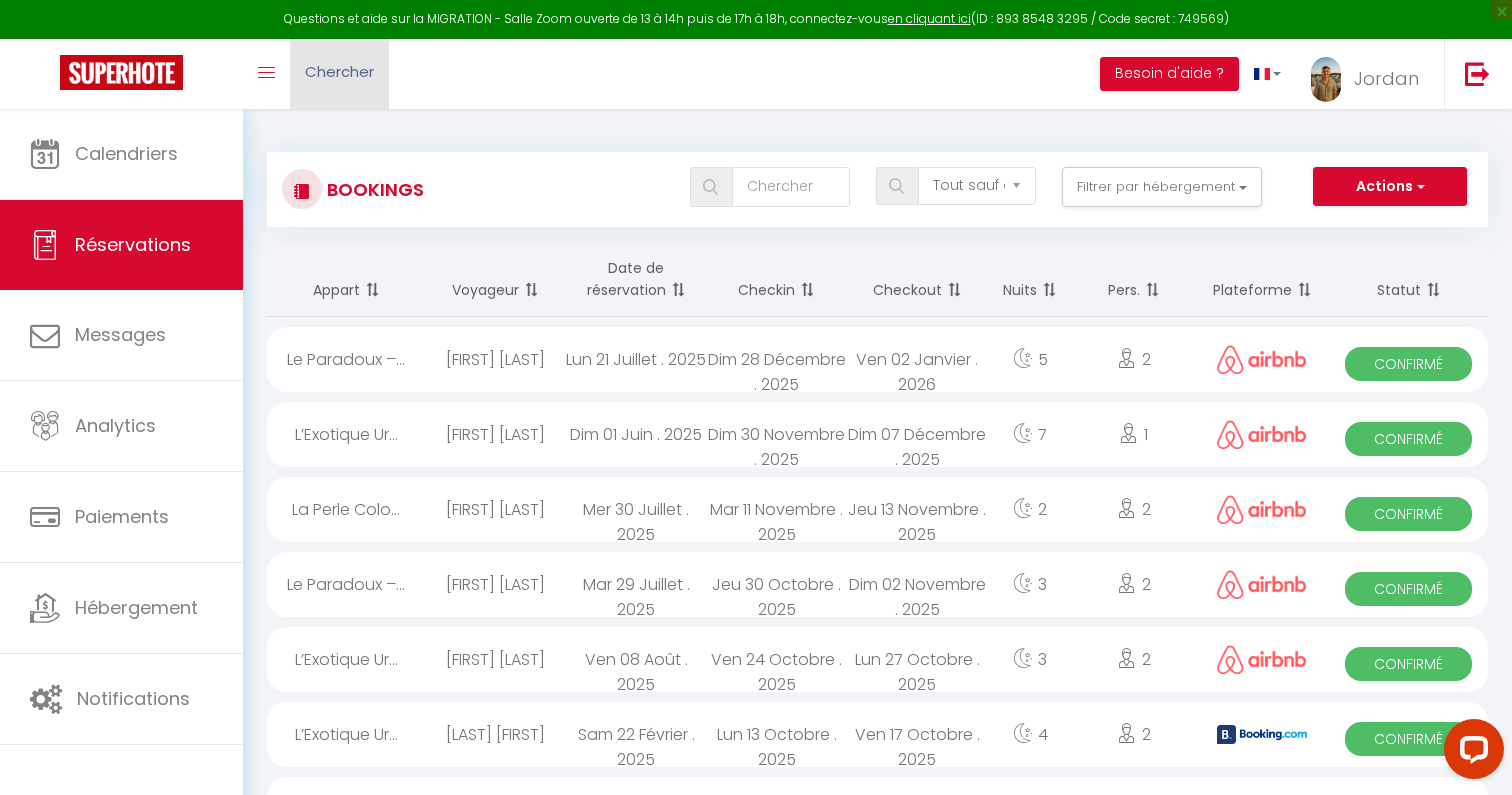 click on "Chercher" at bounding box center (339, 71) 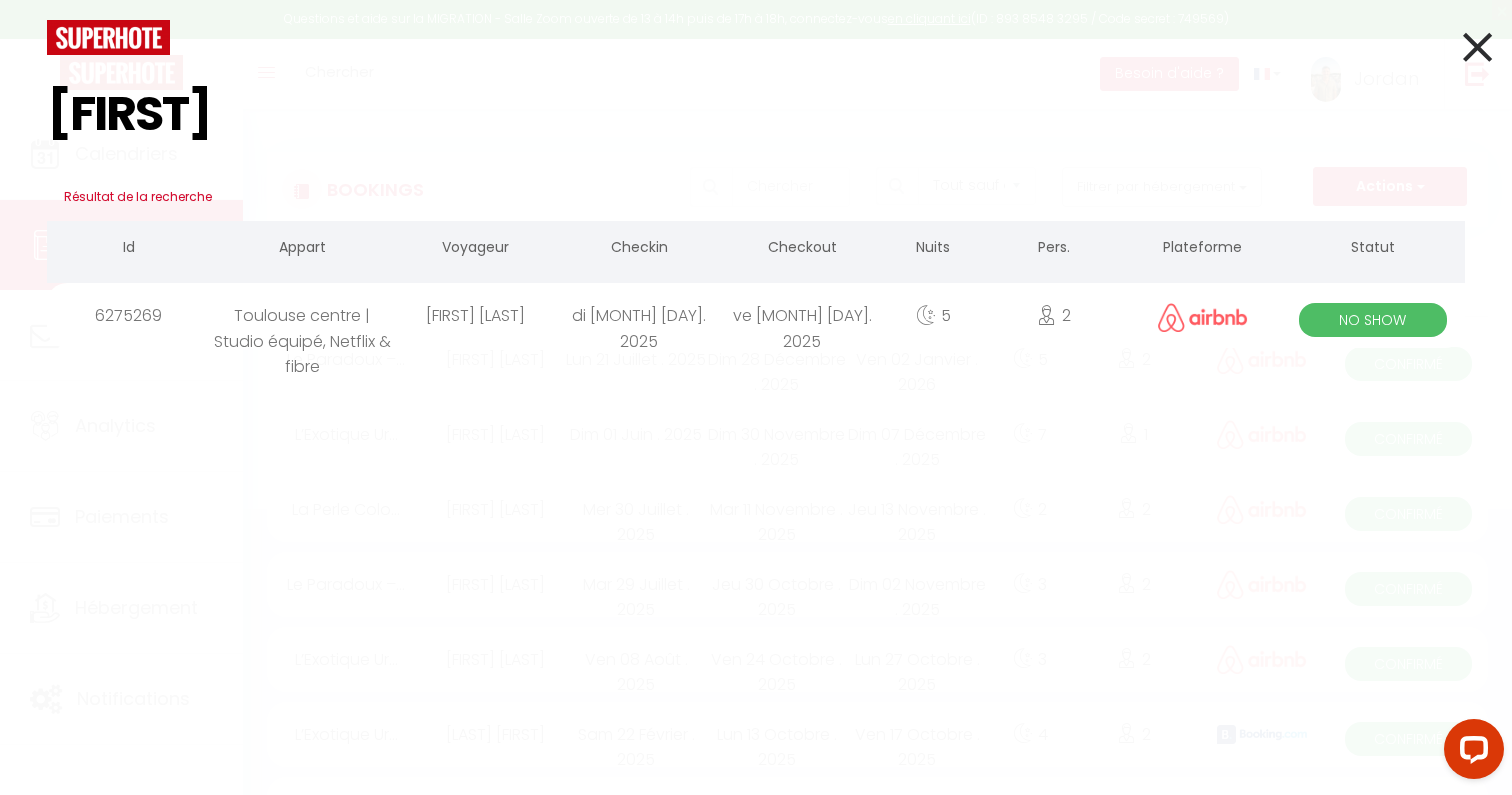 type on "john" 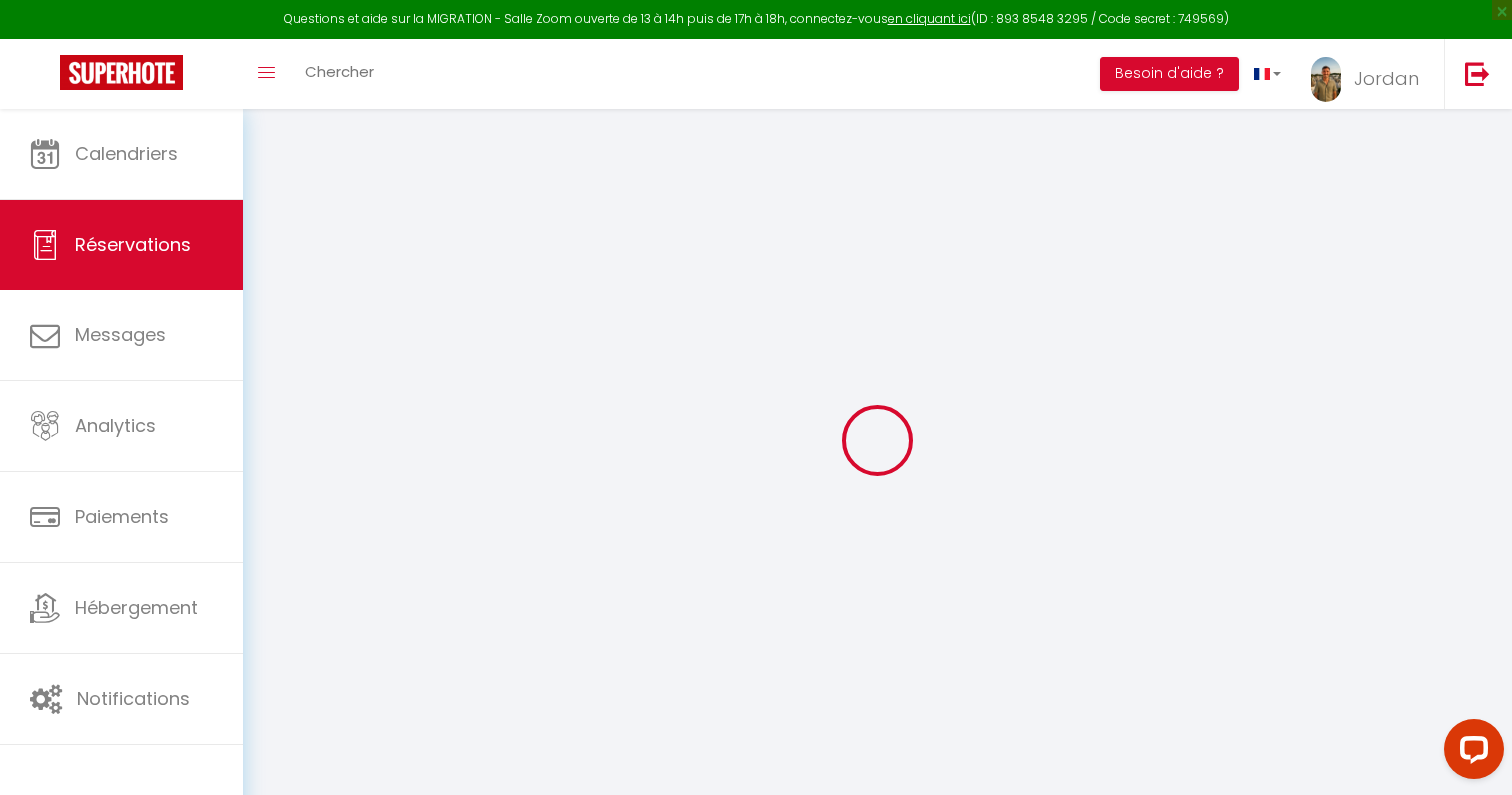 type on "John" 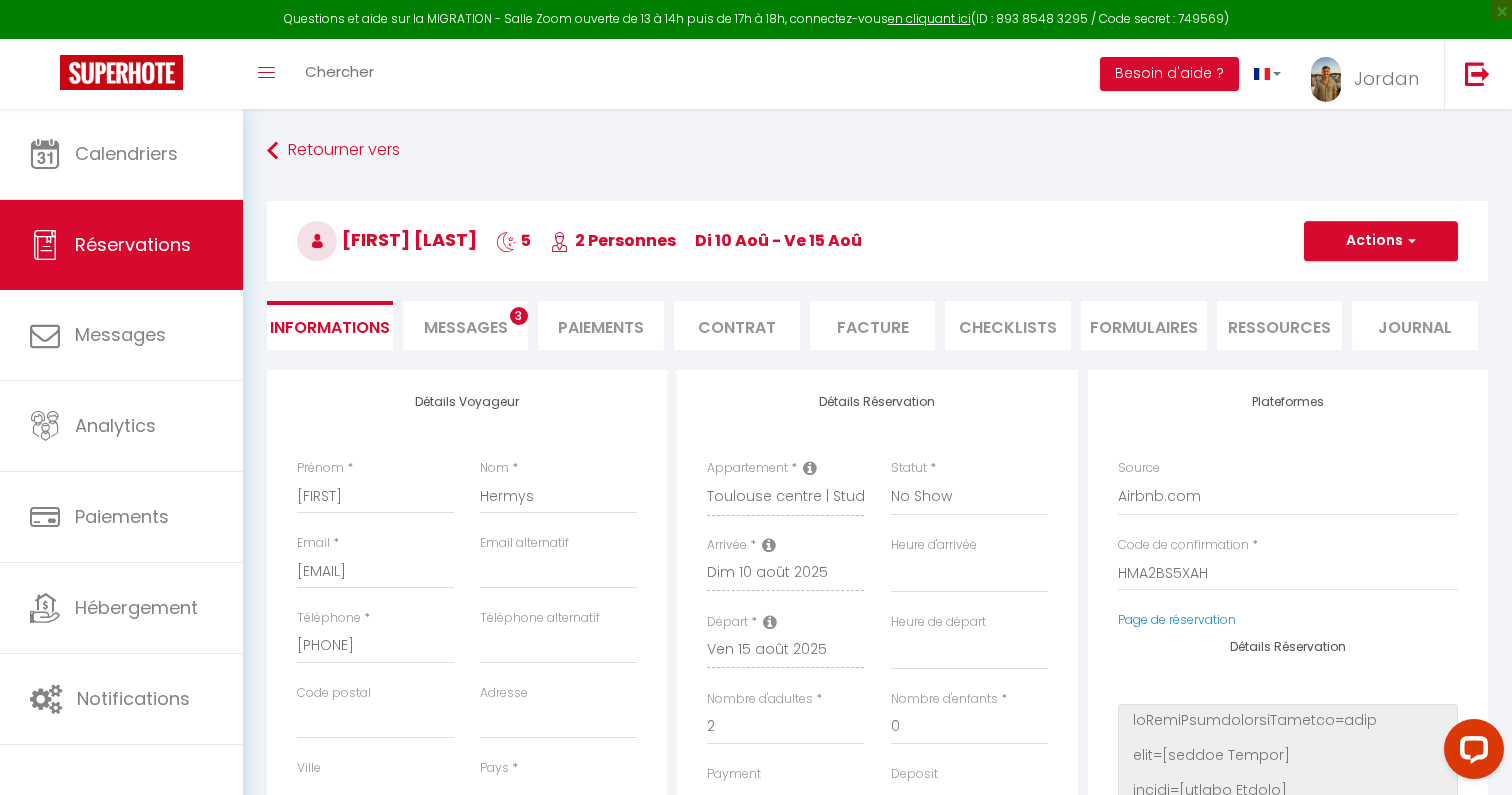select 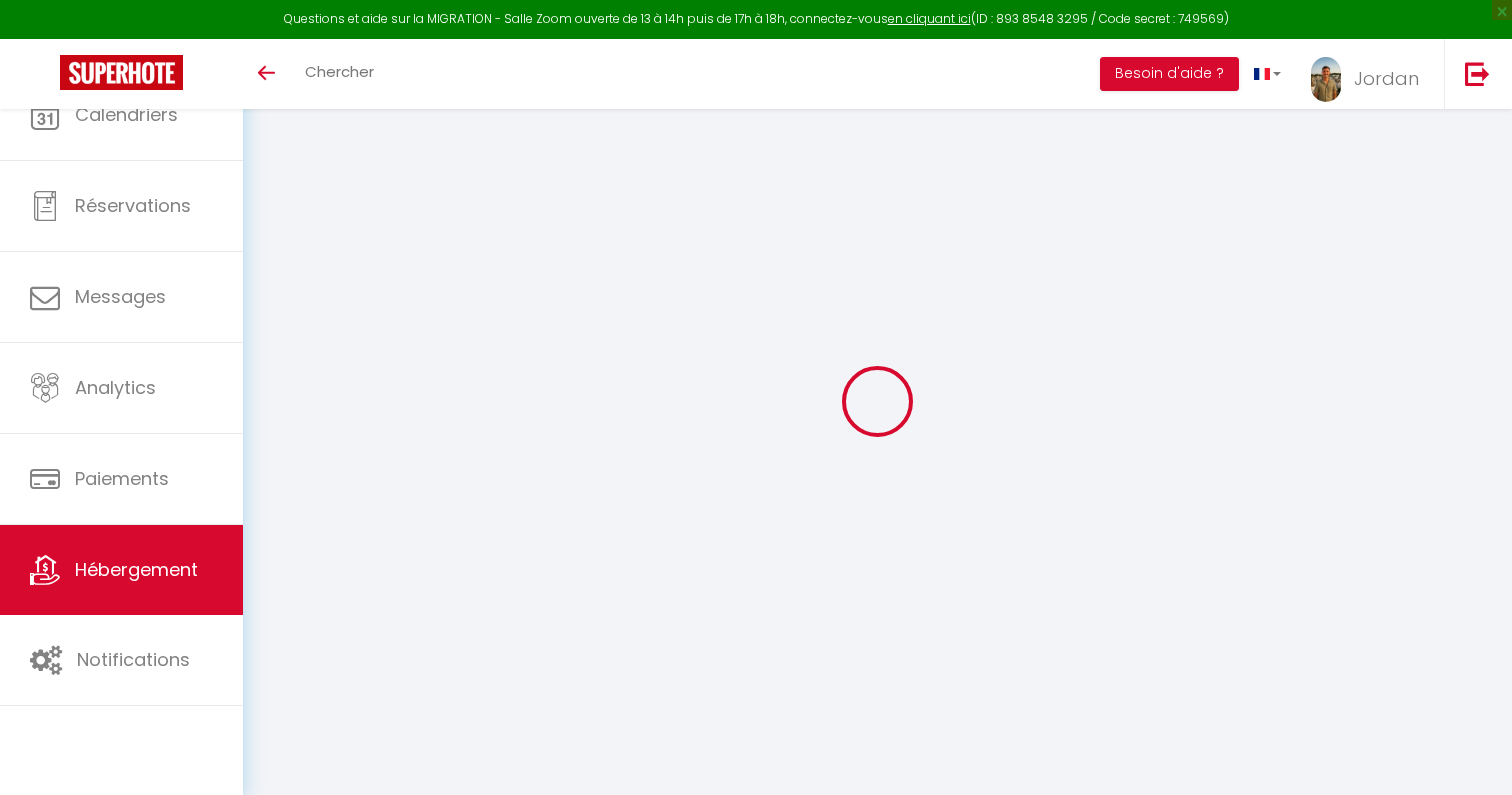 select on "3" 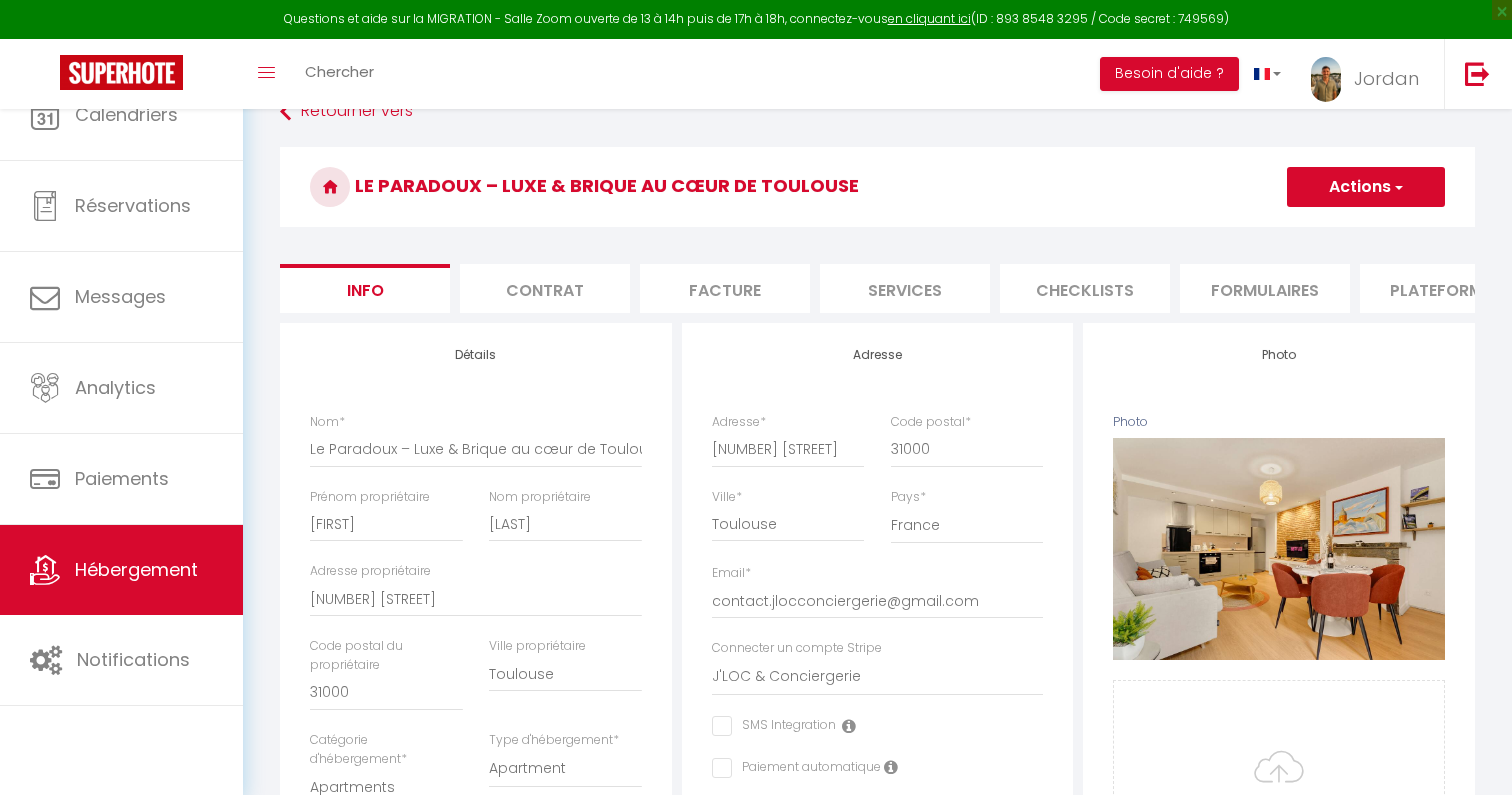 scroll, scrollTop: 0, scrollLeft: 0, axis: both 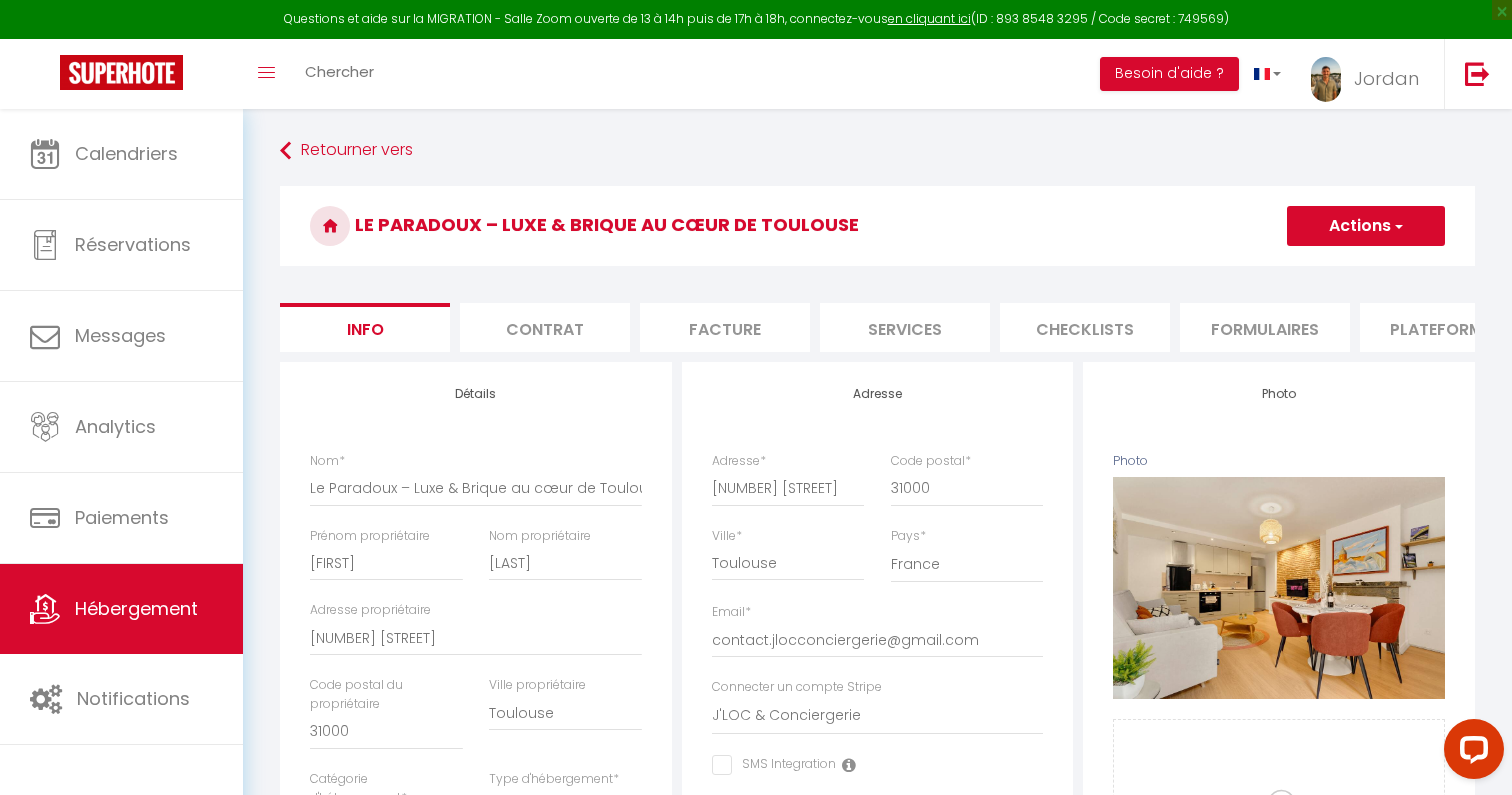 click on "Plateformes" at bounding box center [1445, 327] 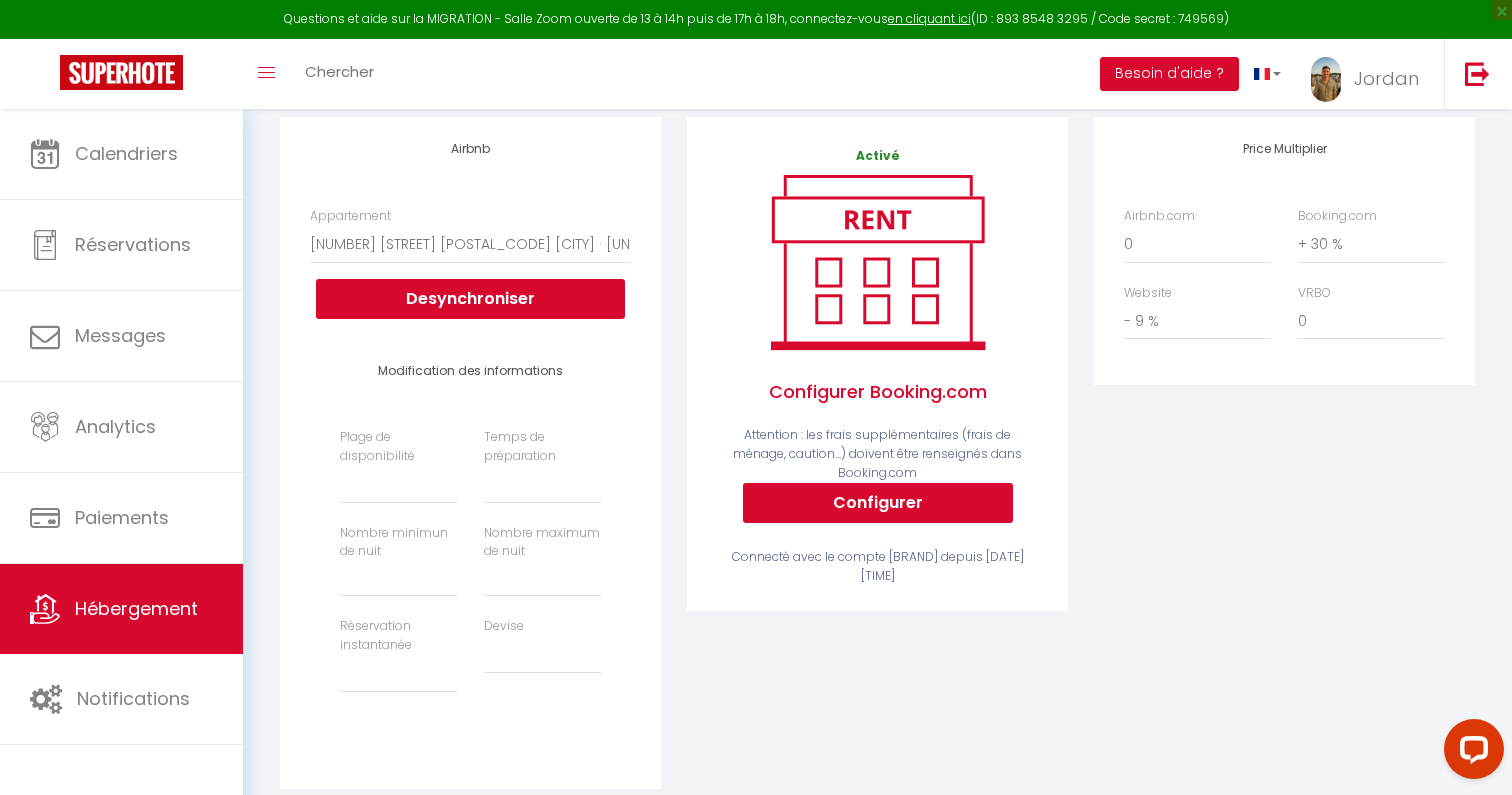 scroll, scrollTop: 243, scrollLeft: 0, axis: vertical 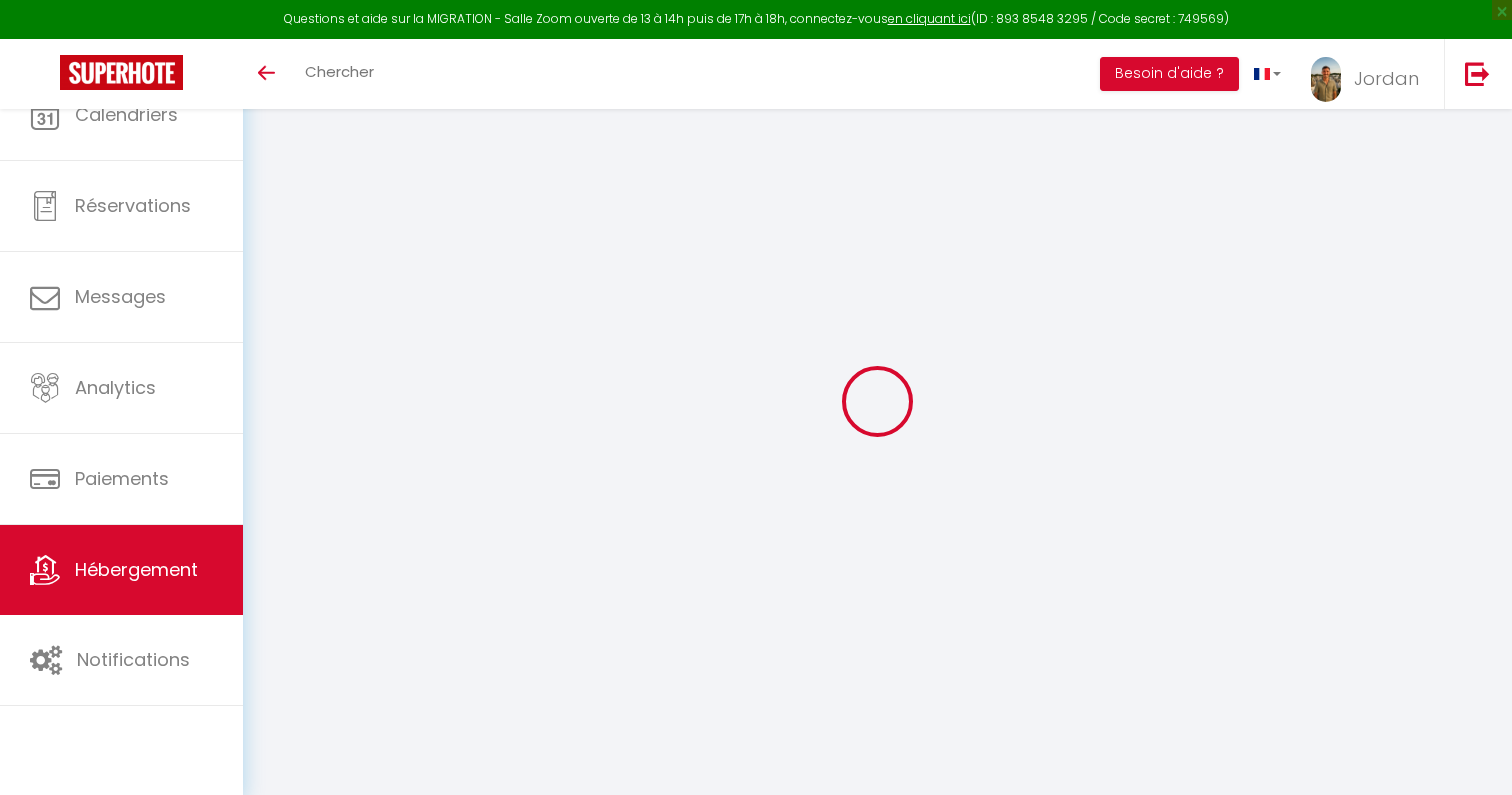select on "3" 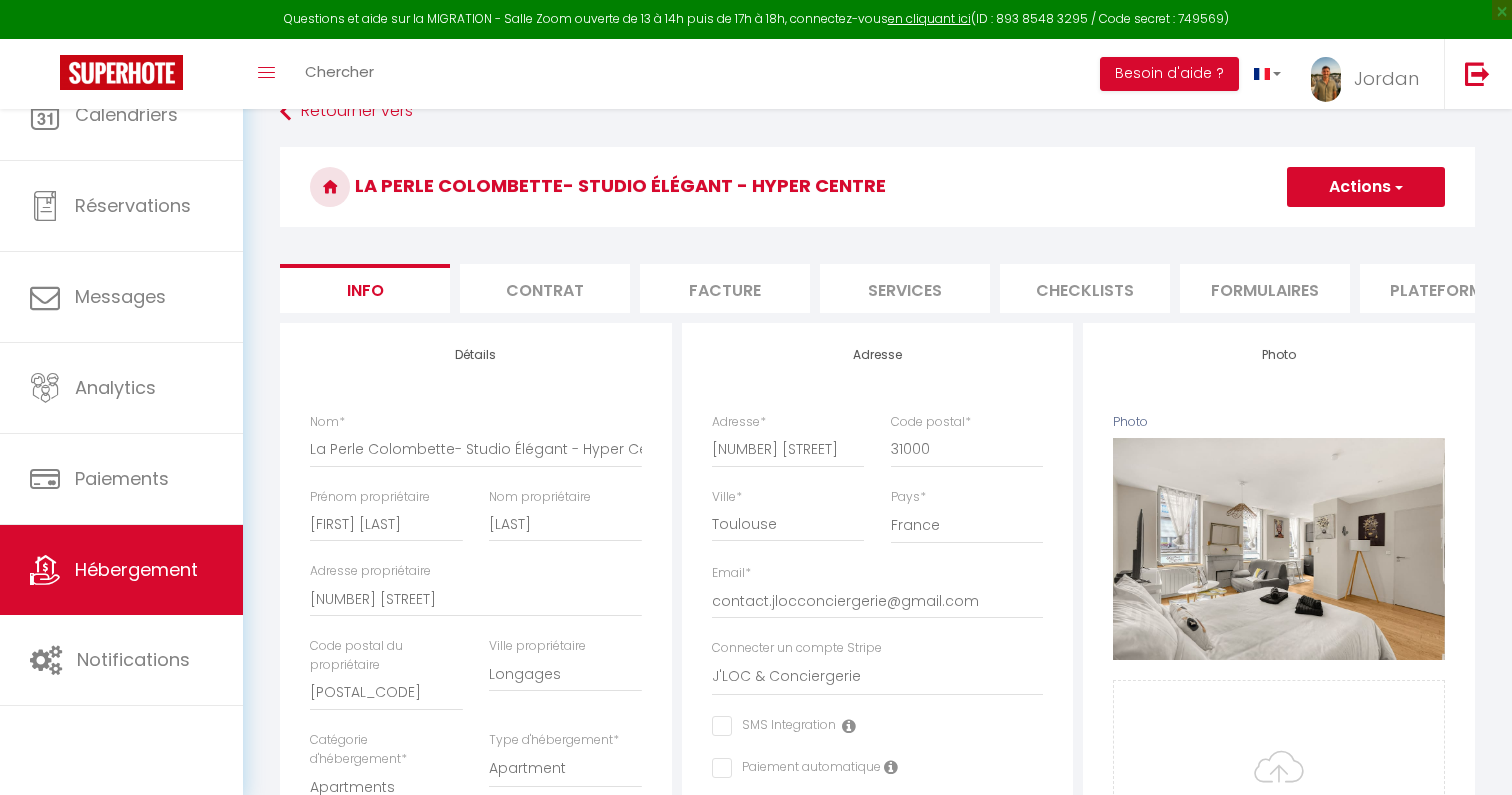 select 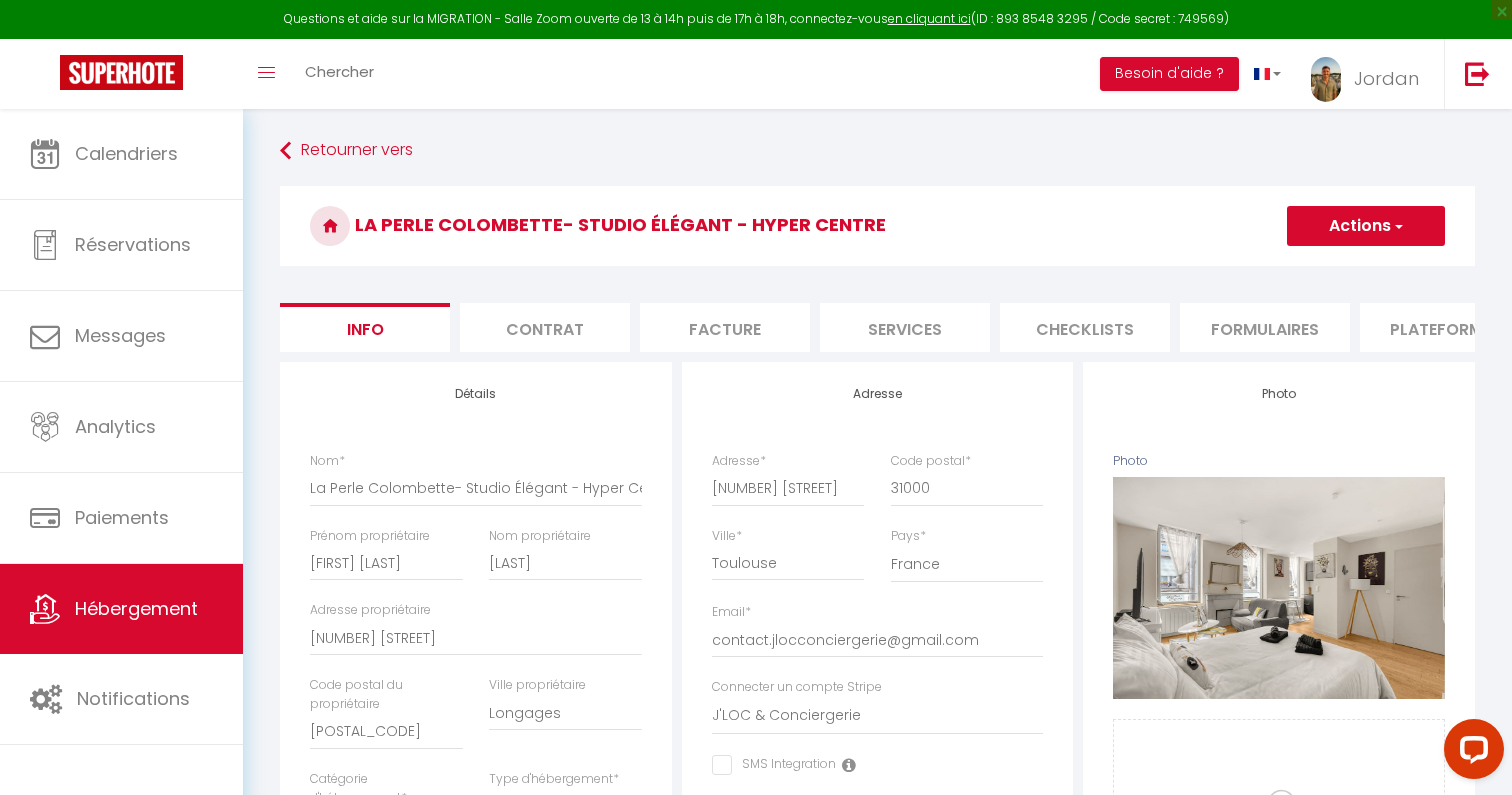 scroll, scrollTop: 0, scrollLeft: 0, axis: both 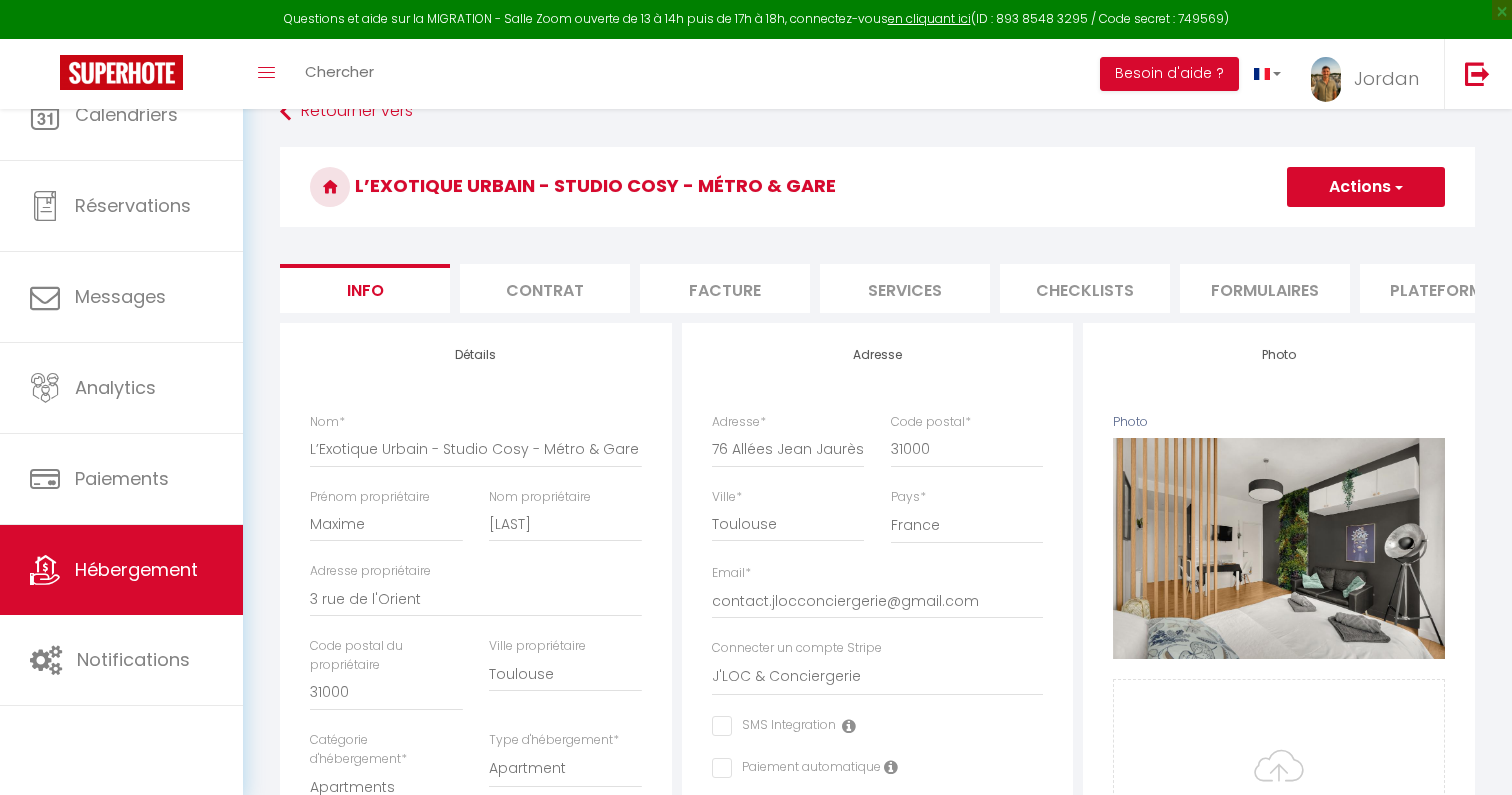 select on "2" 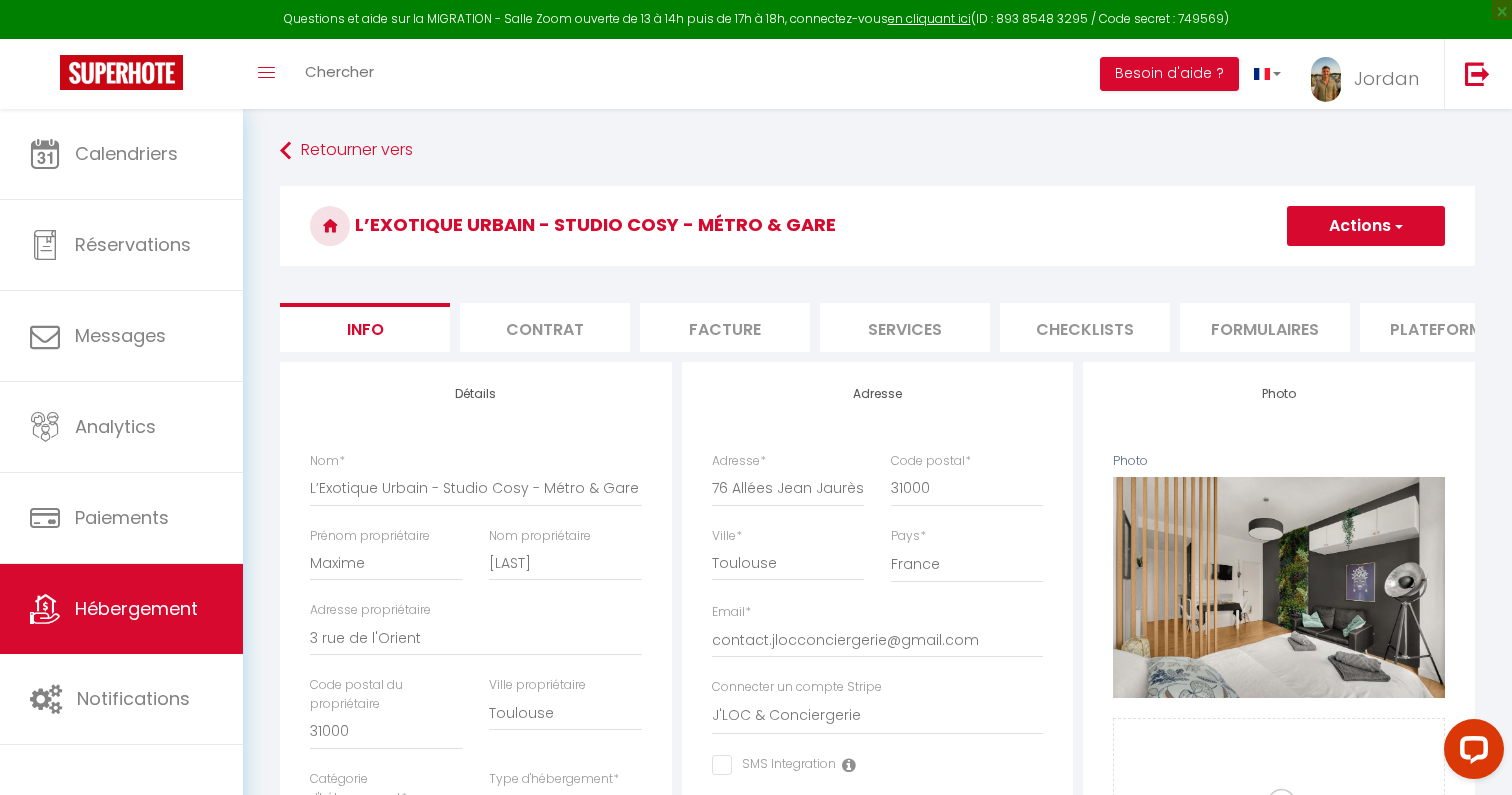 scroll, scrollTop: 0, scrollLeft: 0, axis: both 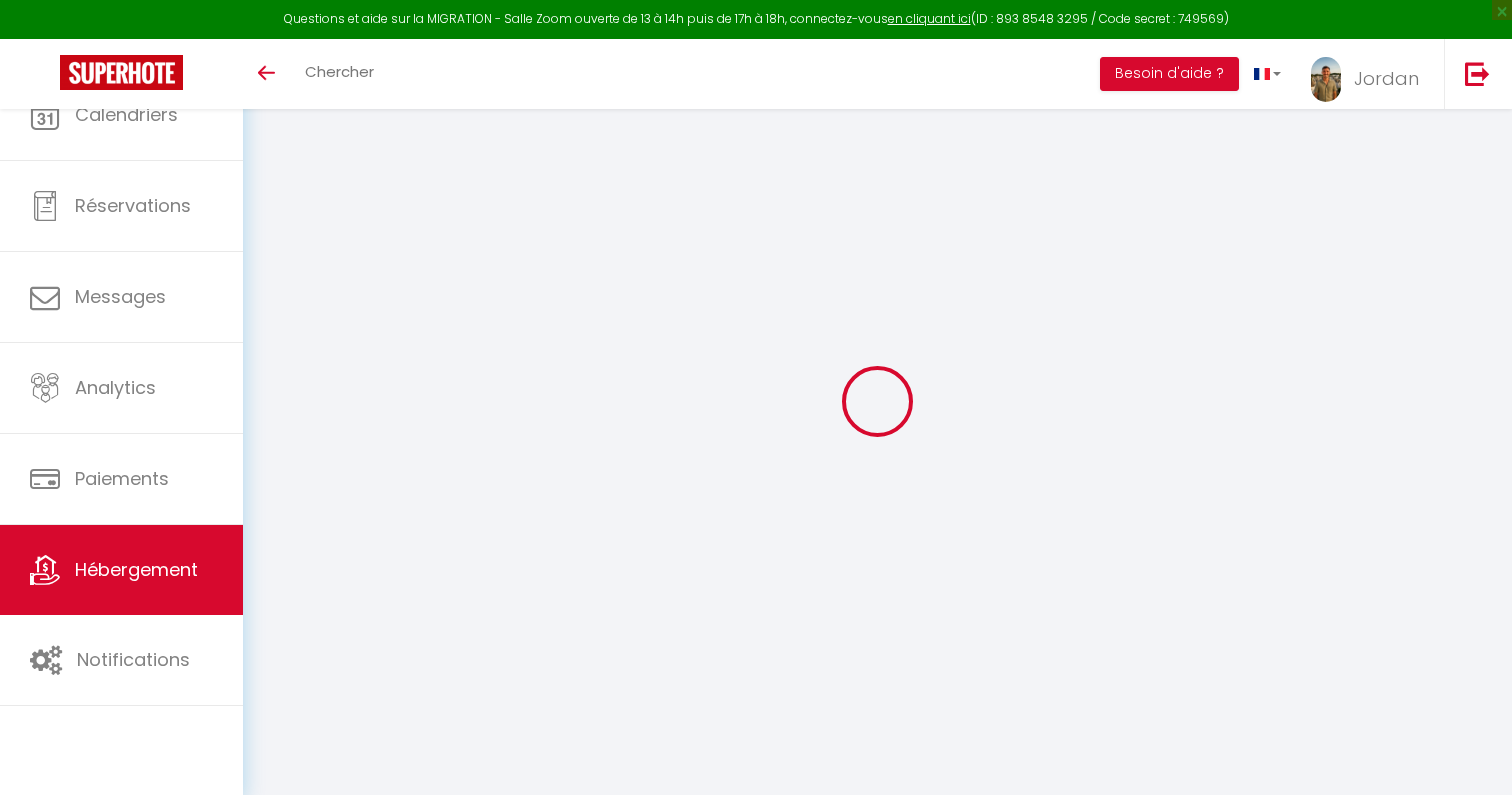 select on "3" 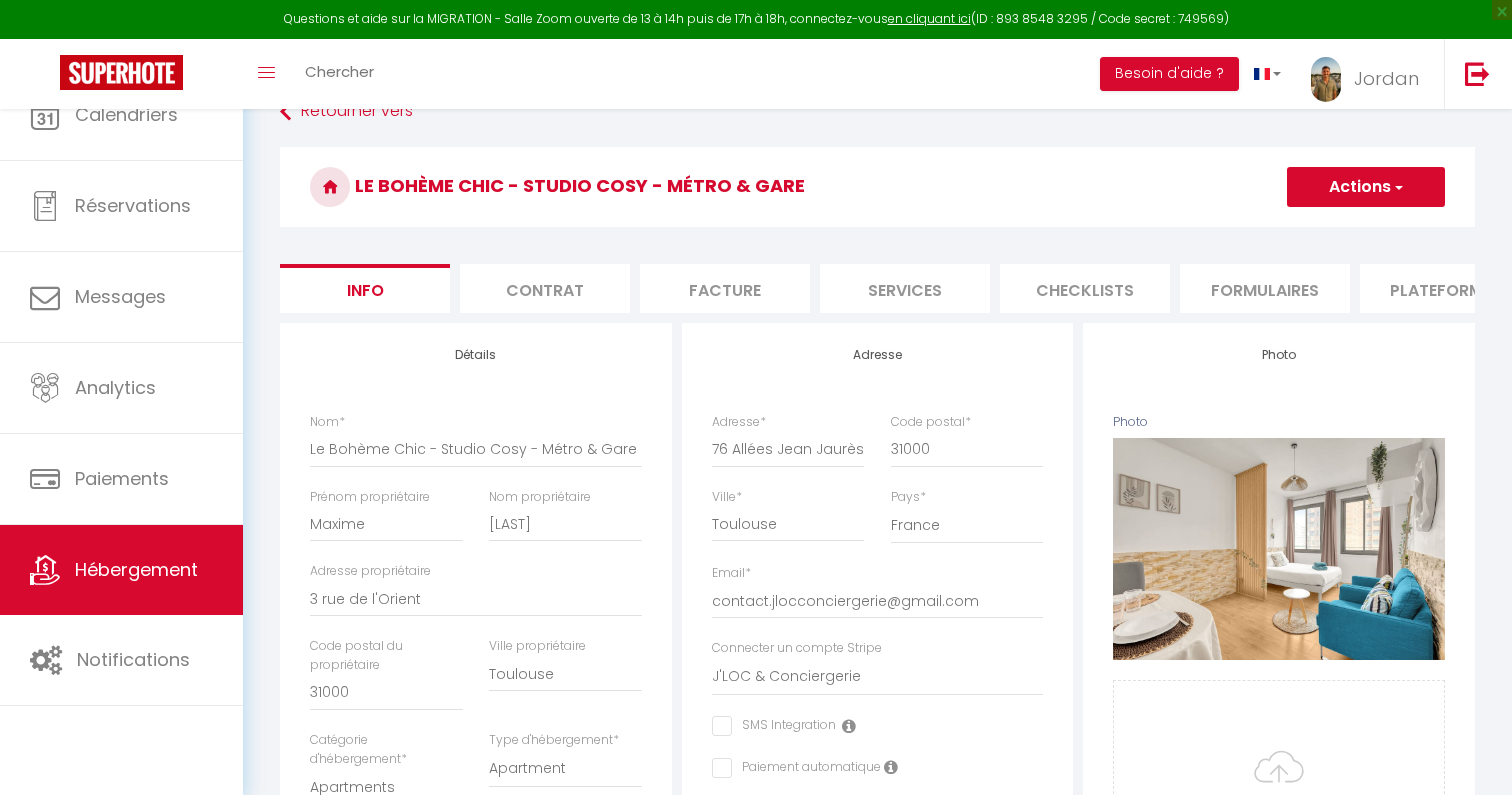 scroll, scrollTop: 0, scrollLeft: 0, axis: both 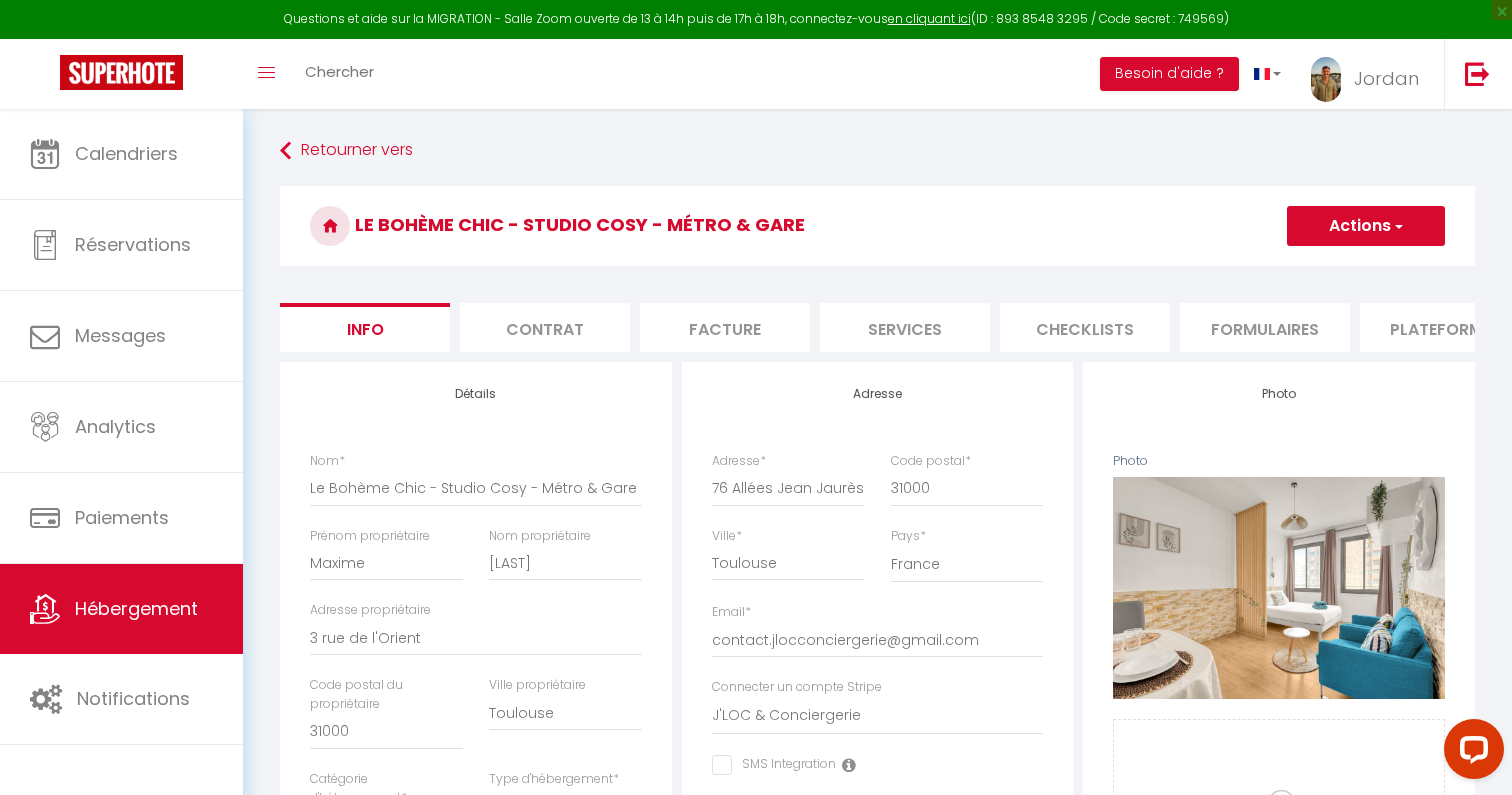 click on "Plateformes" at bounding box center [1445, 327] 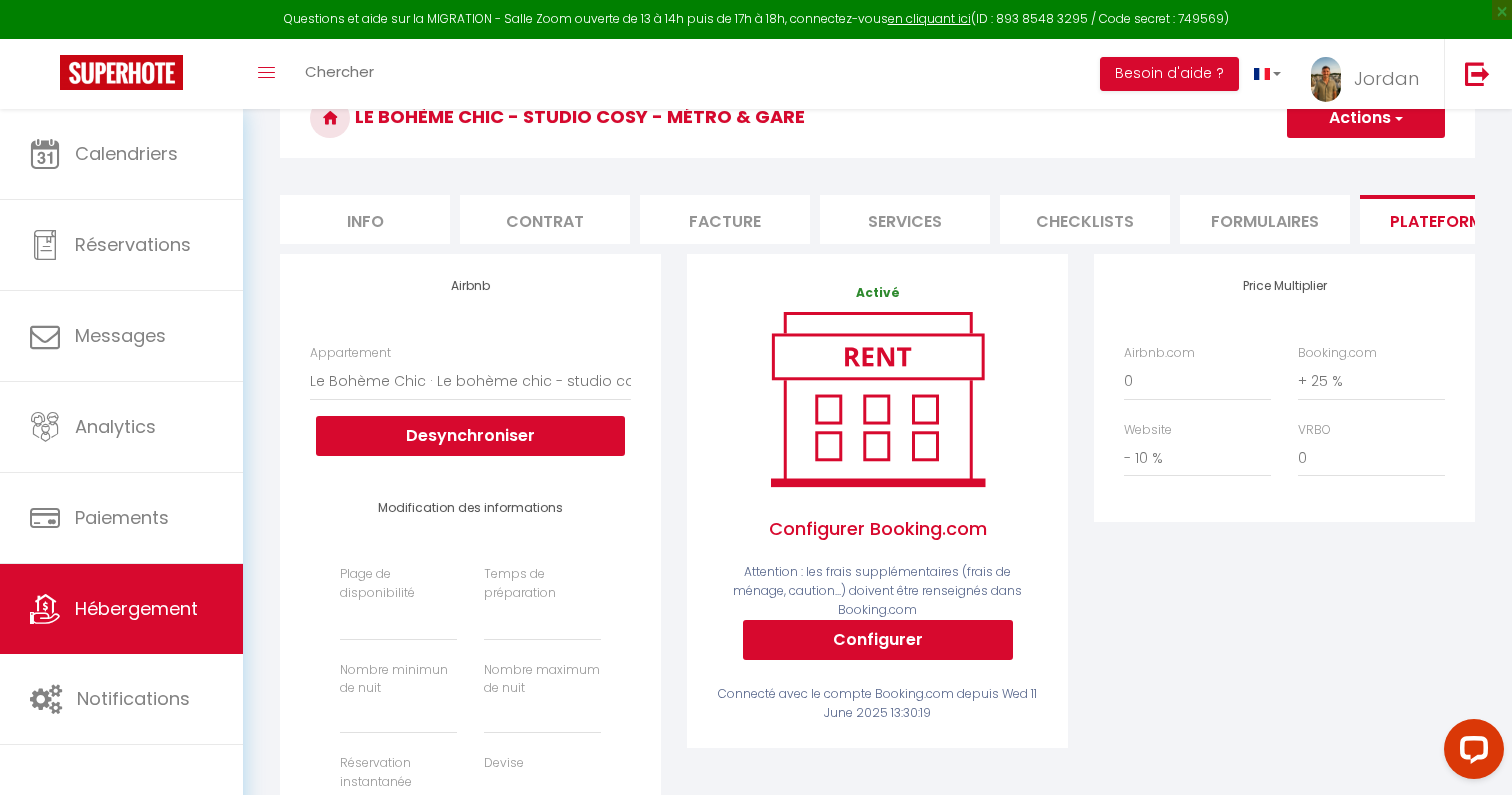 scroll, scrollTop: 116, scrollLeft: 0, axis: vertical 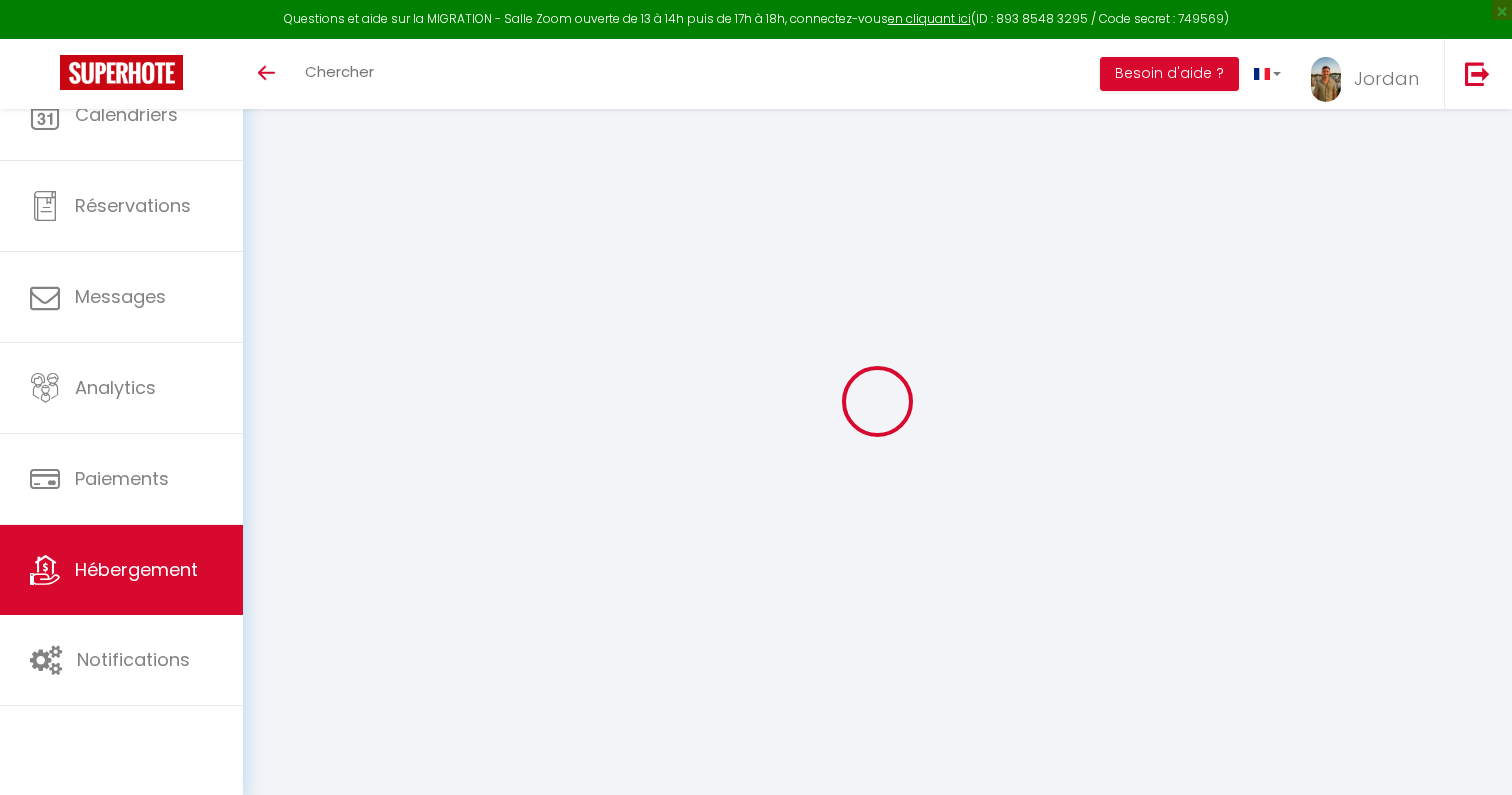 select on "3" 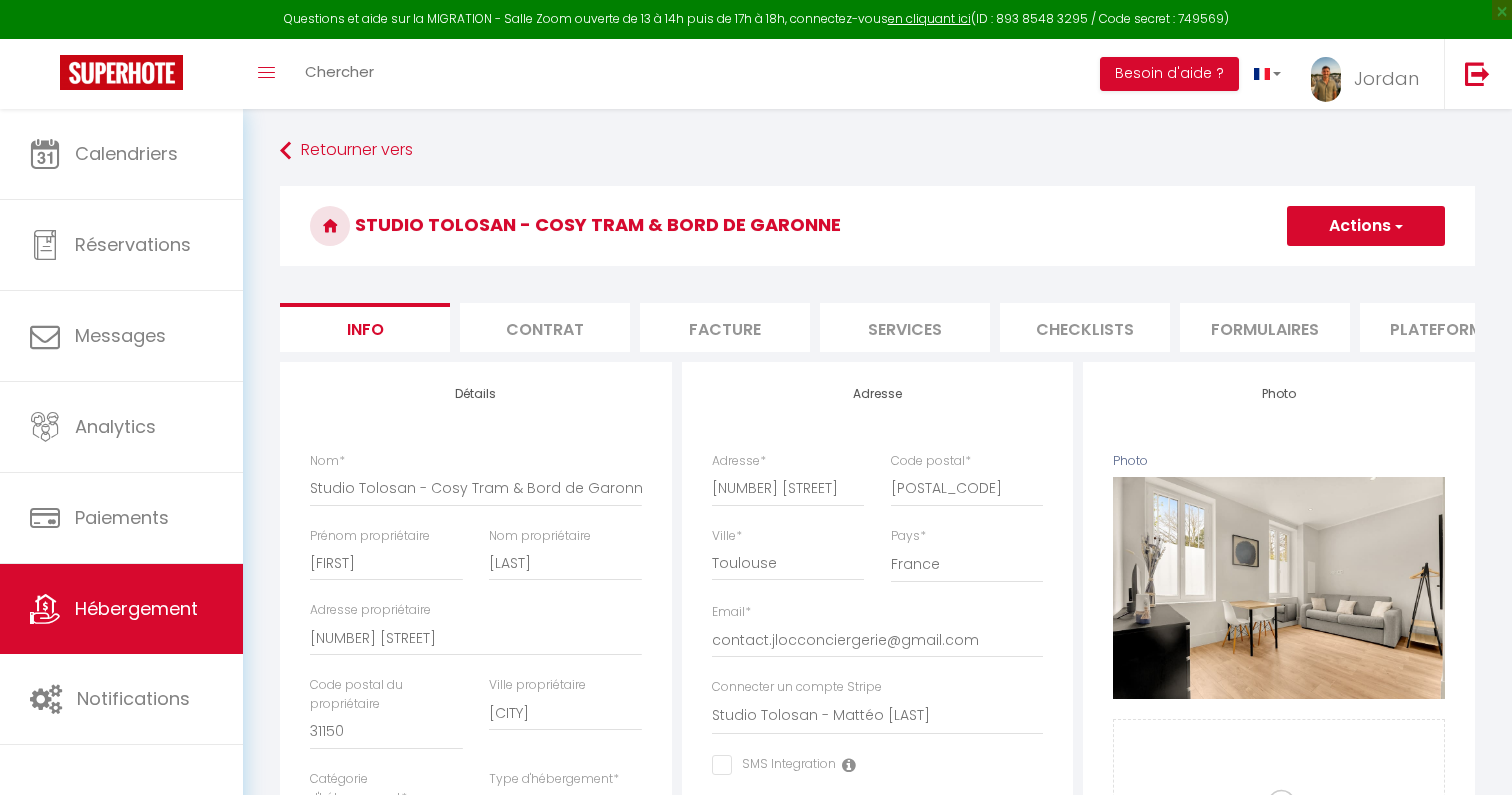 scroll, scrollTop: 0, scrollLeft: 0, axis: both 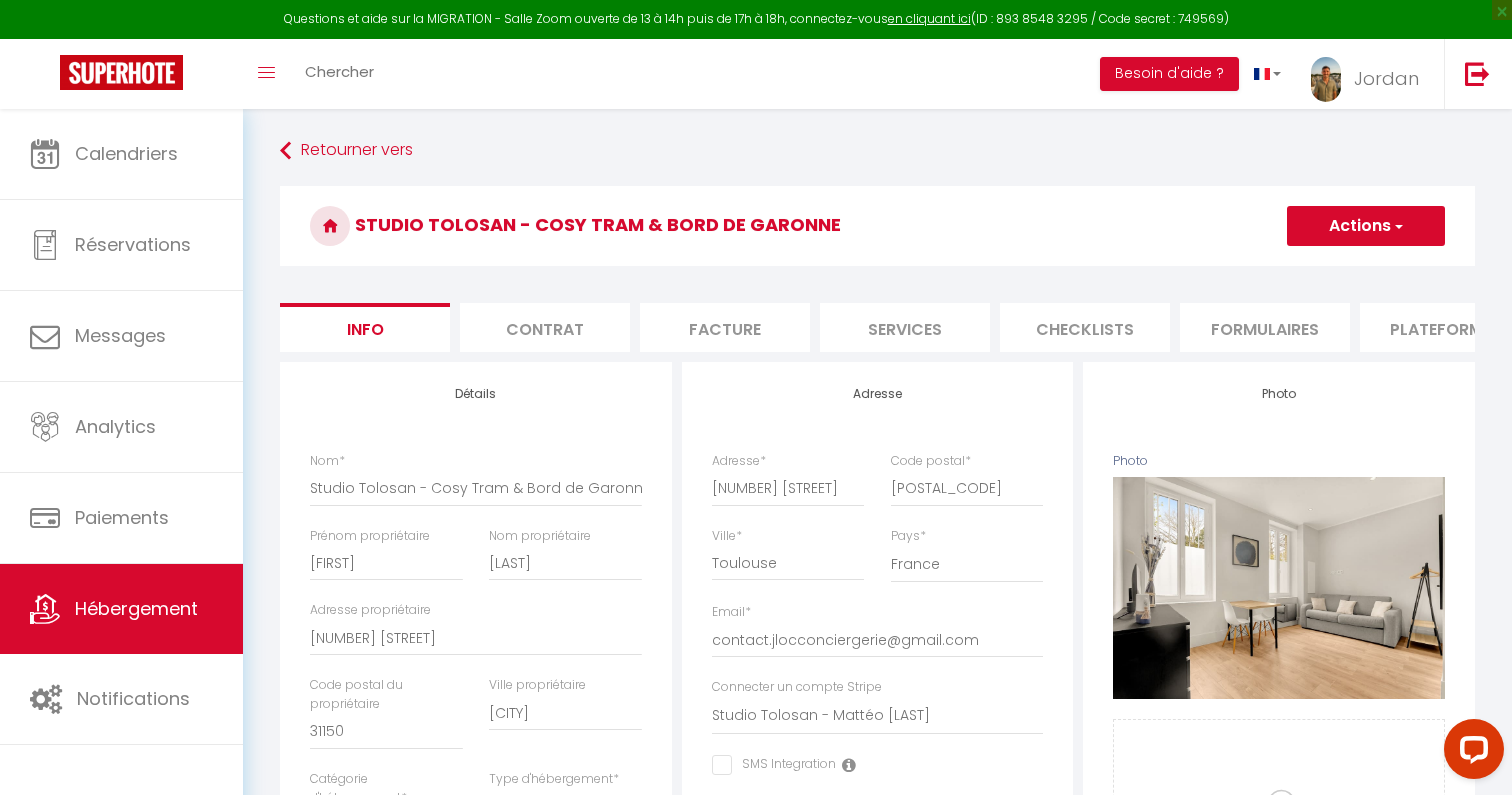 click on "Plateformes" at bounding box center (1445, 327) 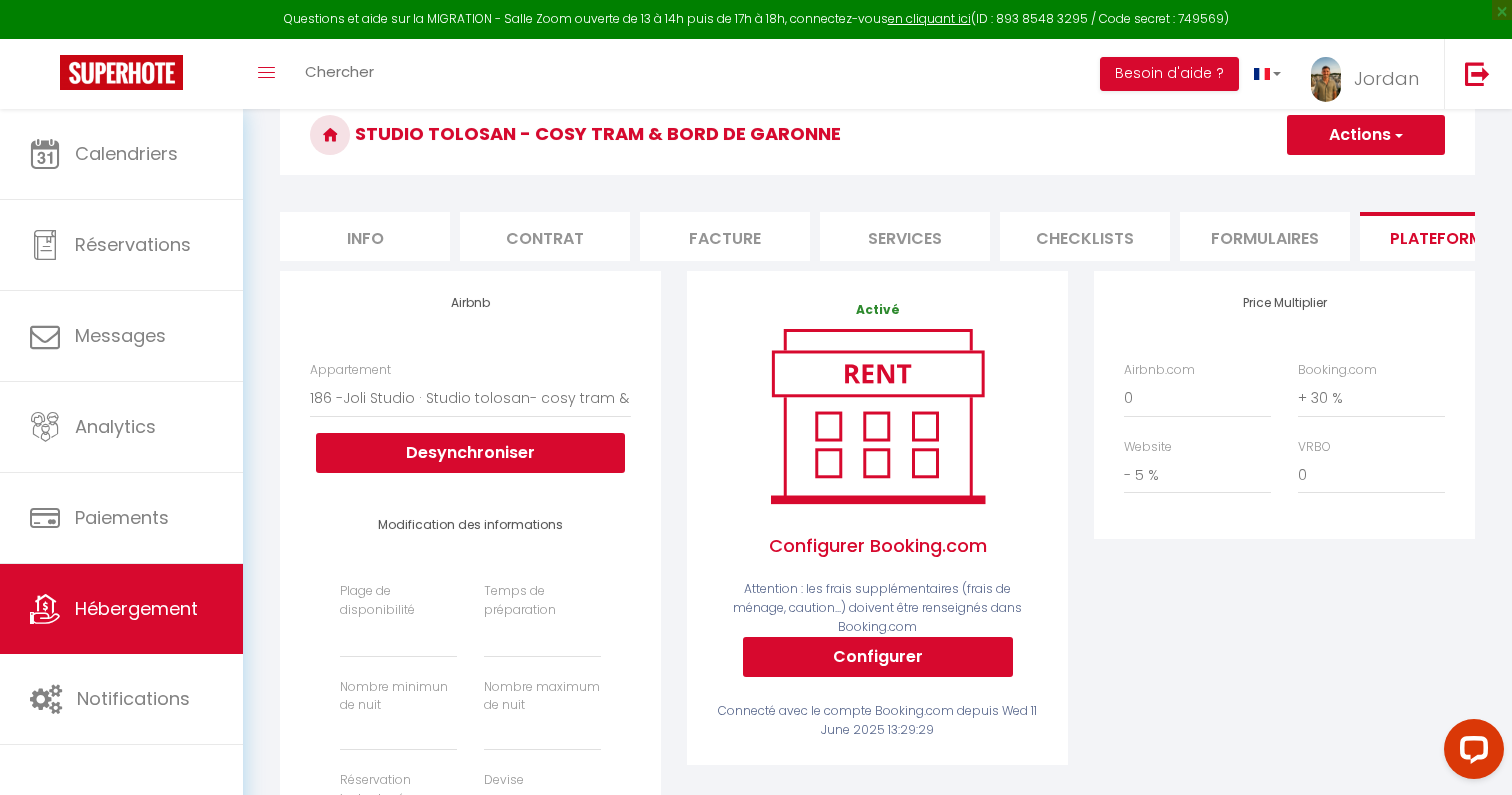 scroll, scrollTop: 92, scrollLeft: 0, axis: vertical 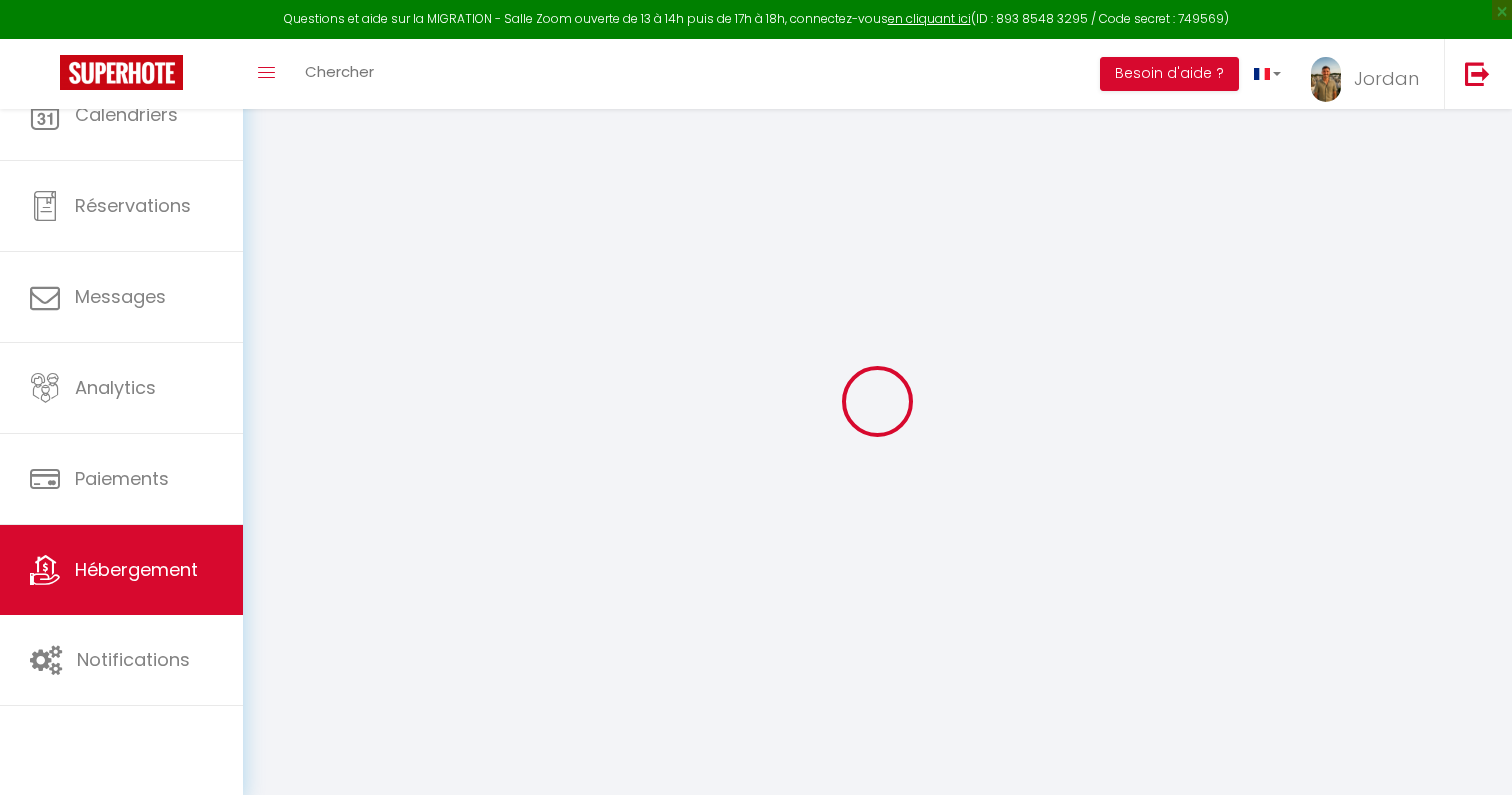 select on "2" 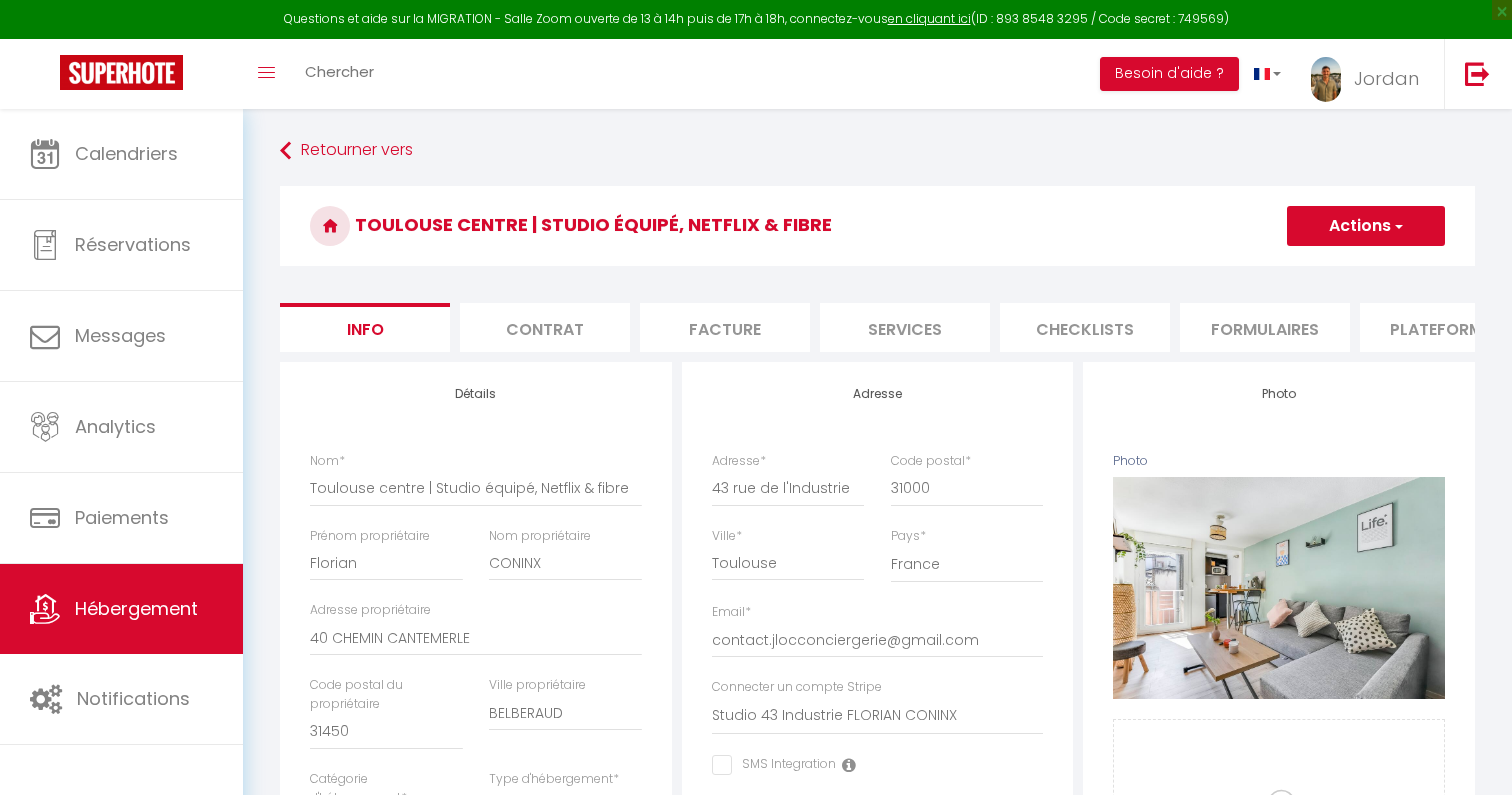 scroll, scrollTop: 0, scrollLeft: 0, axis: both 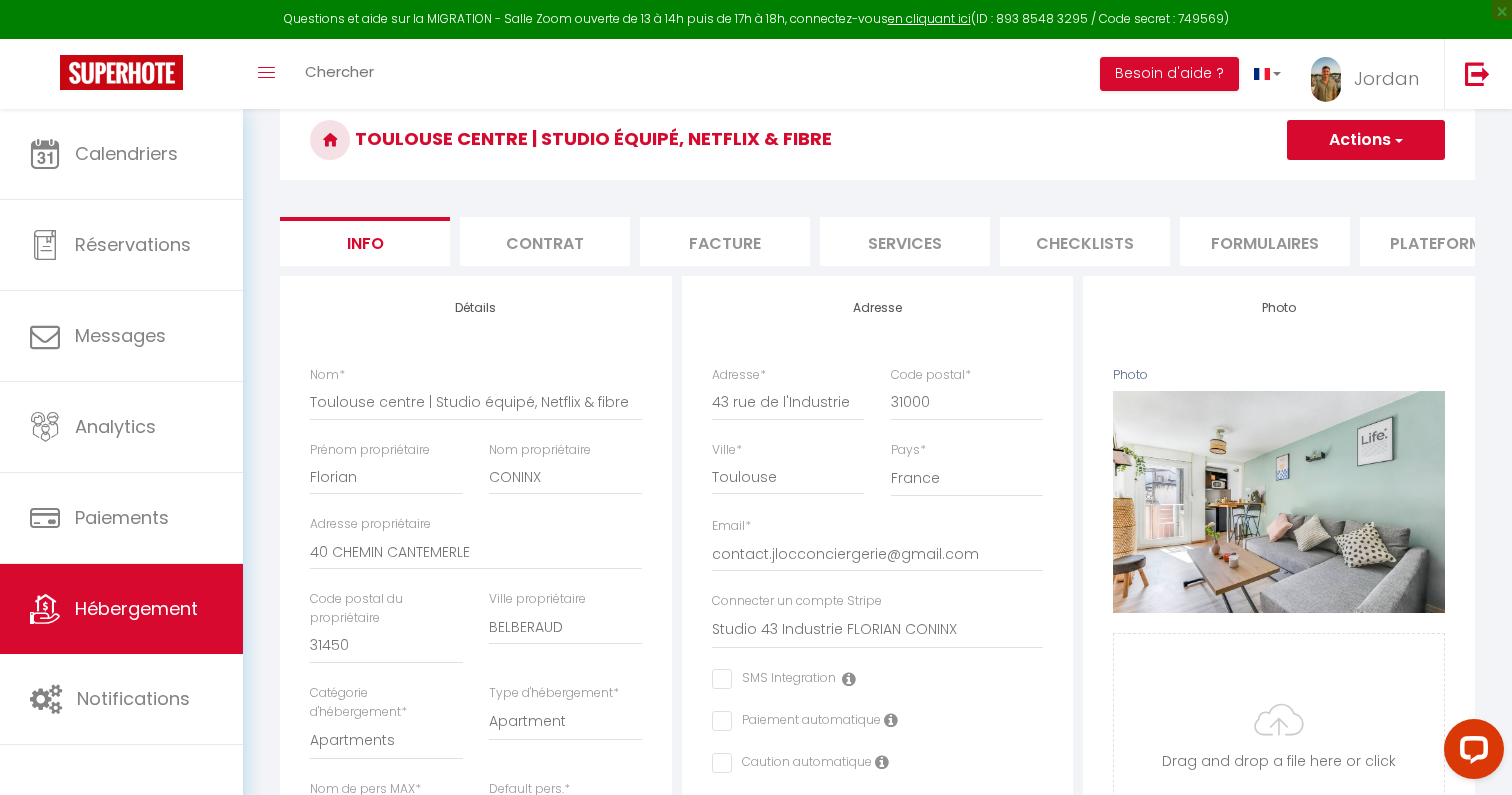 click on "Plateformes" at bounding box center [1445, 241] 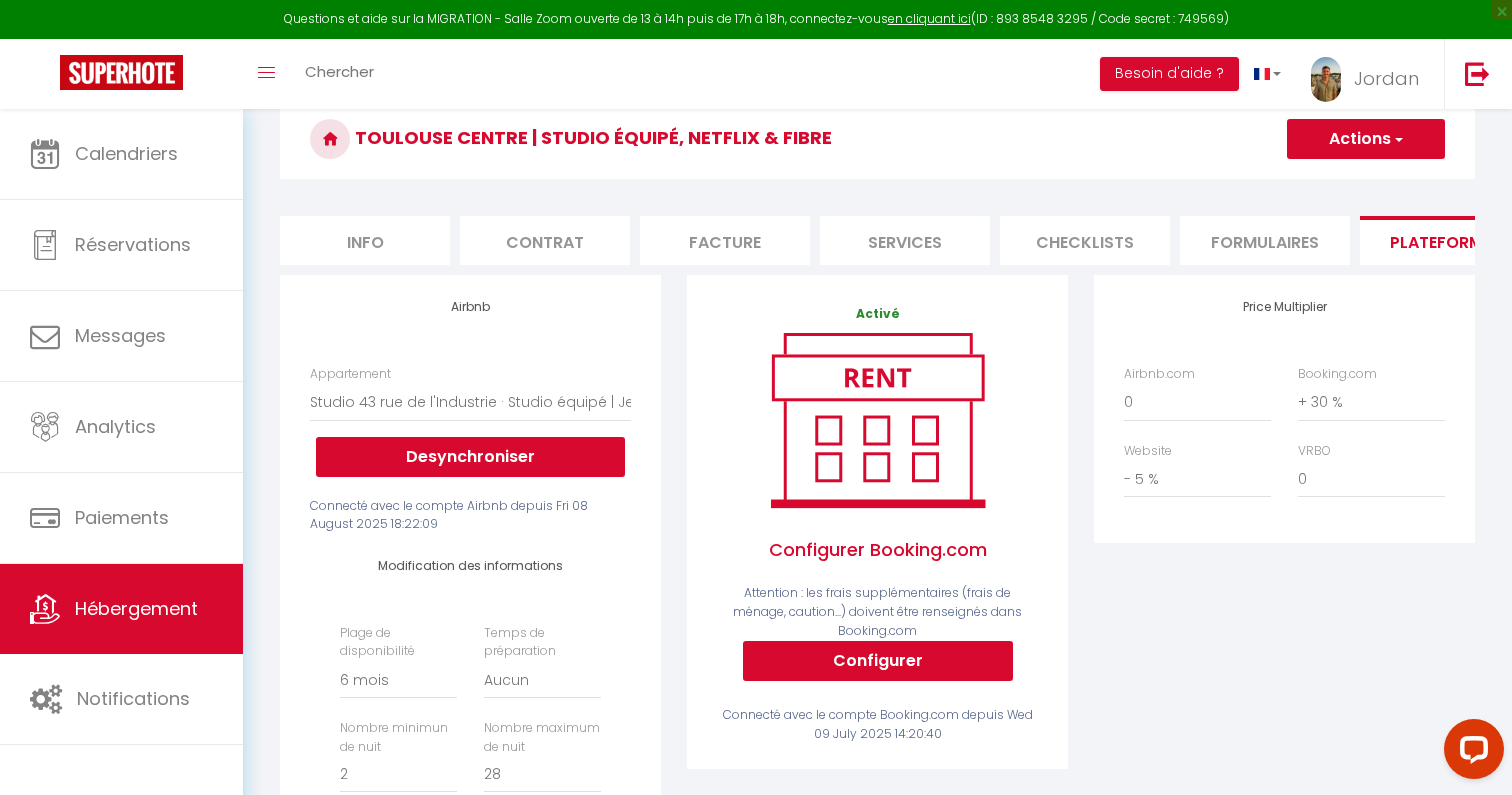 scroll, scrollTop: 75, scrollLeft: 0, axis: vertical 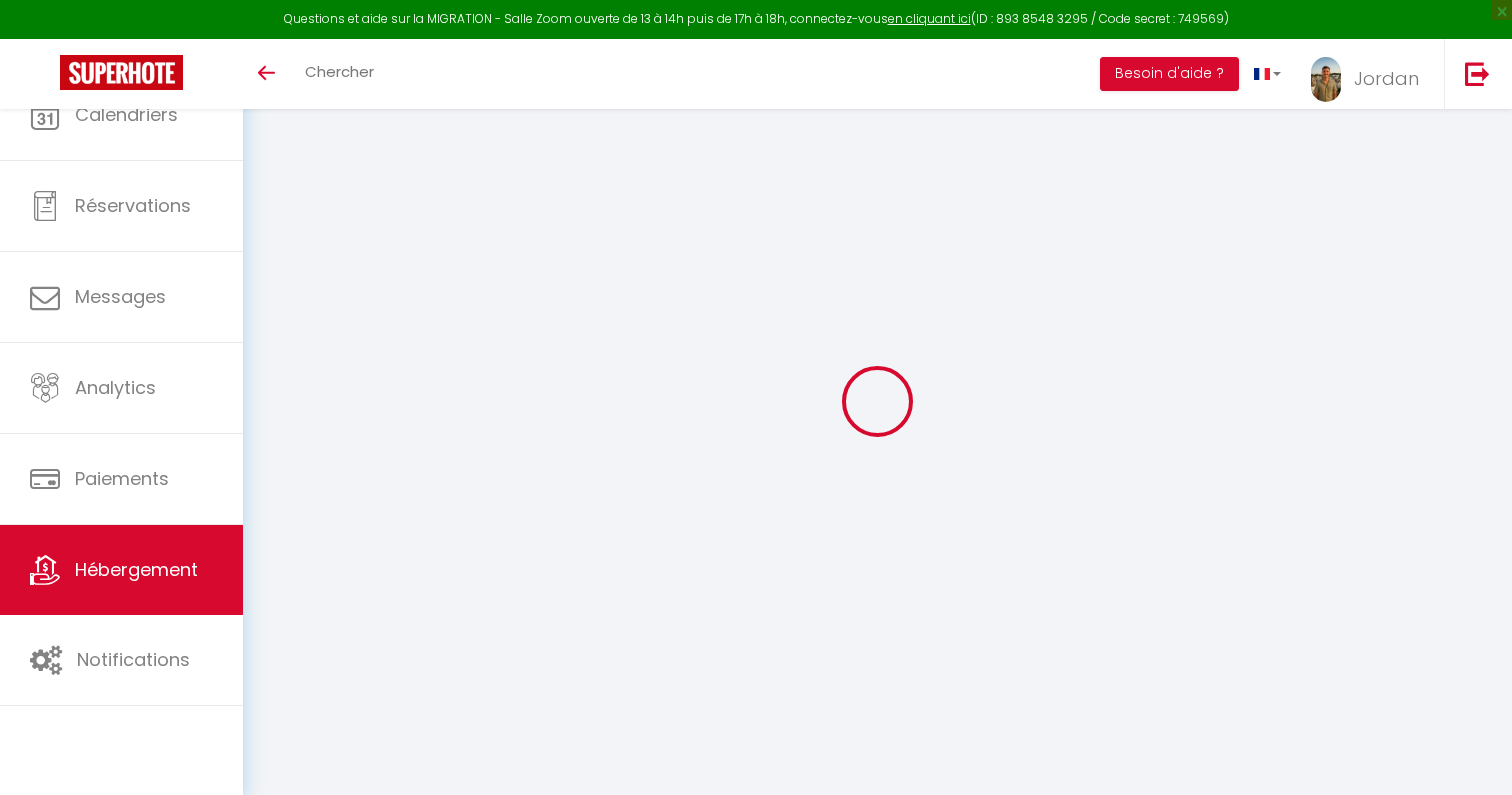 select on "3" 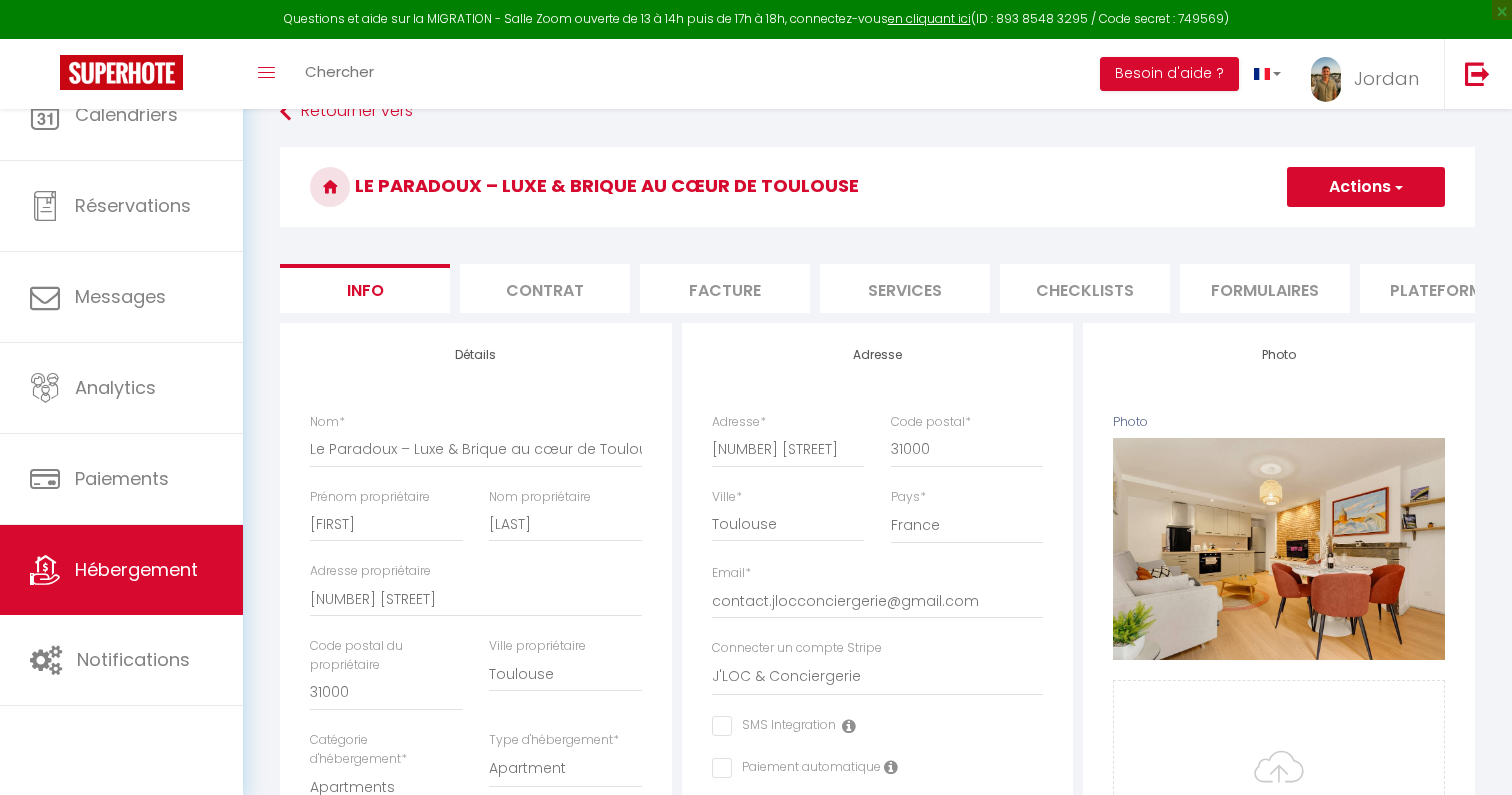 select 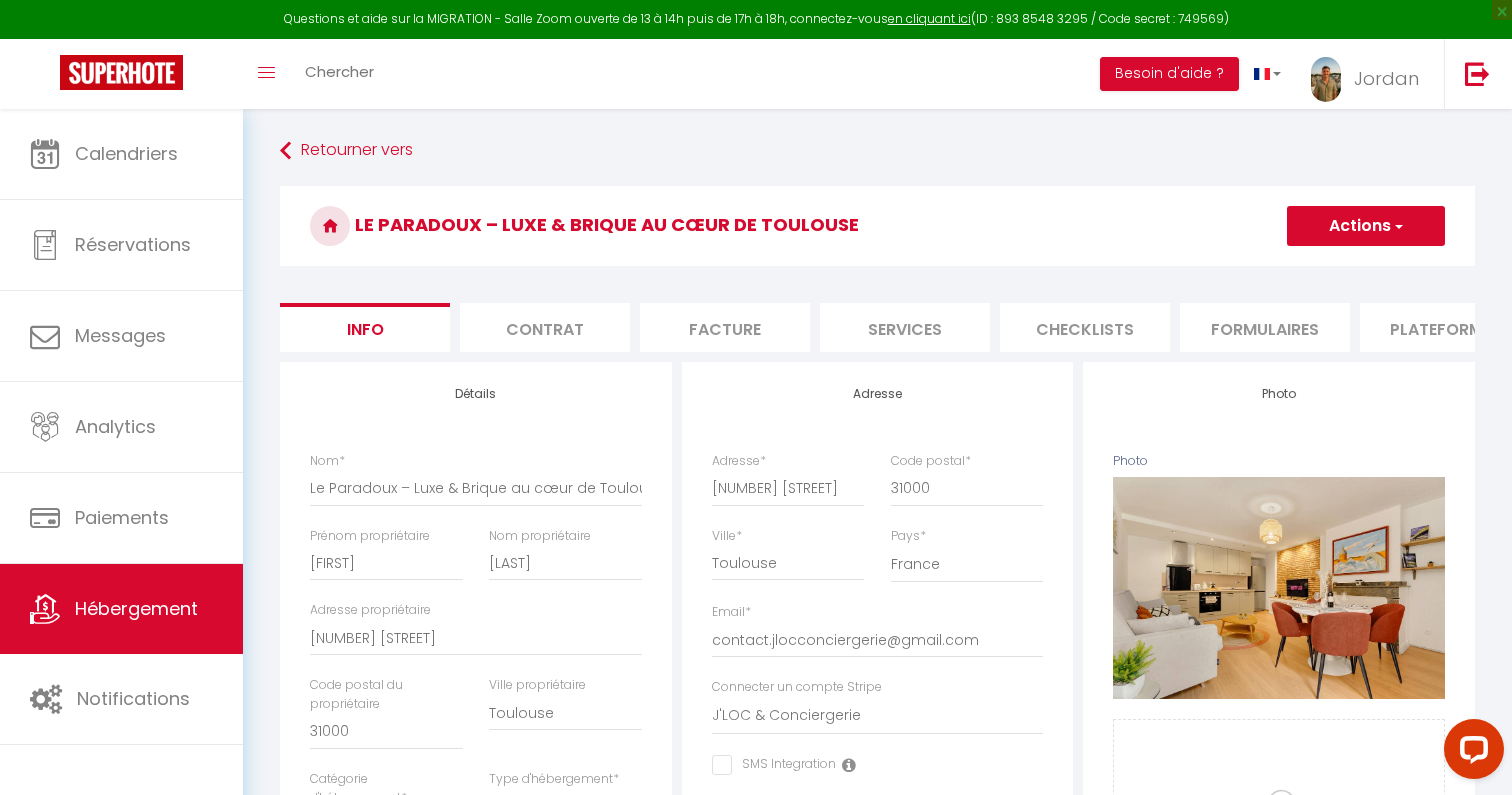 scroll, scrollTop: 0, scrollLeft: 0, axis: both 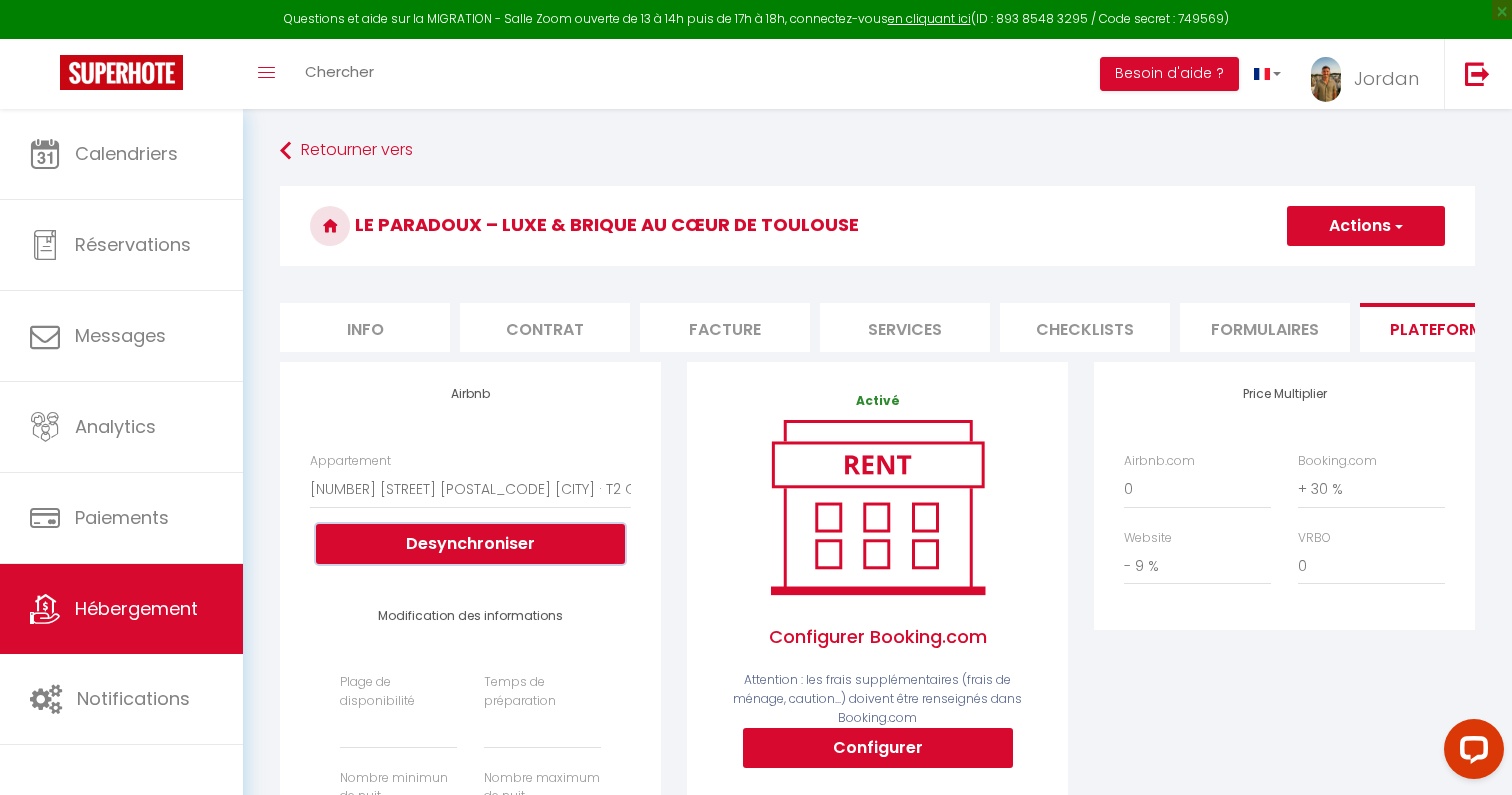 click on "Desynchroniser" at bounding box center (470, 544) 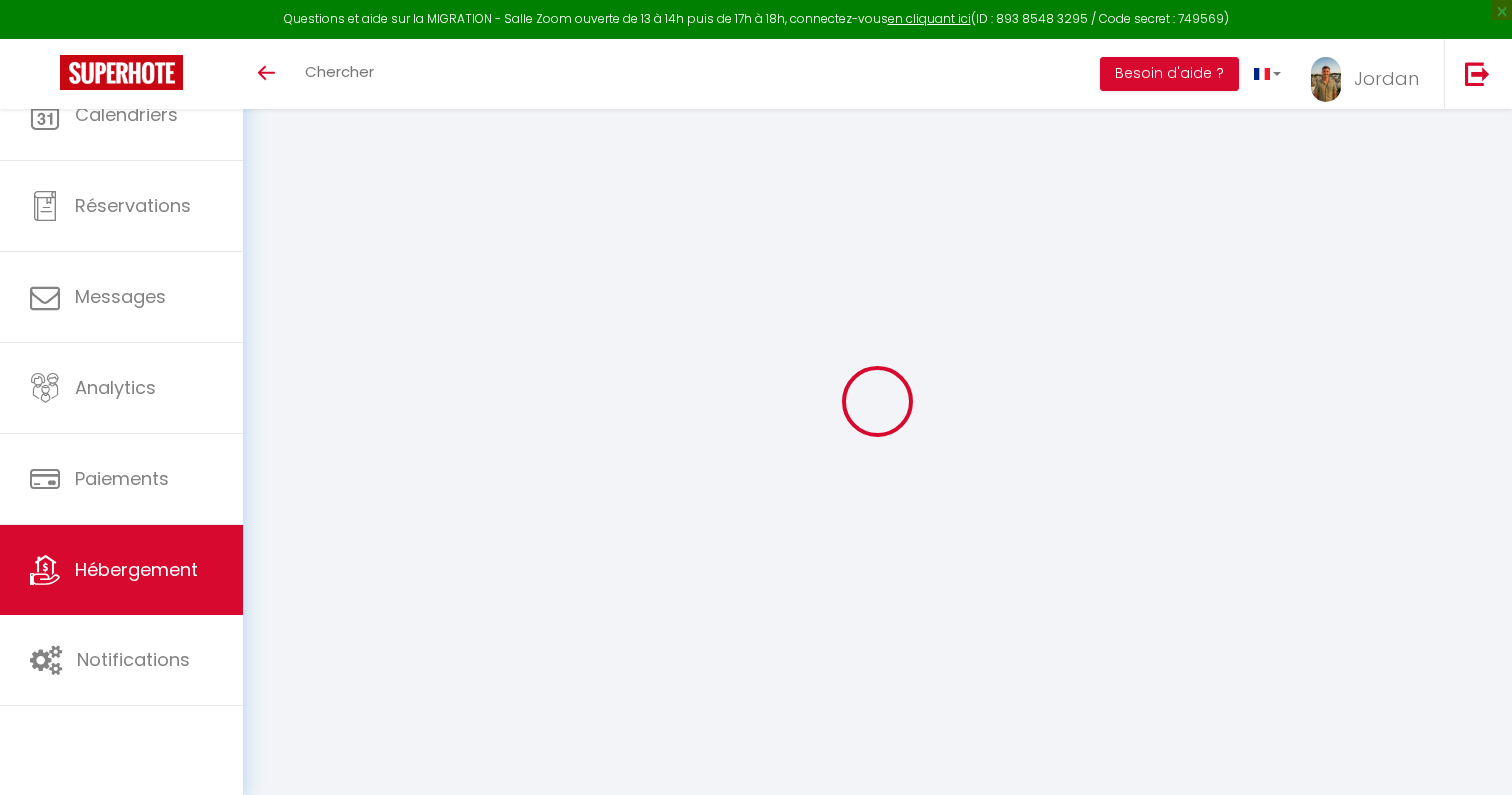 select on "3" 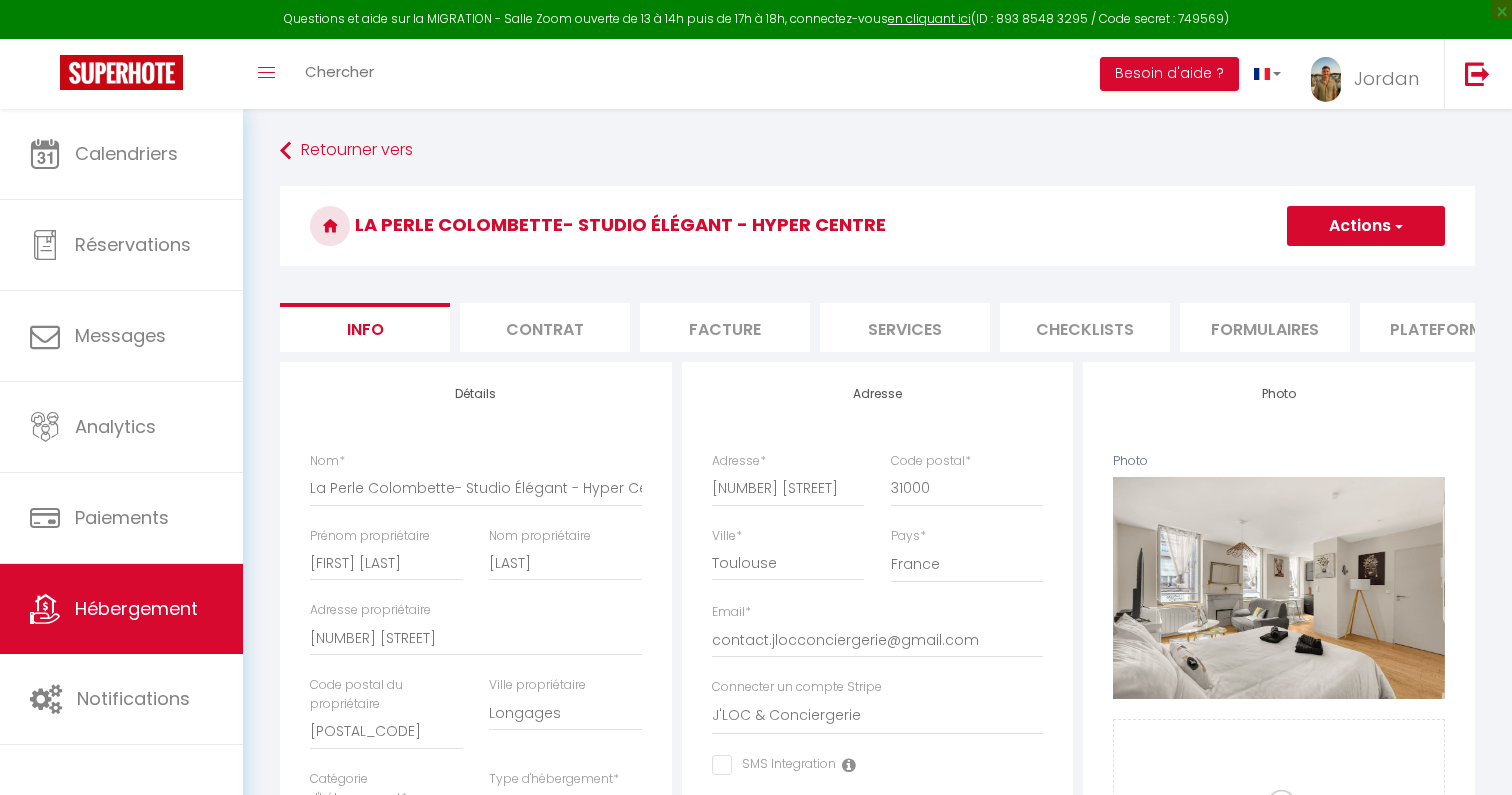 scroll, scrollTop: 0, scrollLeft: 0, axis: both 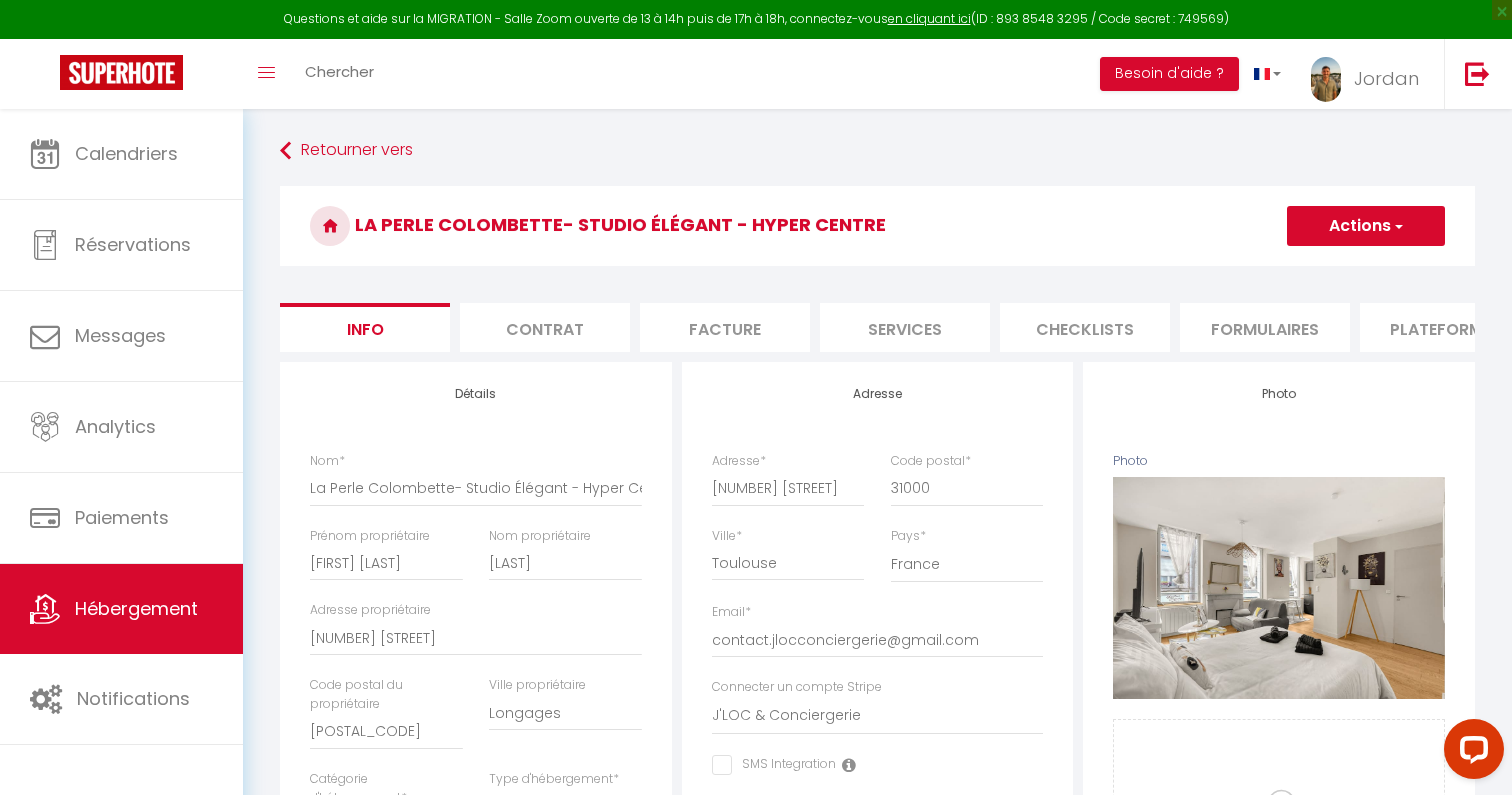 click on "Plateformes" at bounding box center (1445, 327) 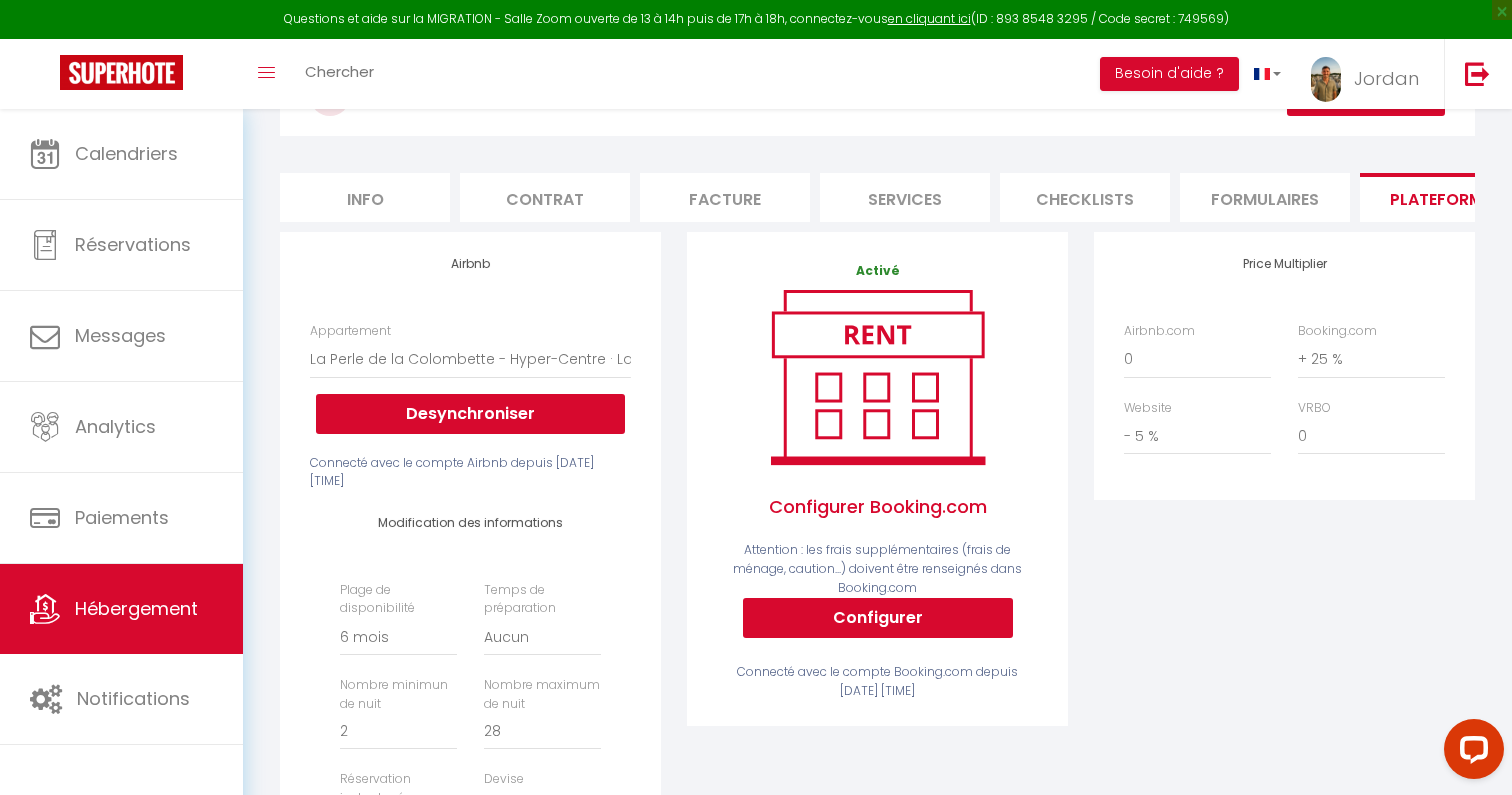 scroll, scrollTop: 0, scrollLeft: 0, axis: both 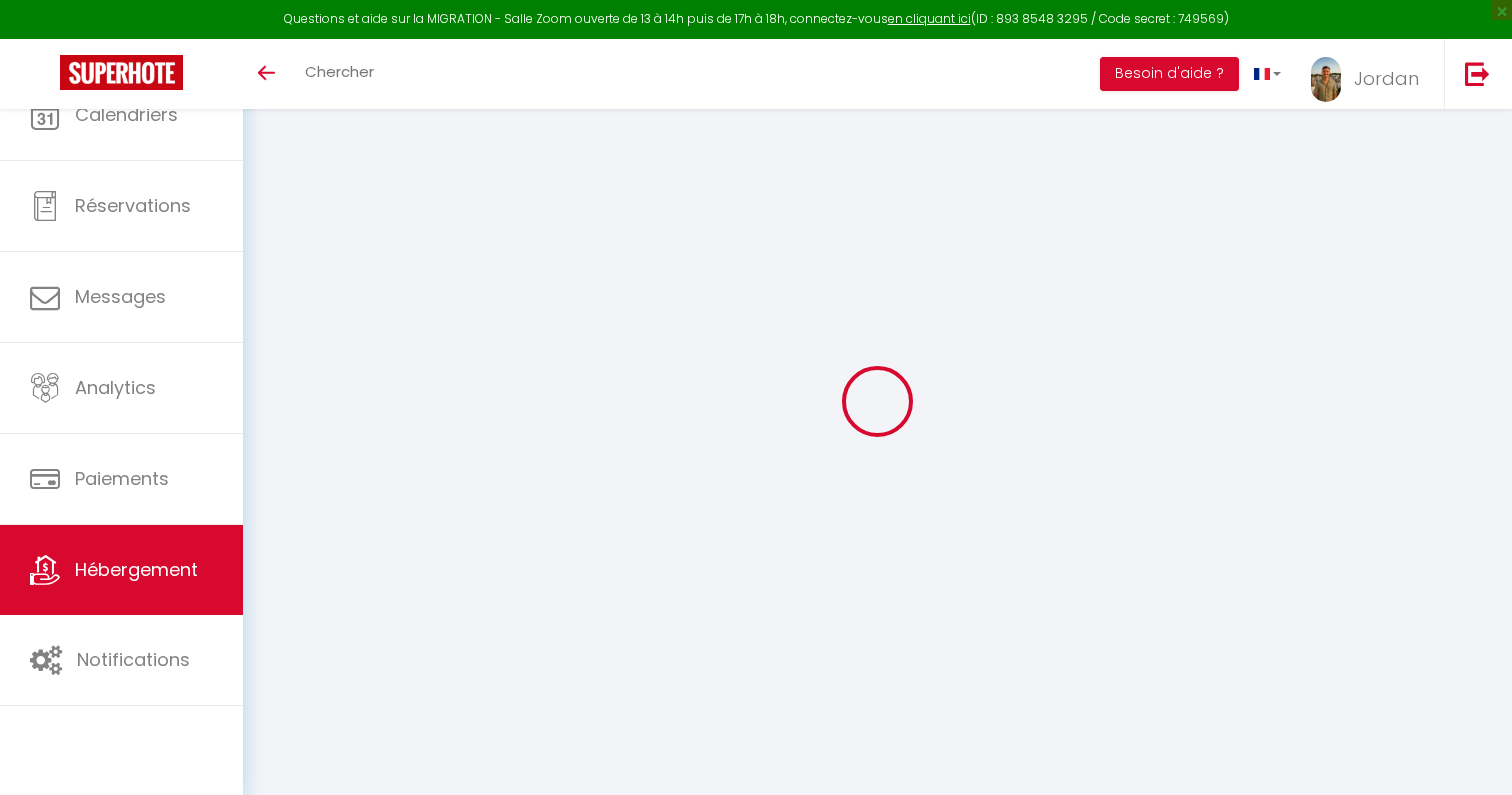 select on "3" 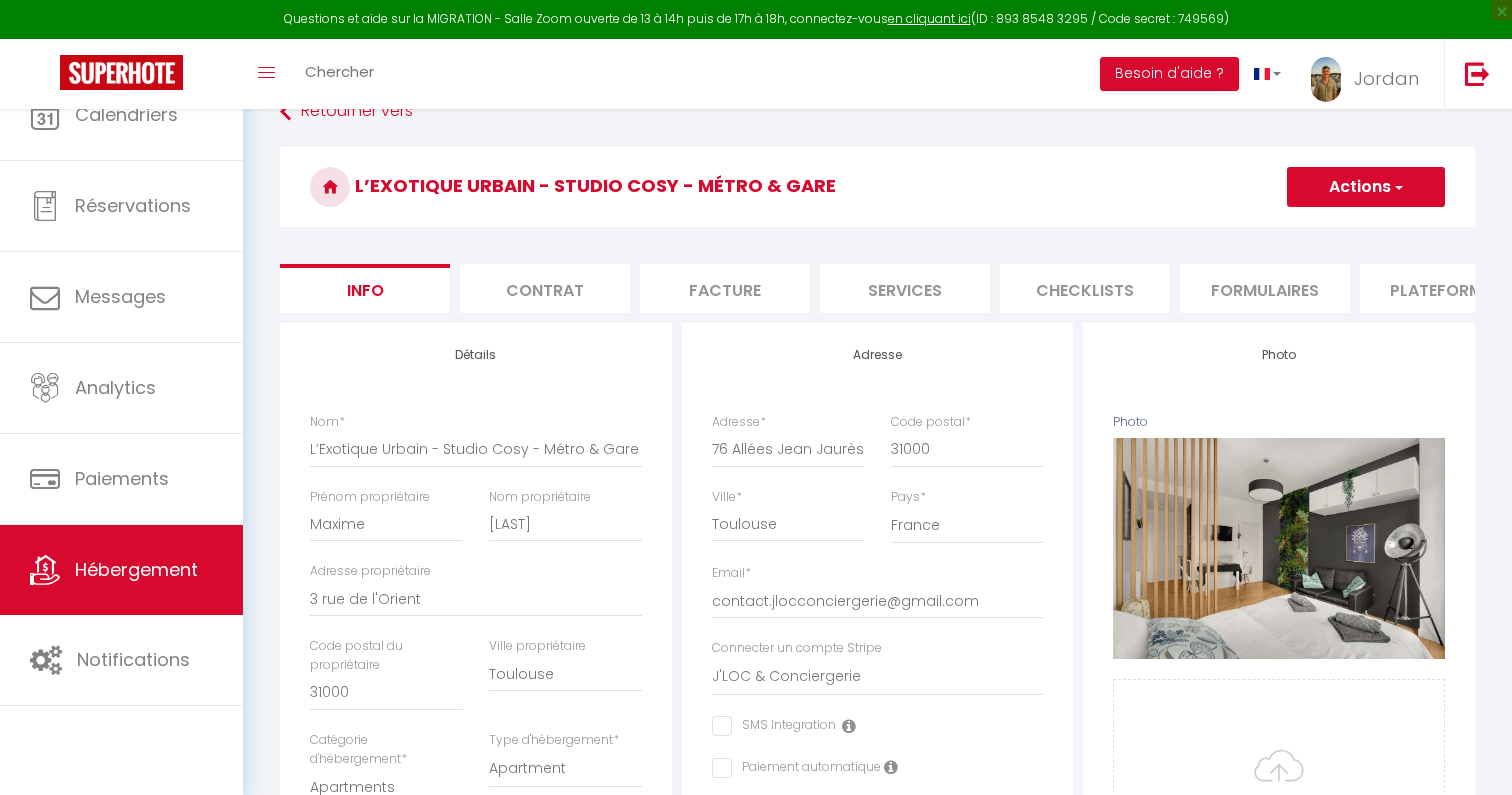 select 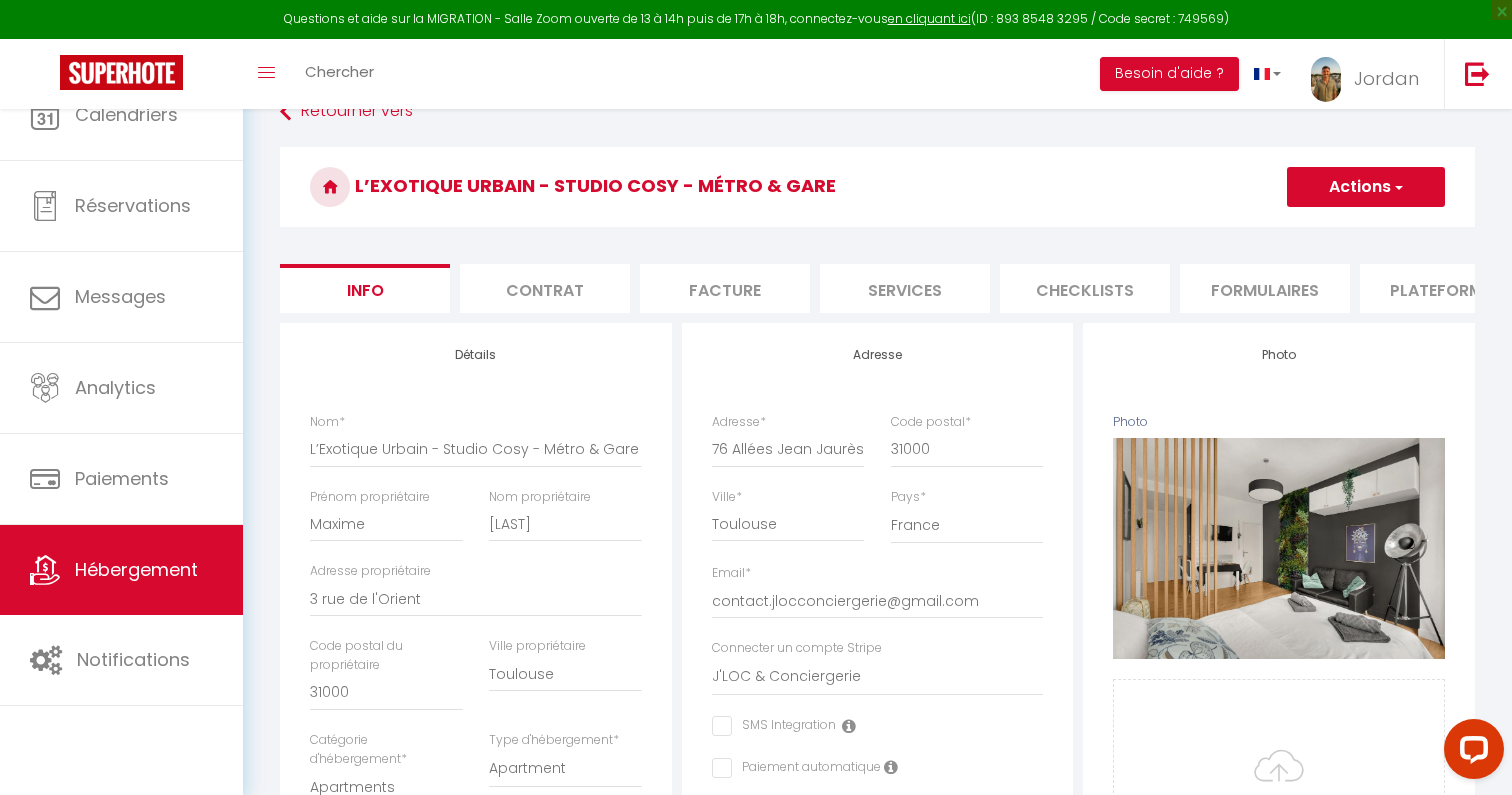 scroll, scrollTop: 0, scrollLeft: 0, axis: both 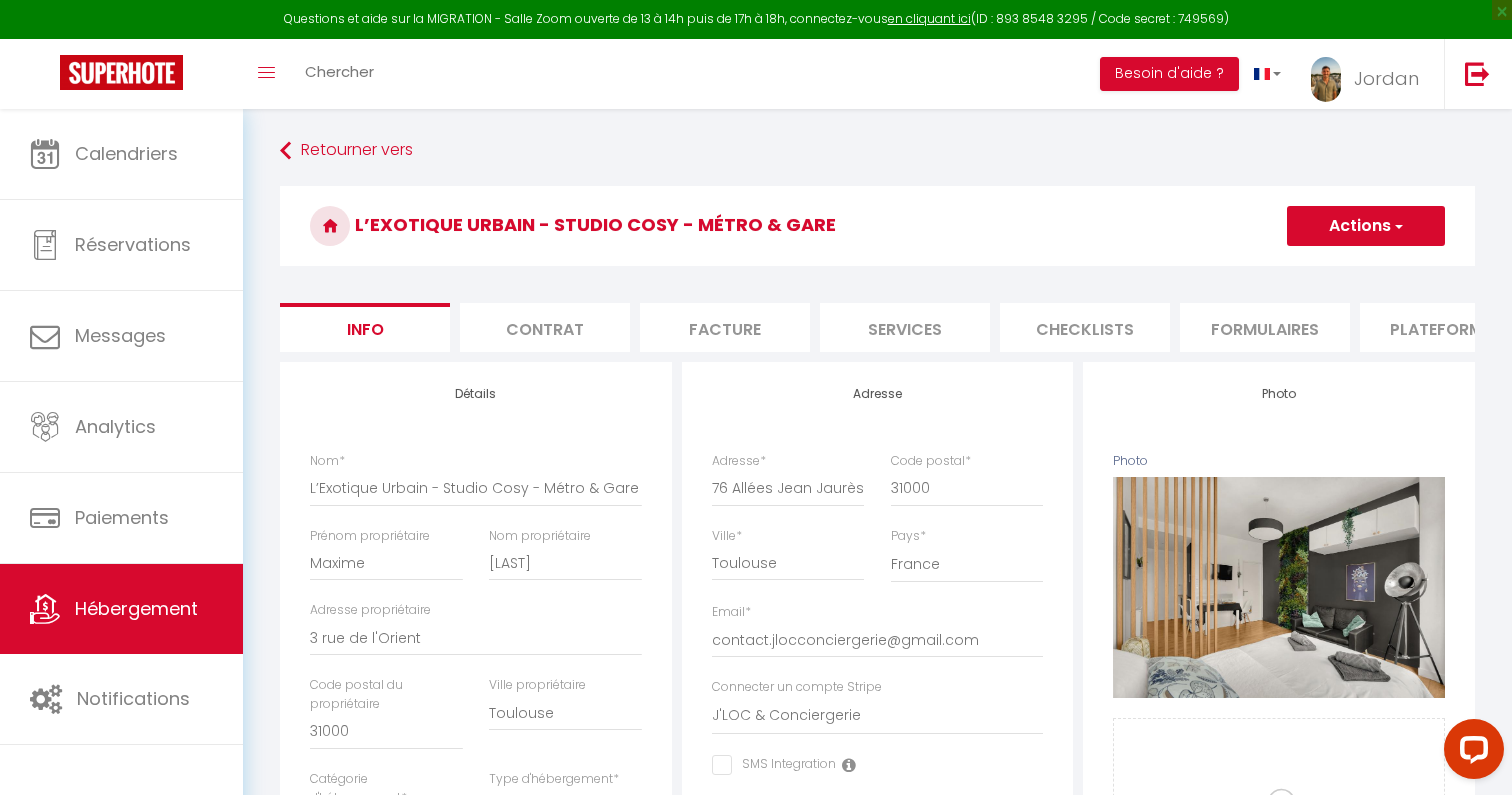 click on "Plateformes" at bounding box center [1445, 327] 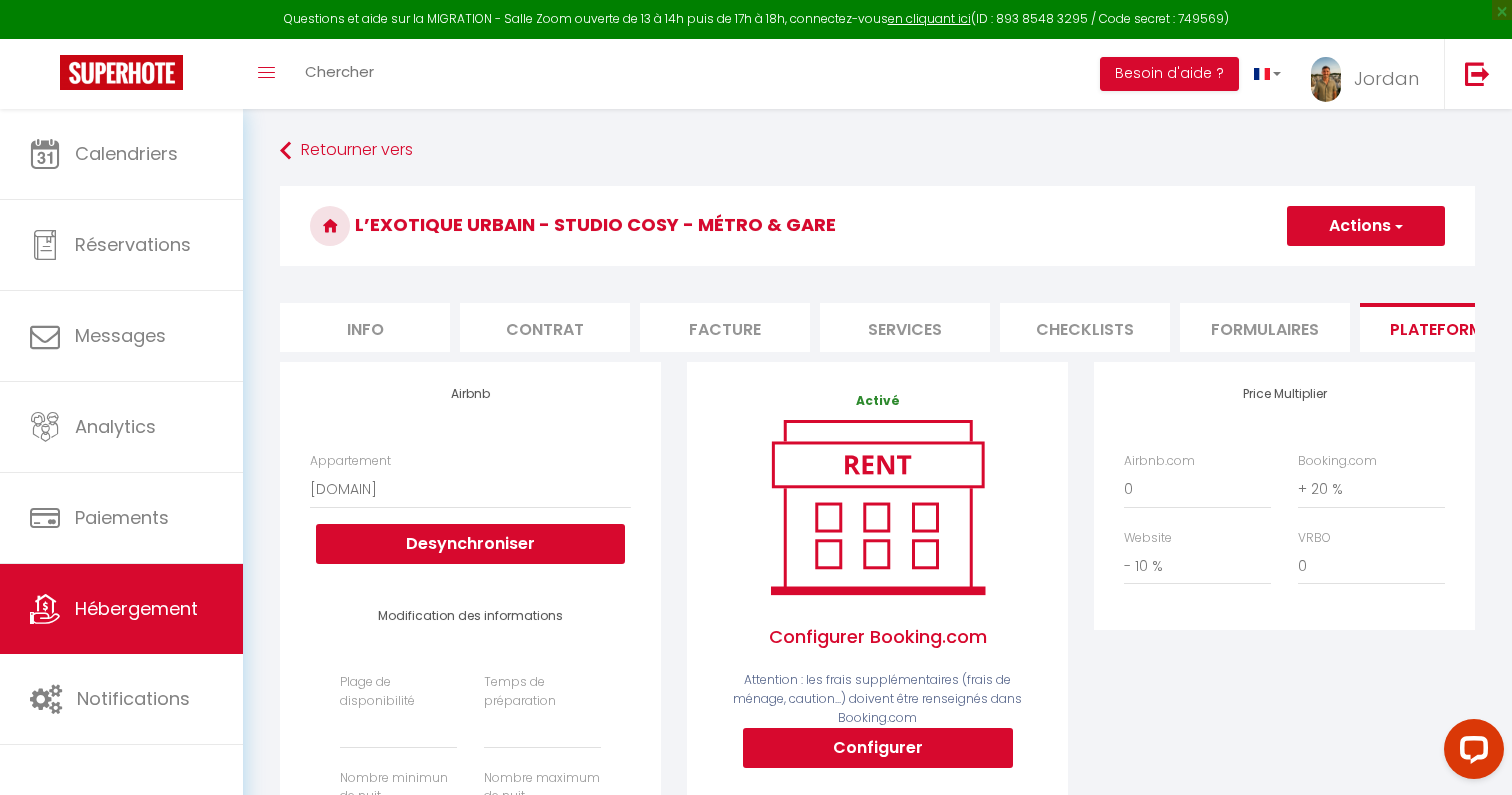 scroll, scrollTop: 19, scrollLeft: 0, axis: vertical 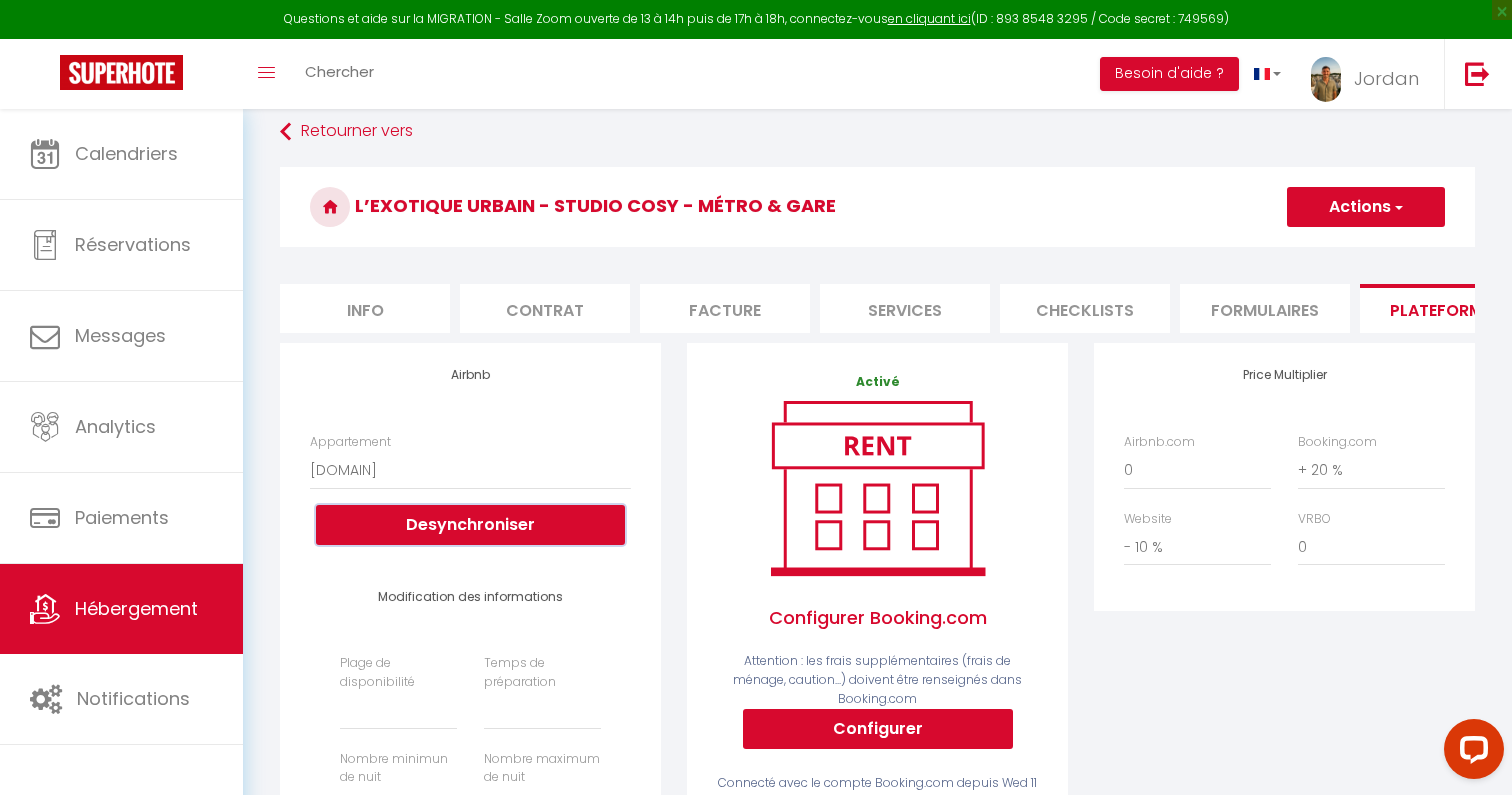 click on "Desynchroniser" at bounding box center [470, 525] 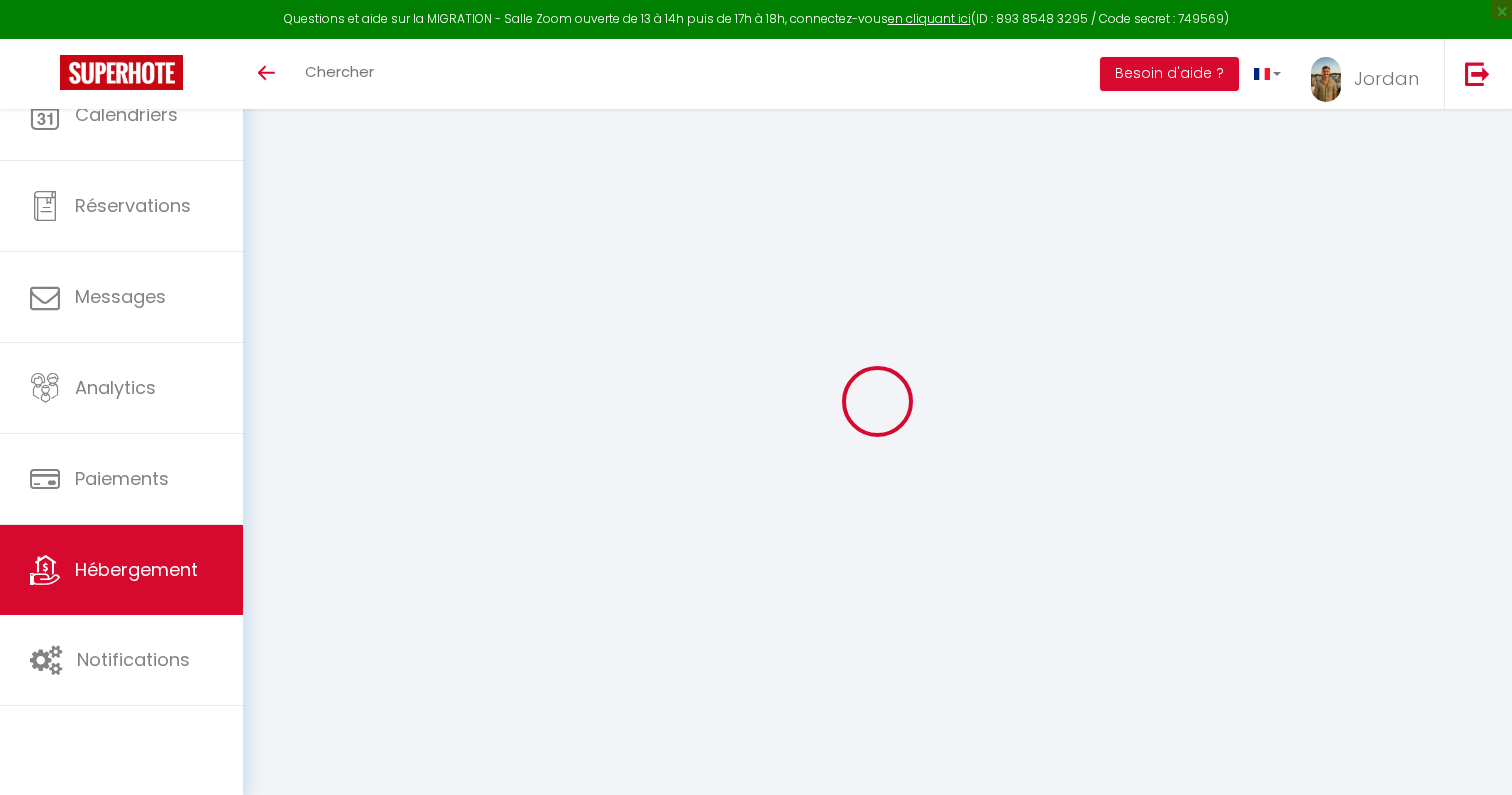 select on "3" 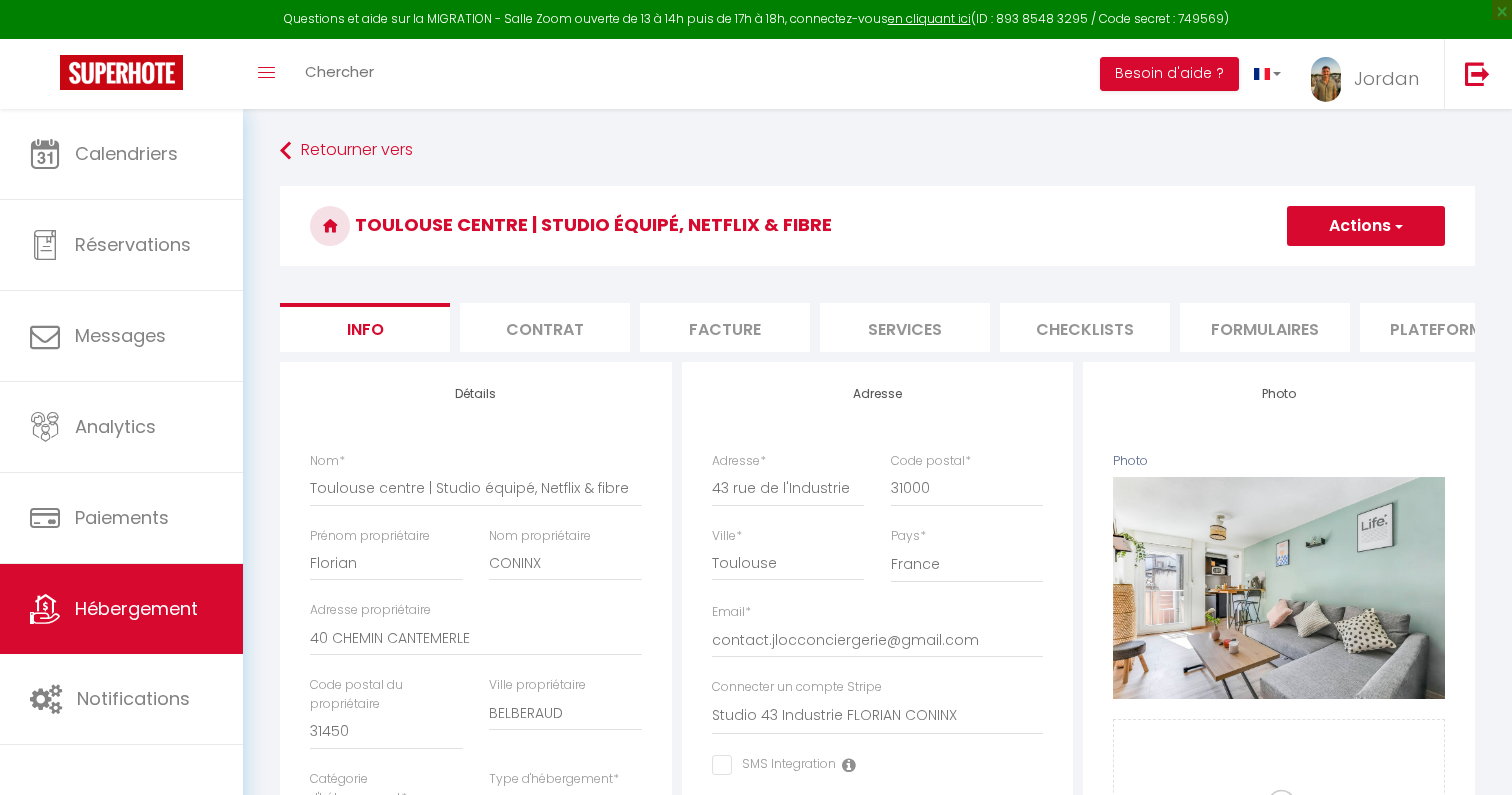 scroll, scrollTop: 0, scrollLeft: 0, axis: both 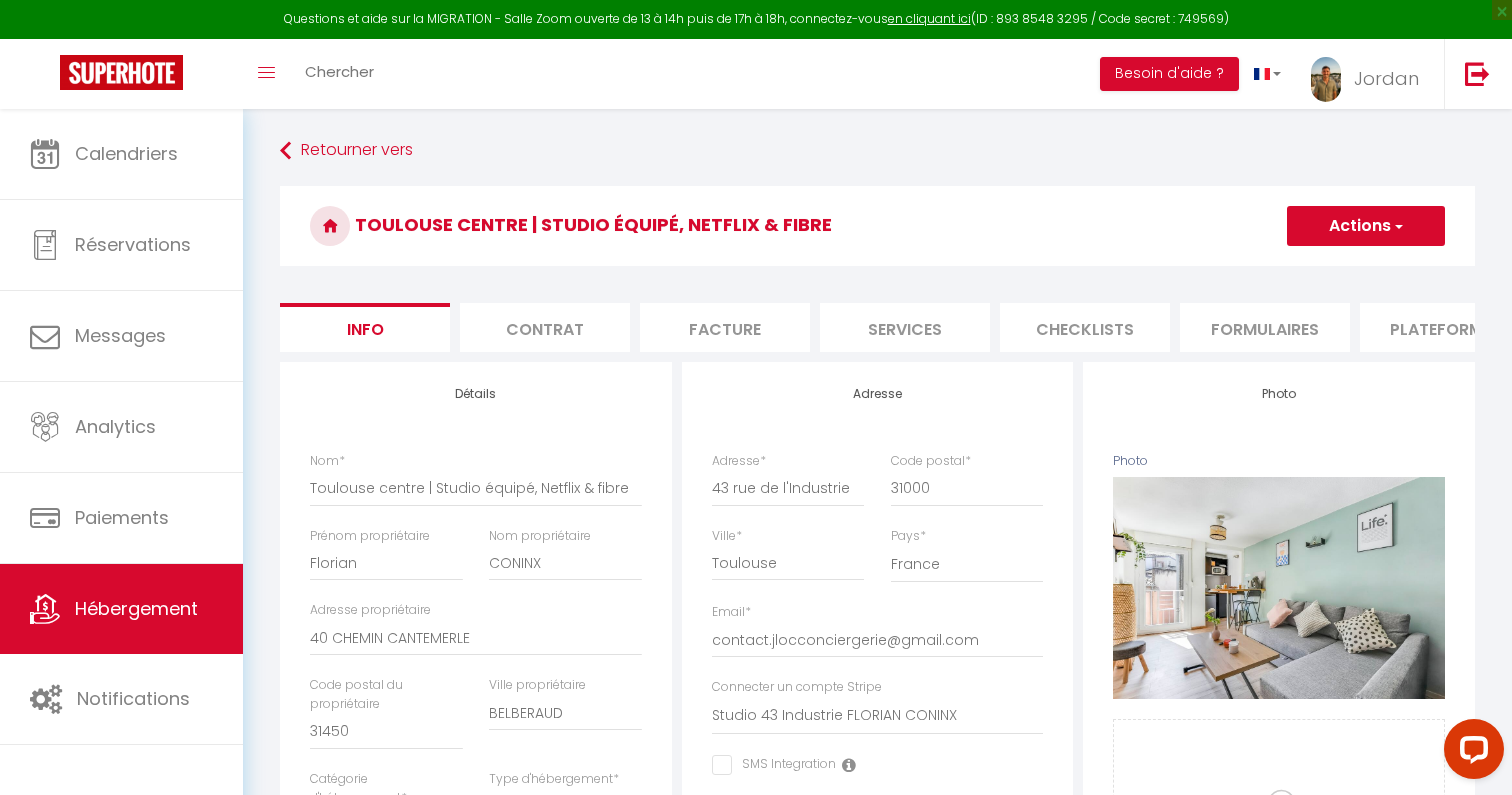 click on "Plateformes" at bounding box center [1445, 327] 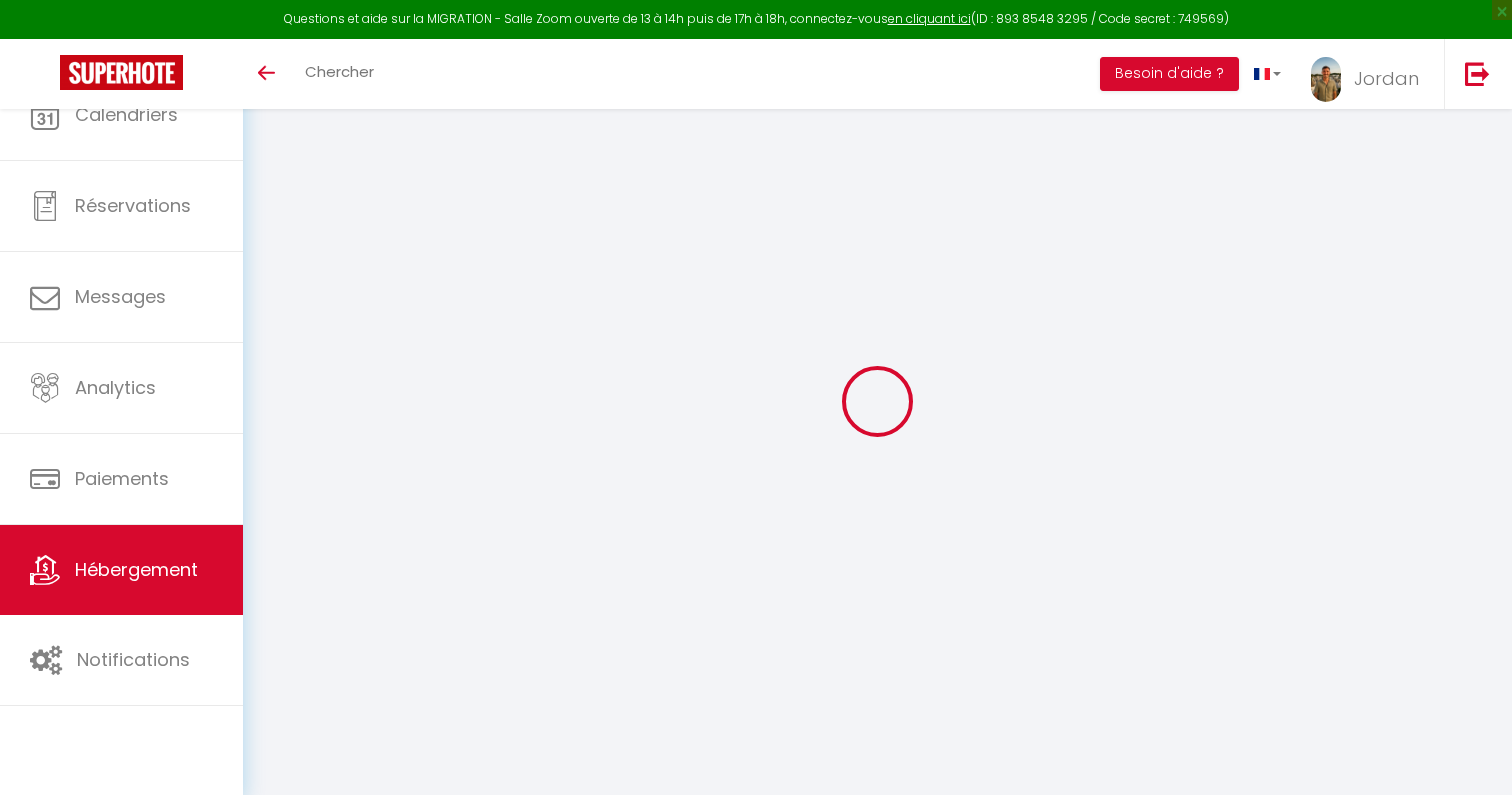 select on "3" 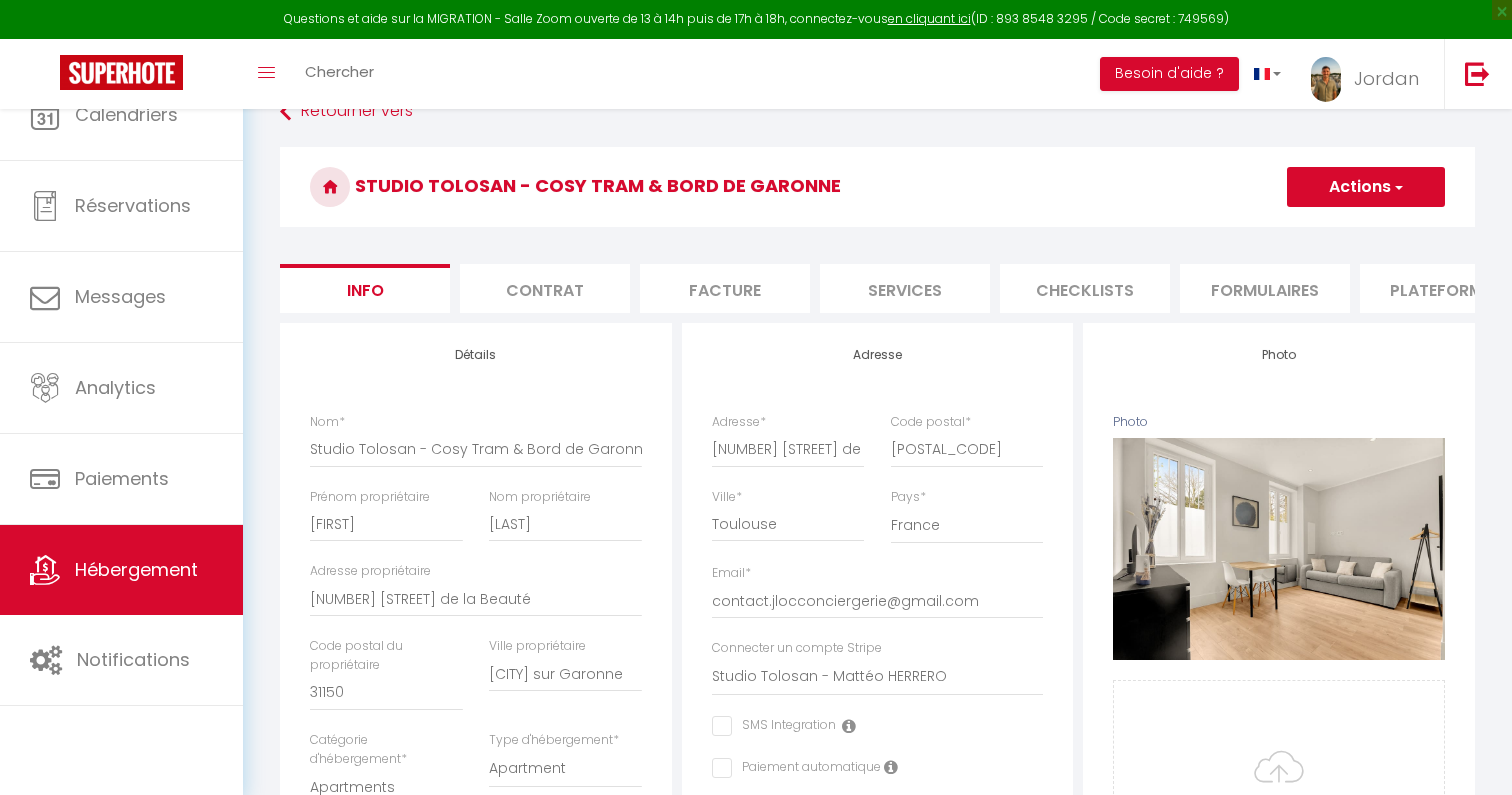 select 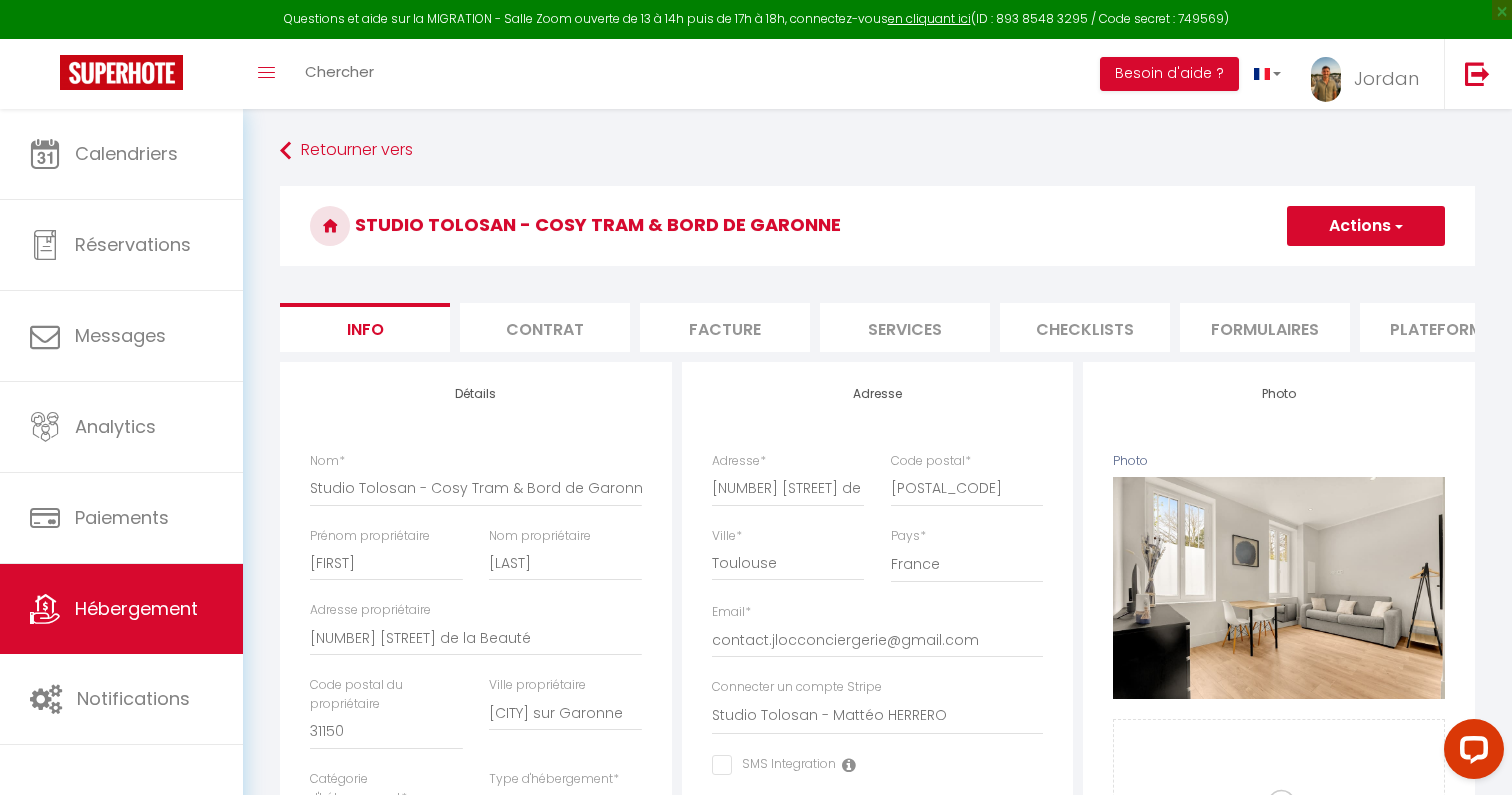 scroll, scrollTop: 0, scrollLeft: 0, axis: both 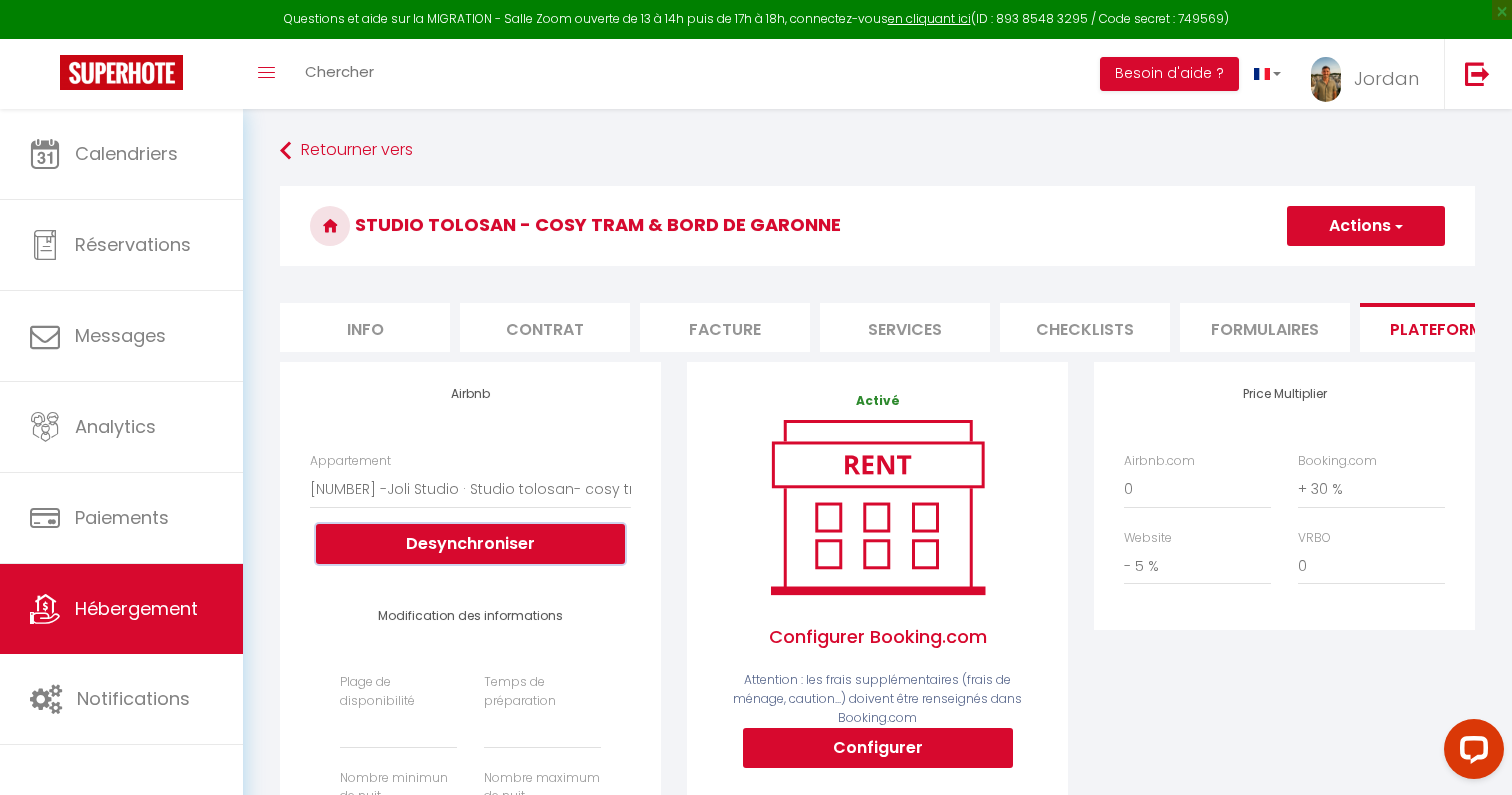 click on "Desynchroniser" at bounding box center [470, 544] 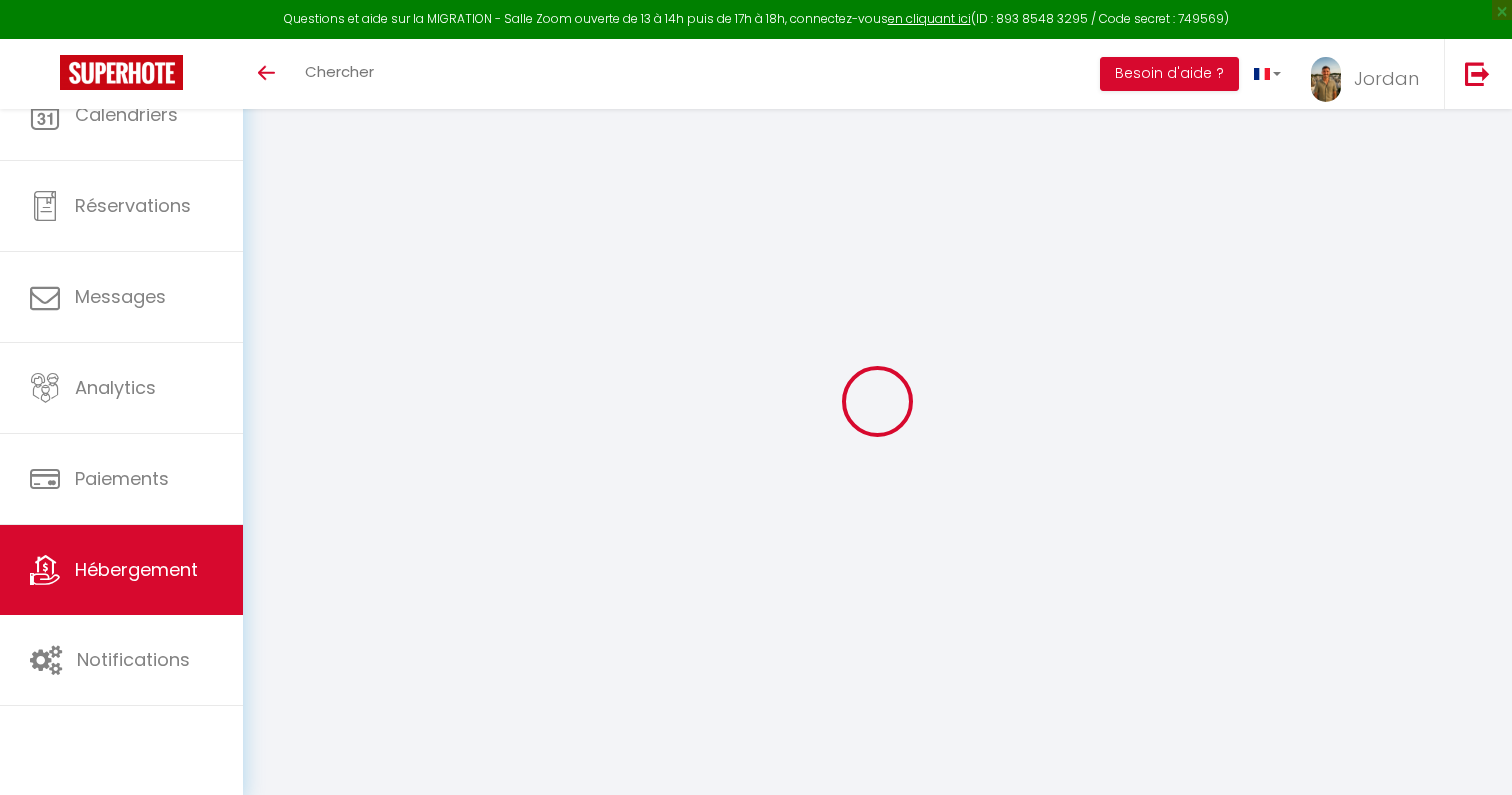 select on "3" 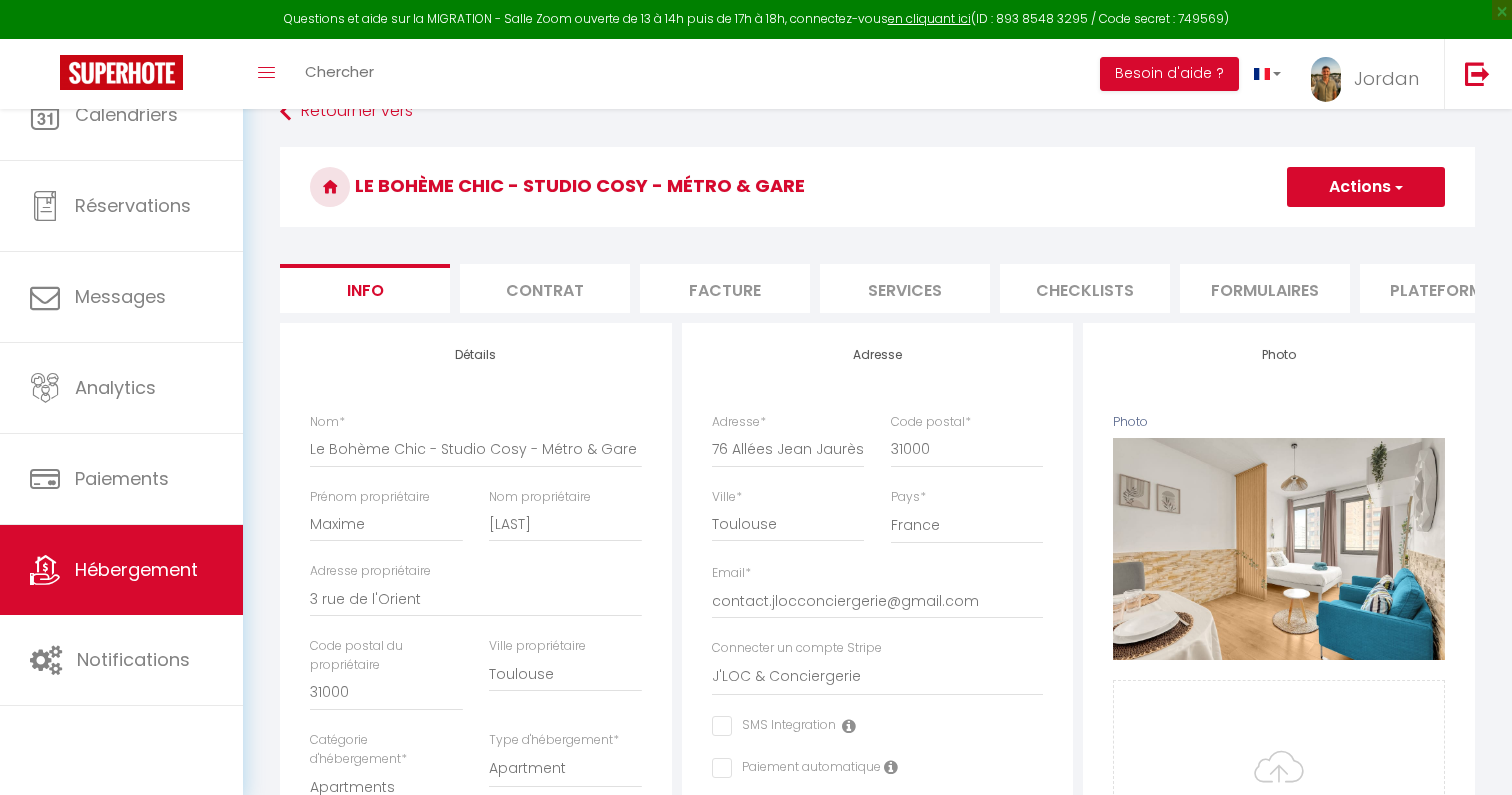 scroll, scrollTop: 0, scrollLeft: 0, axis: both 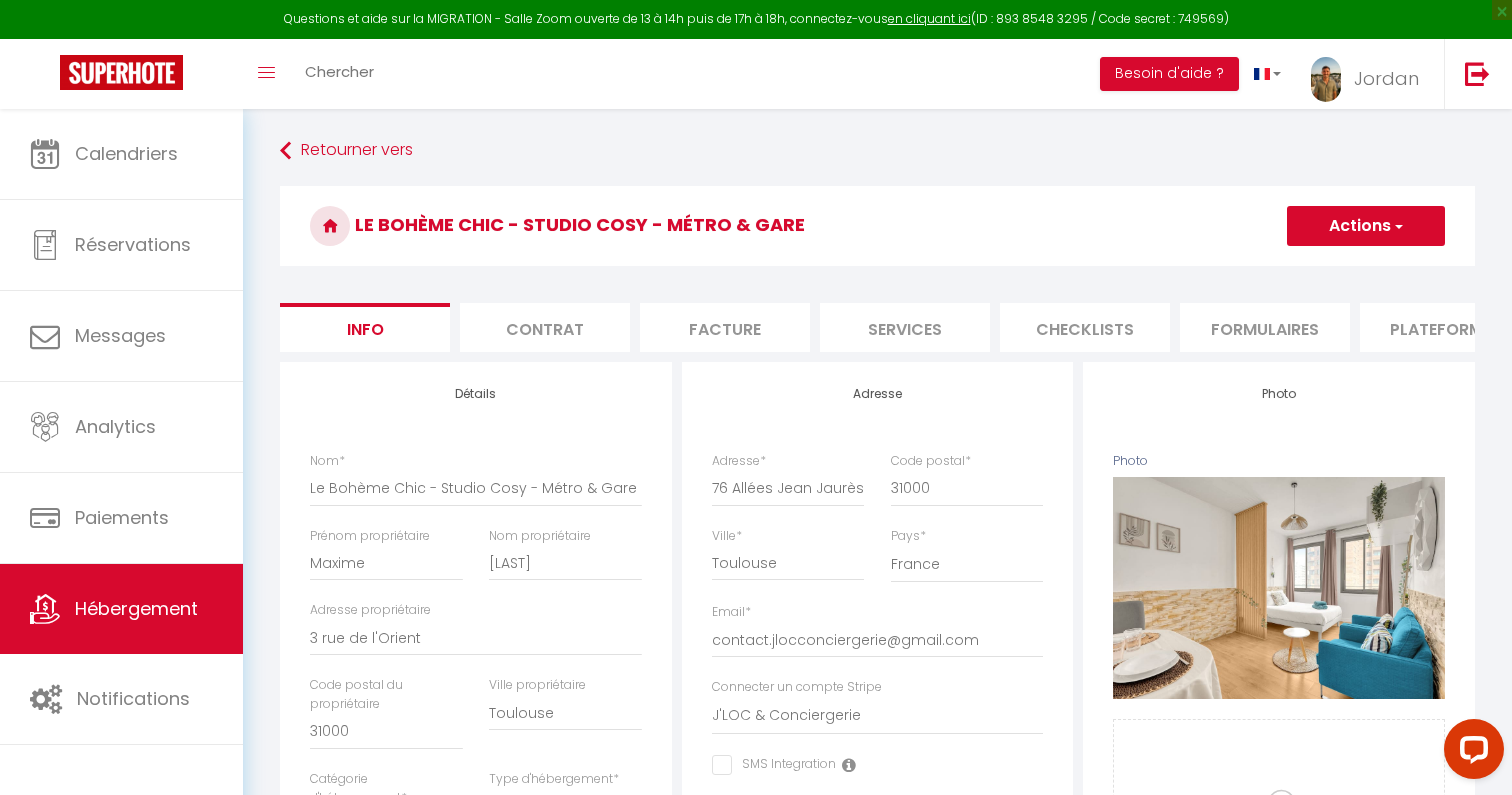 click on "Plateformes" at bounding box center [1445, 327] 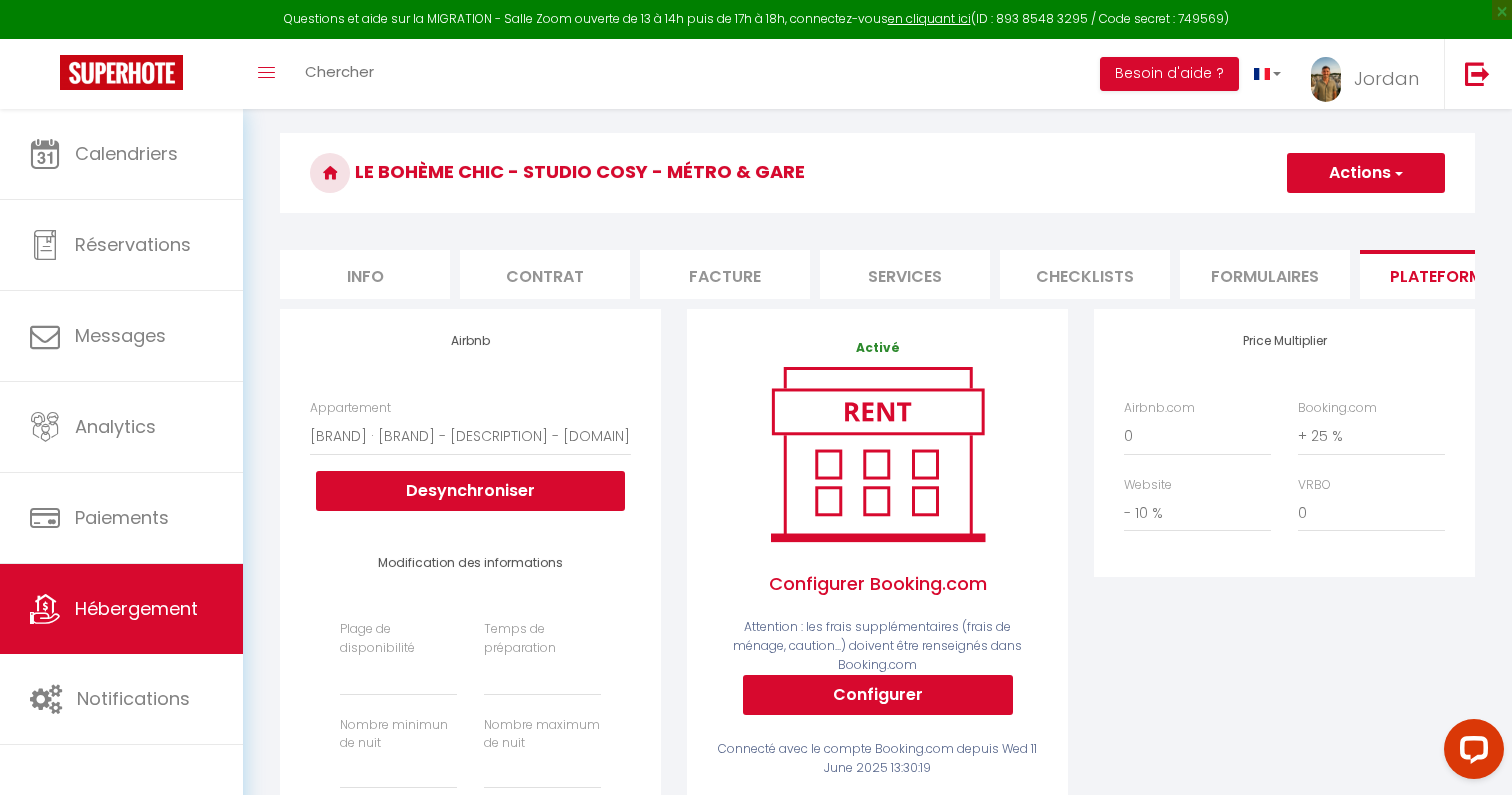 scroll, scrollTop: 33, scrollLeft: 0, axis: vertical 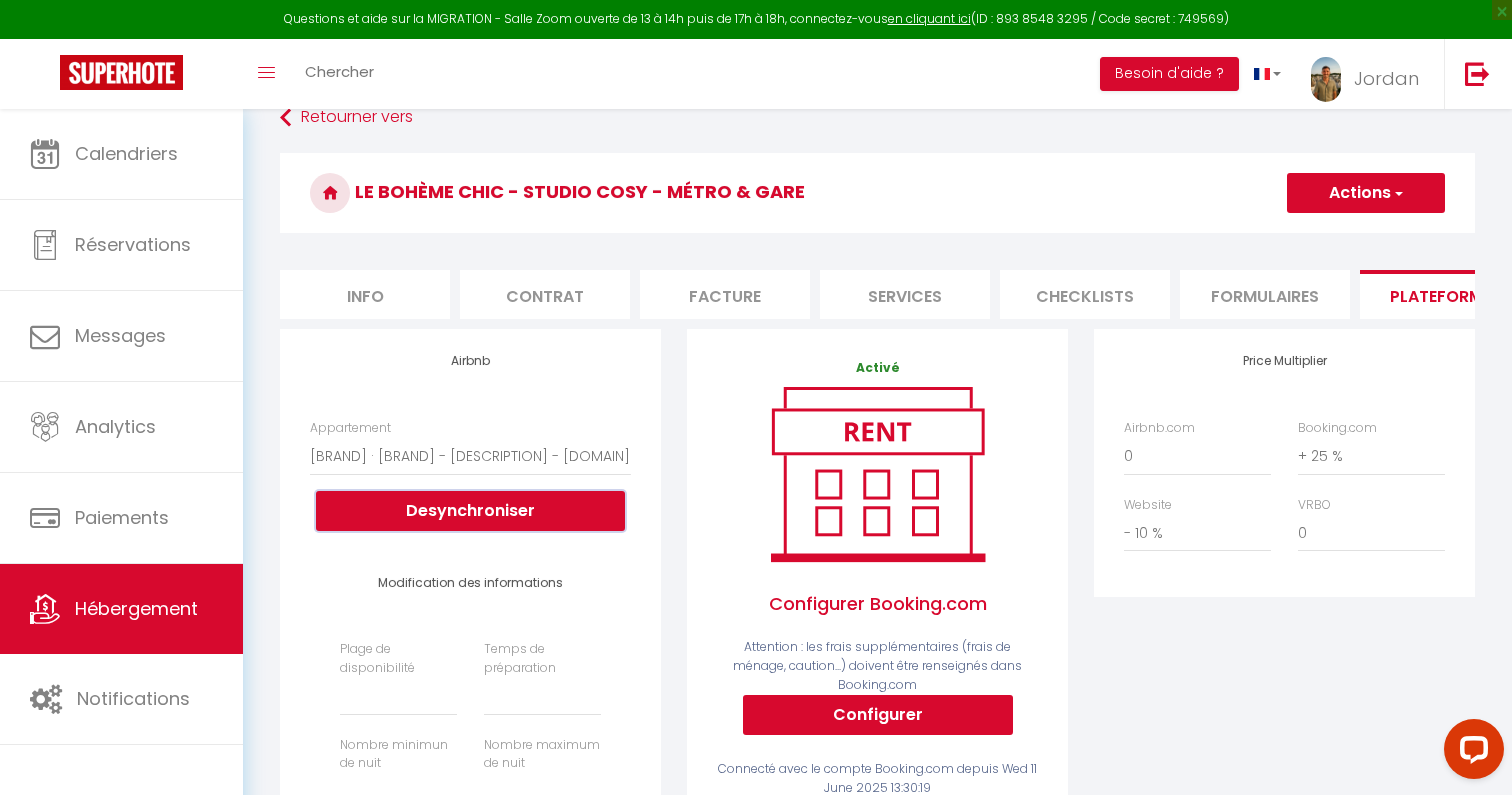 click on "Desynchroniser" at bounding box center (470, 511) 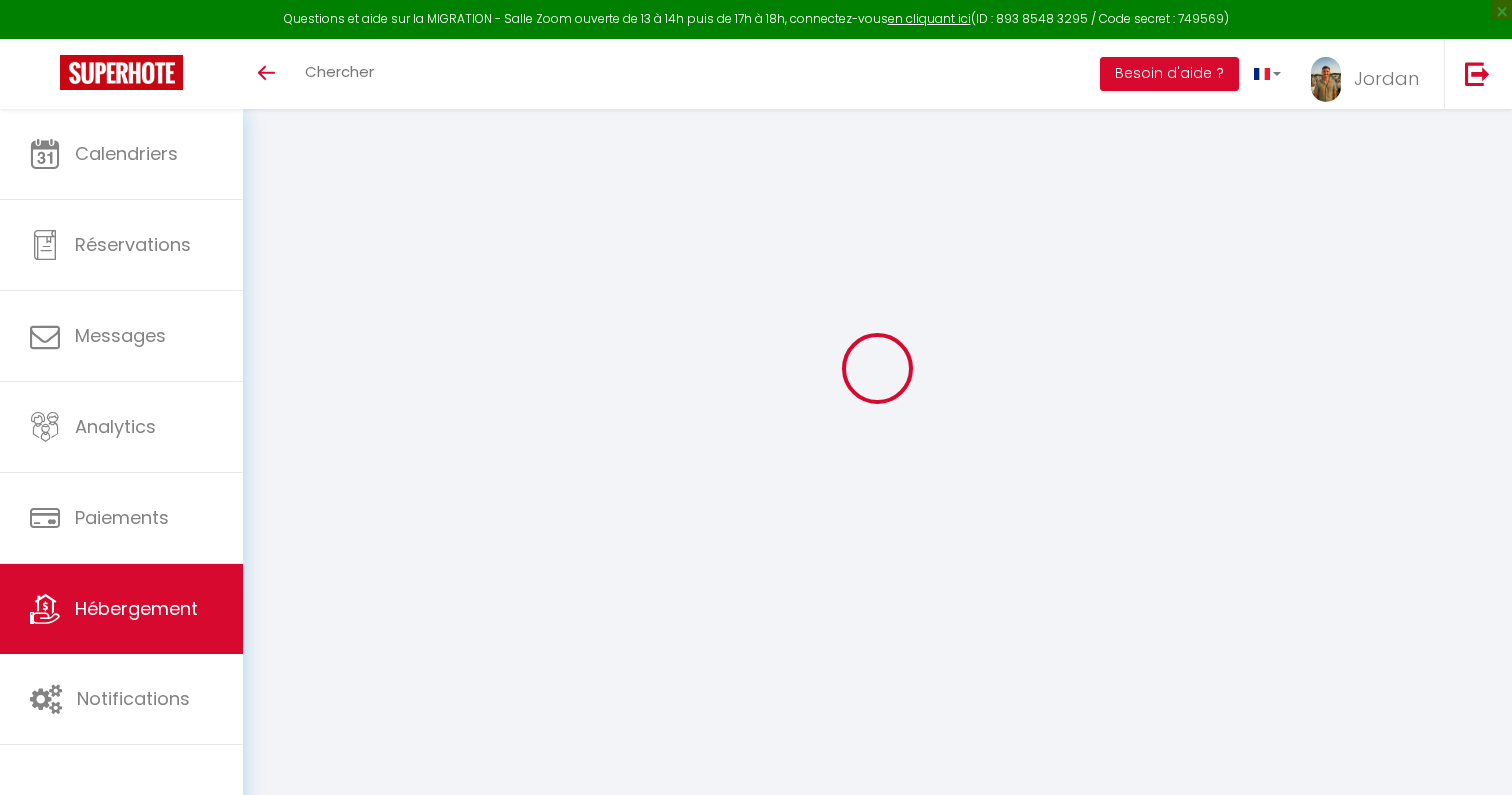 scroll, scrollTop: 33, scrollLeft: 0, axis: vertical 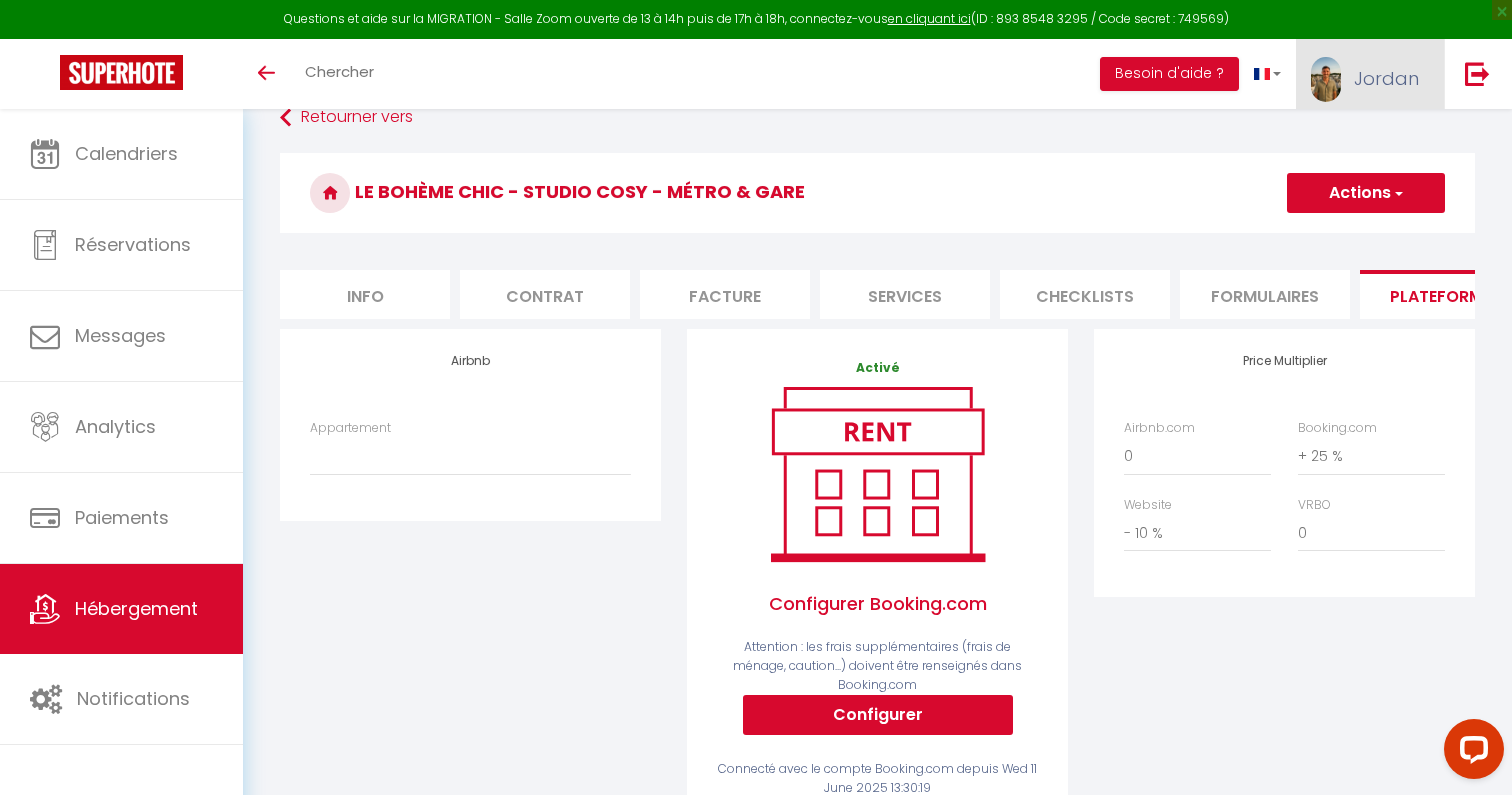 click on "Jordan" at bounding box center (1370, 74) 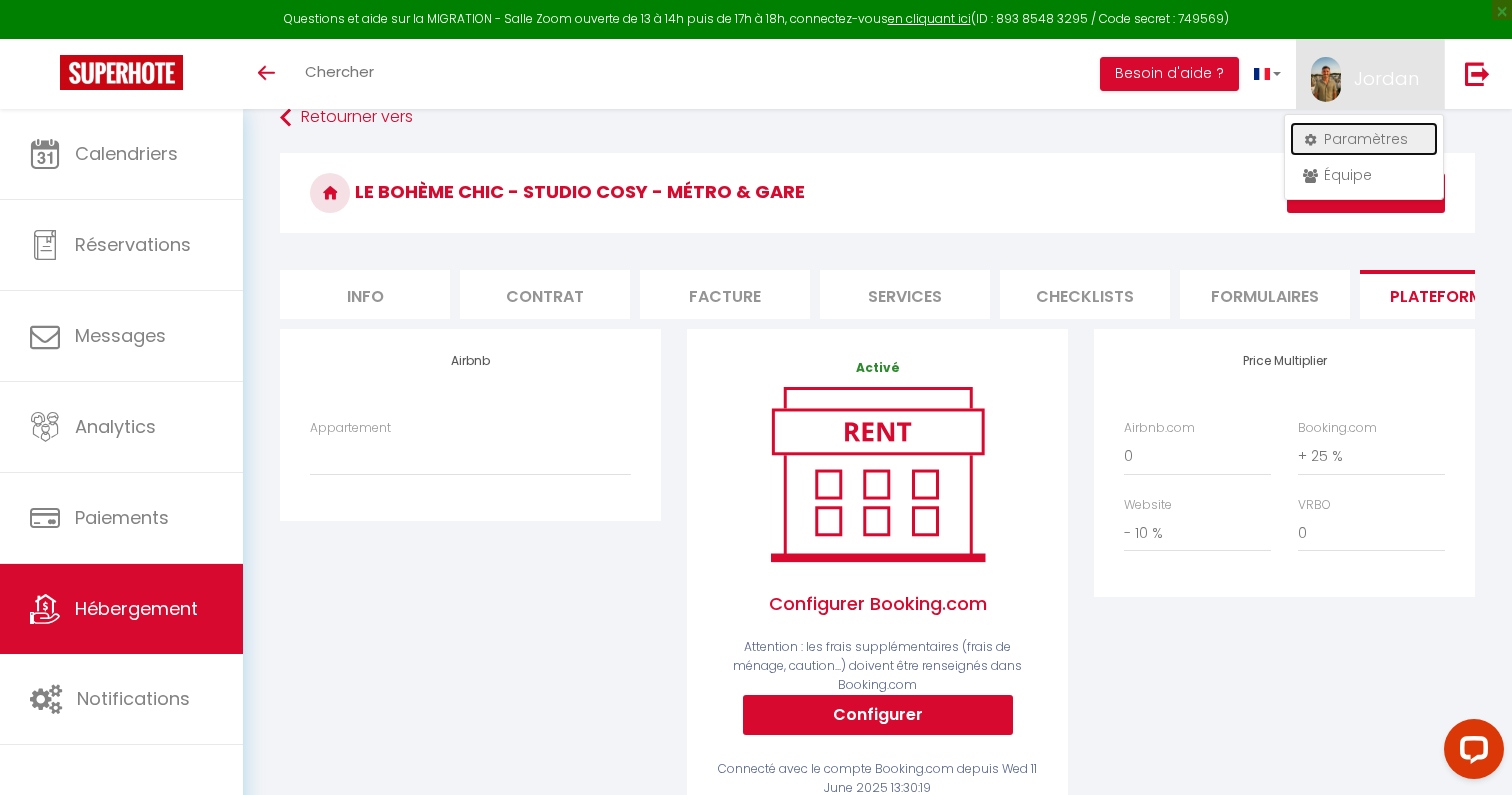 click on "Paramètres" at bounding box center [1364, 139] 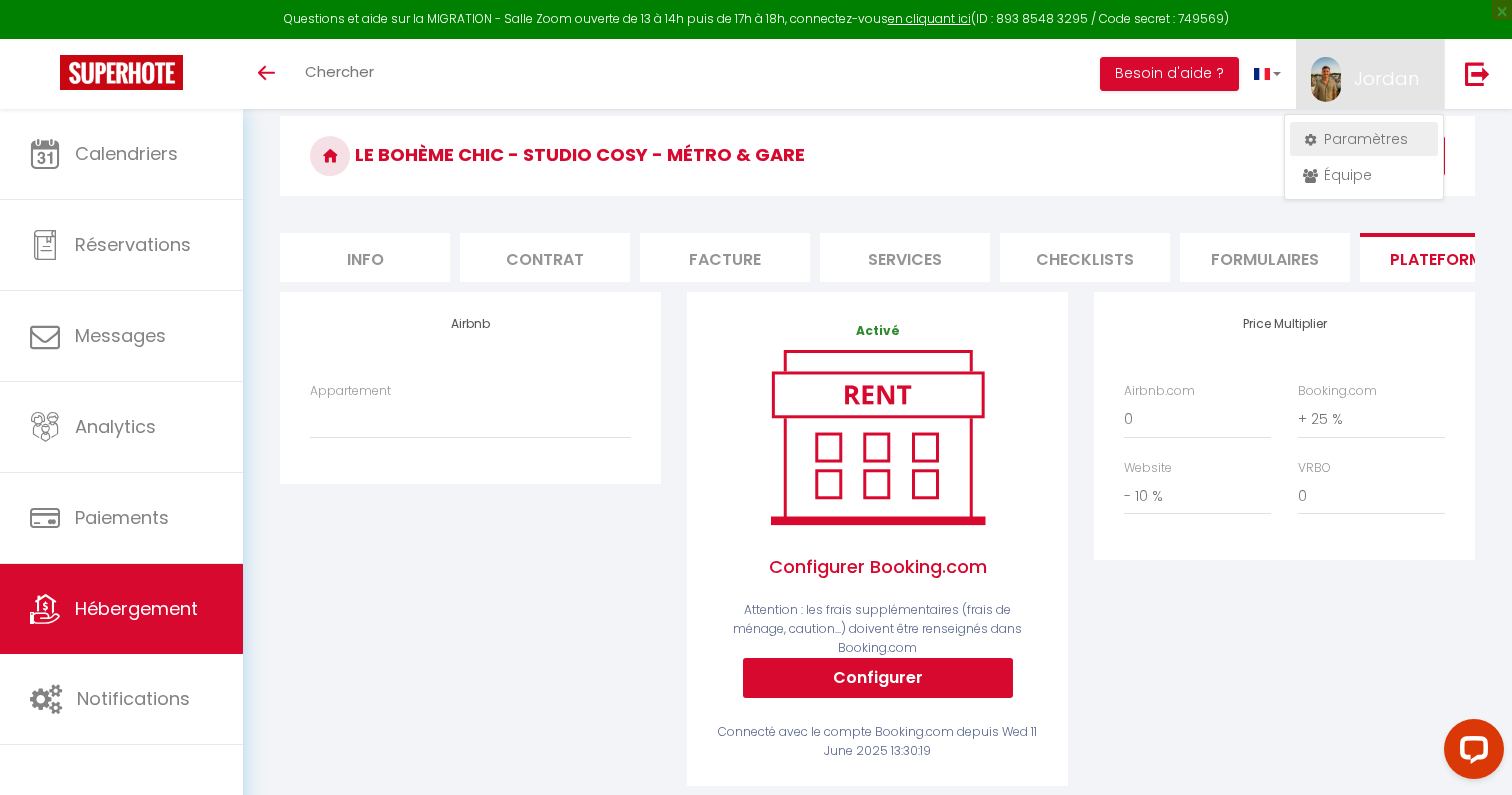 select on "28" 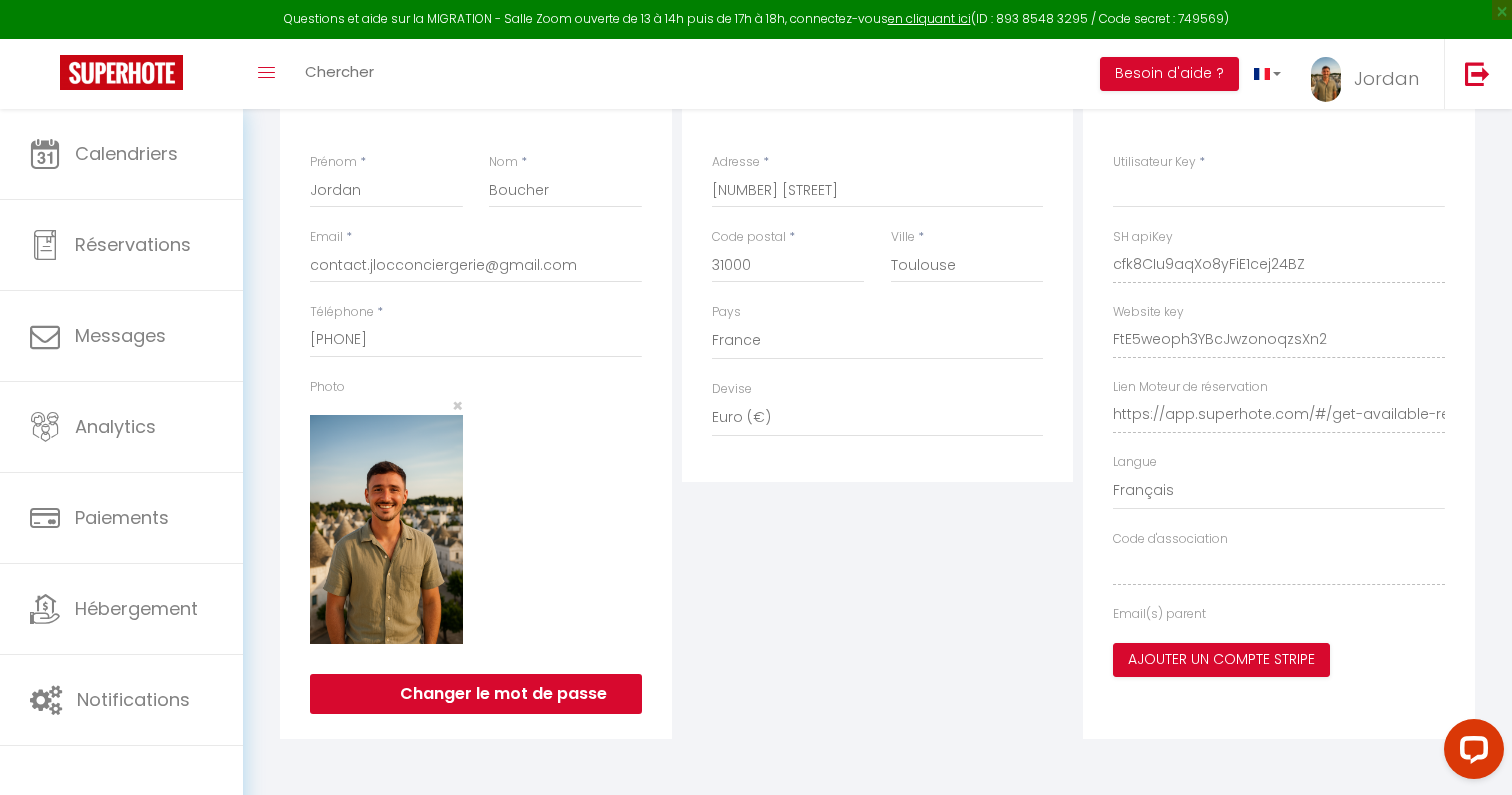 type on "cfk8CIu9aqXo8yFiE1cej24BZ" 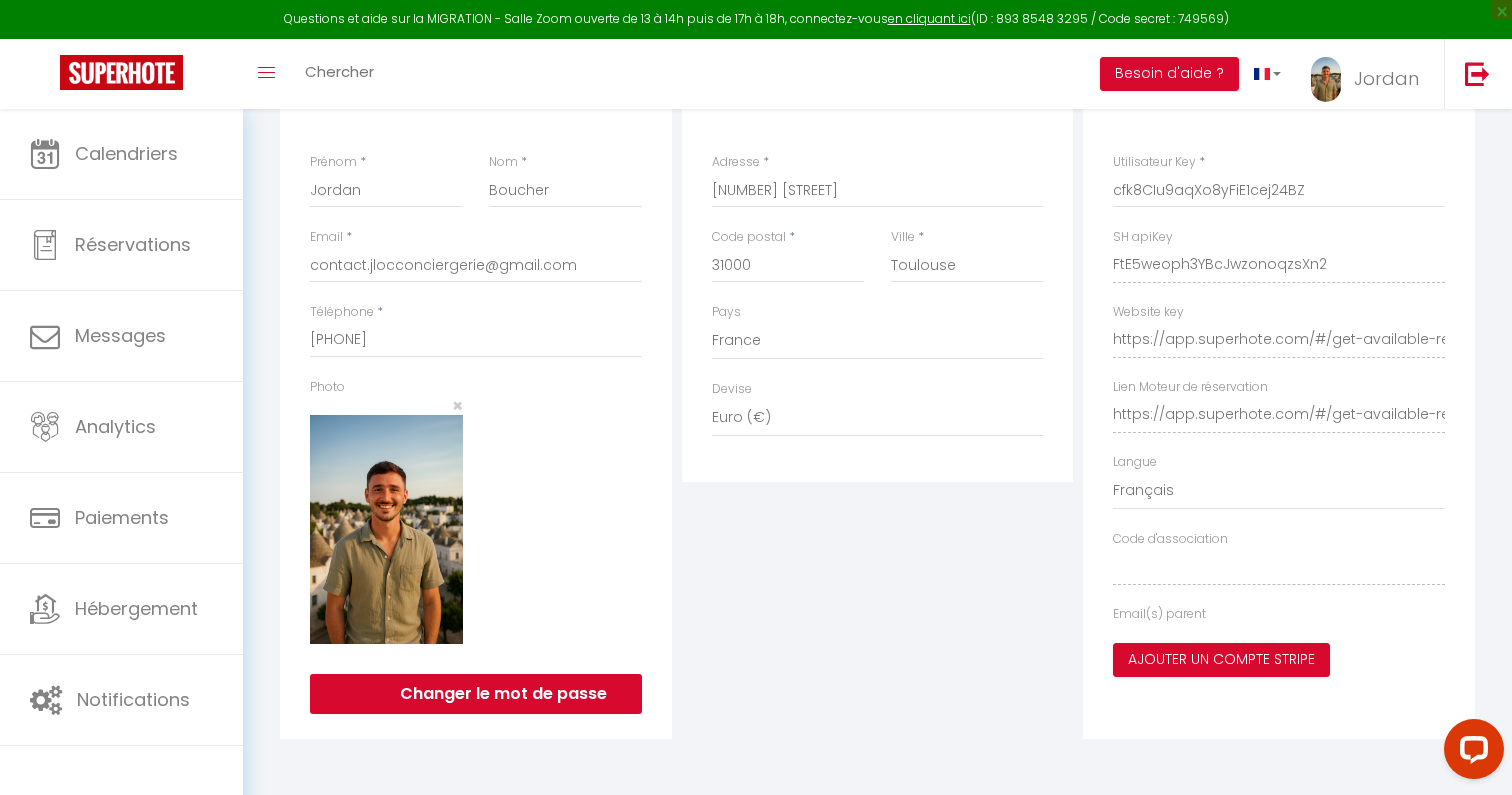 scroll, scrollTop: 401, scrollLeft: 0, axis: vertical 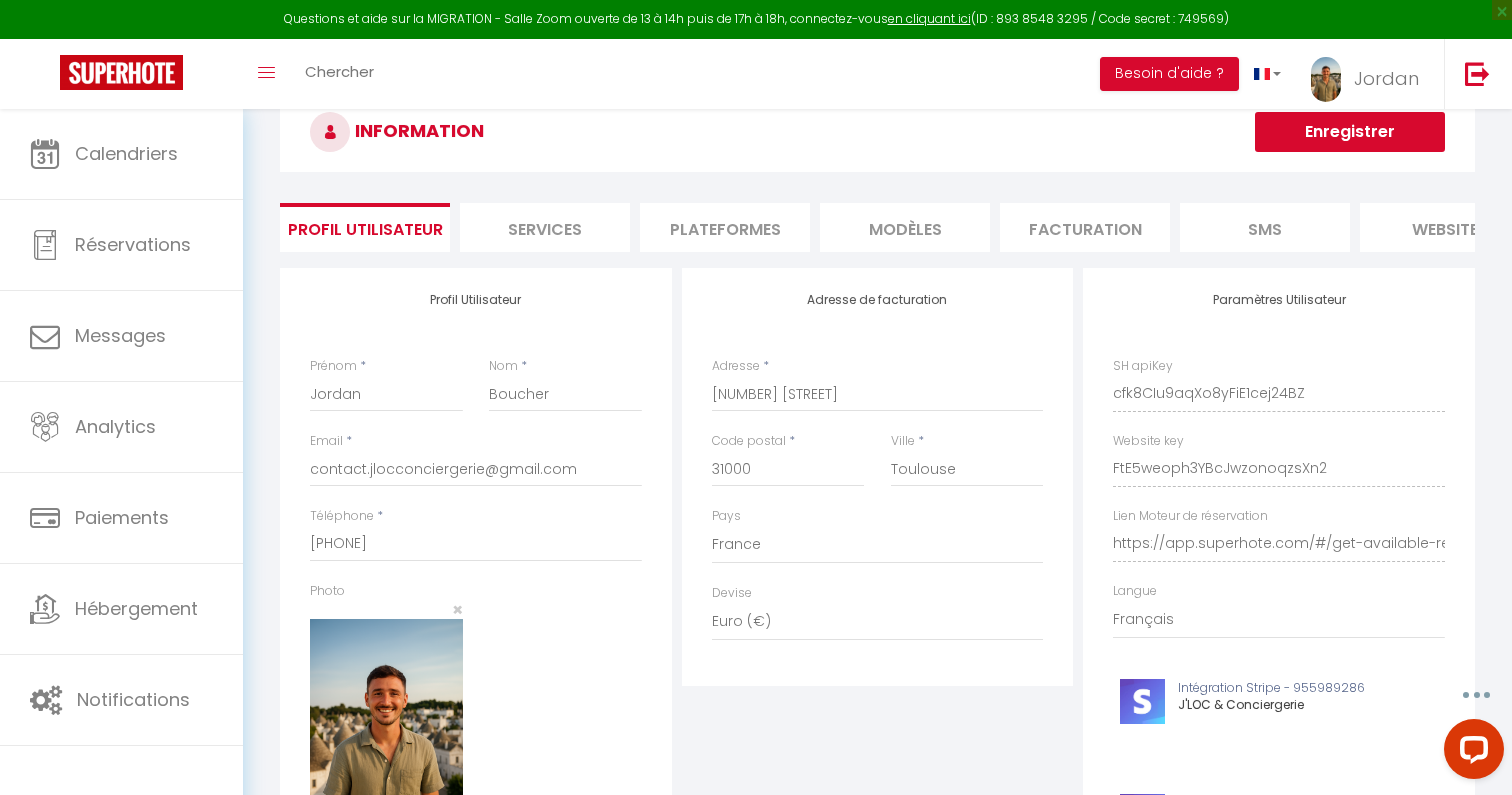 click on "Plateformes" at bounding box center (725, 227) 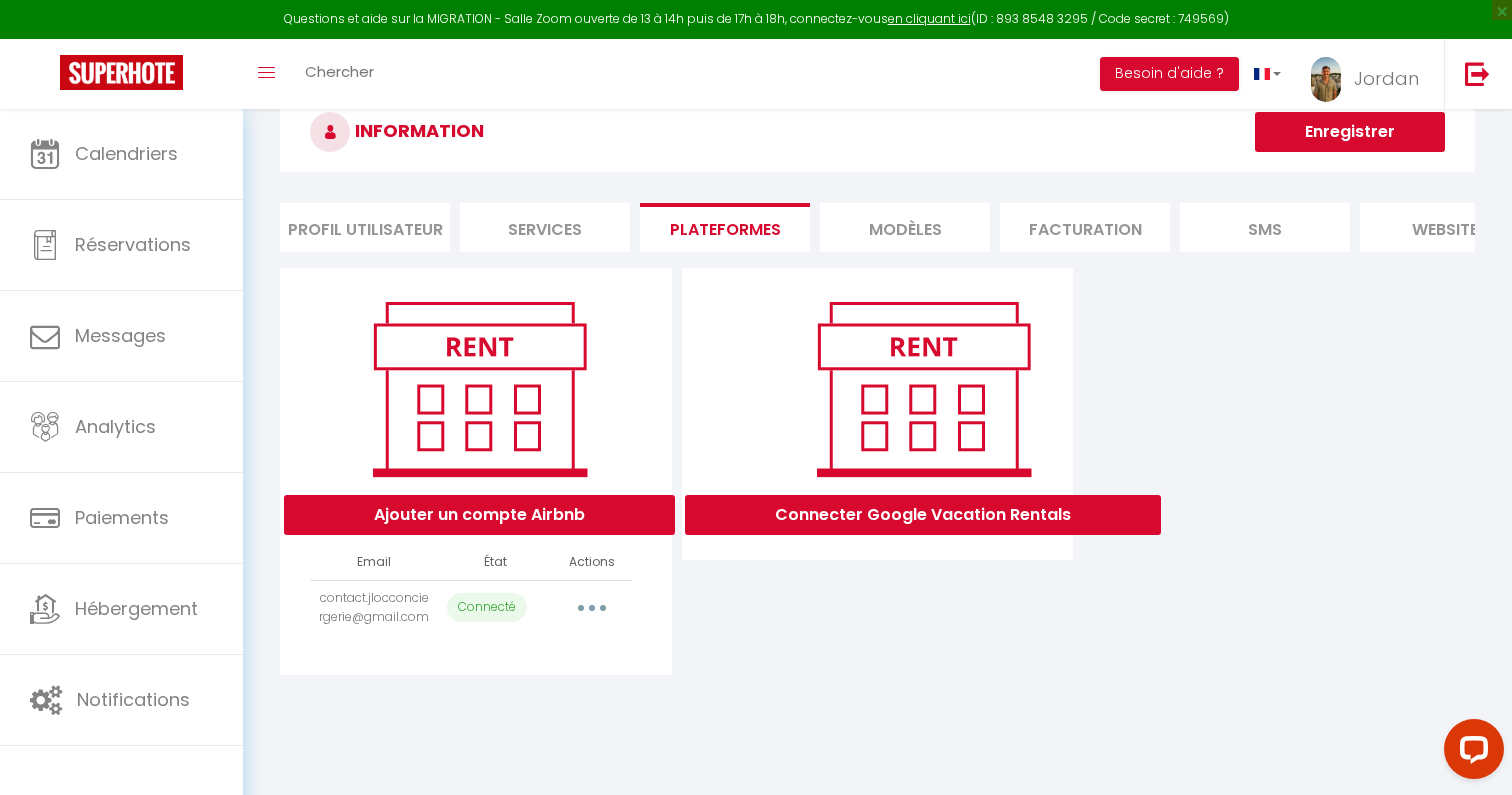 click at bounding box center (592, 608) 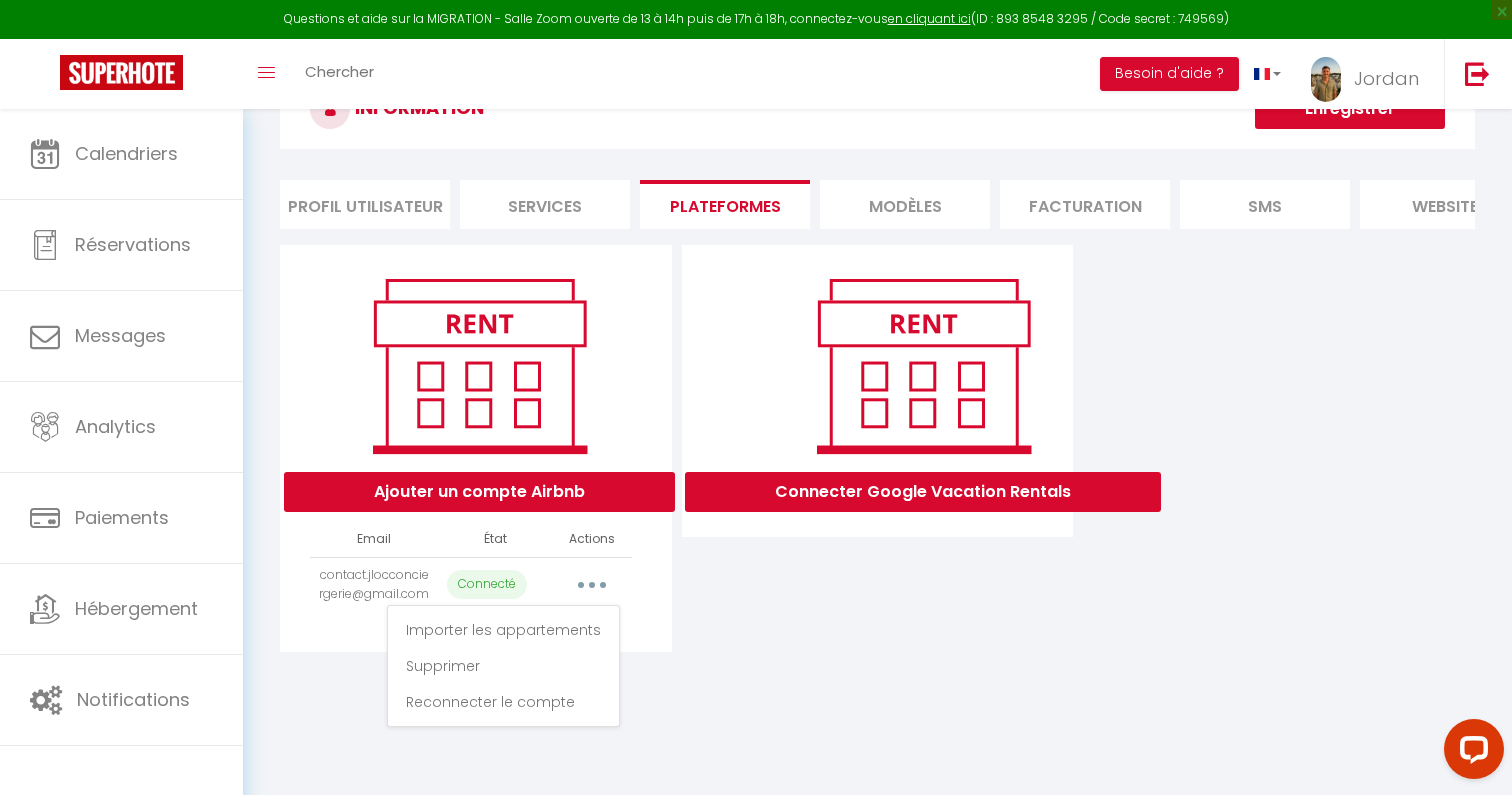 scroll, scrollTop: 89, scrollLeft: 0, axis: vertical 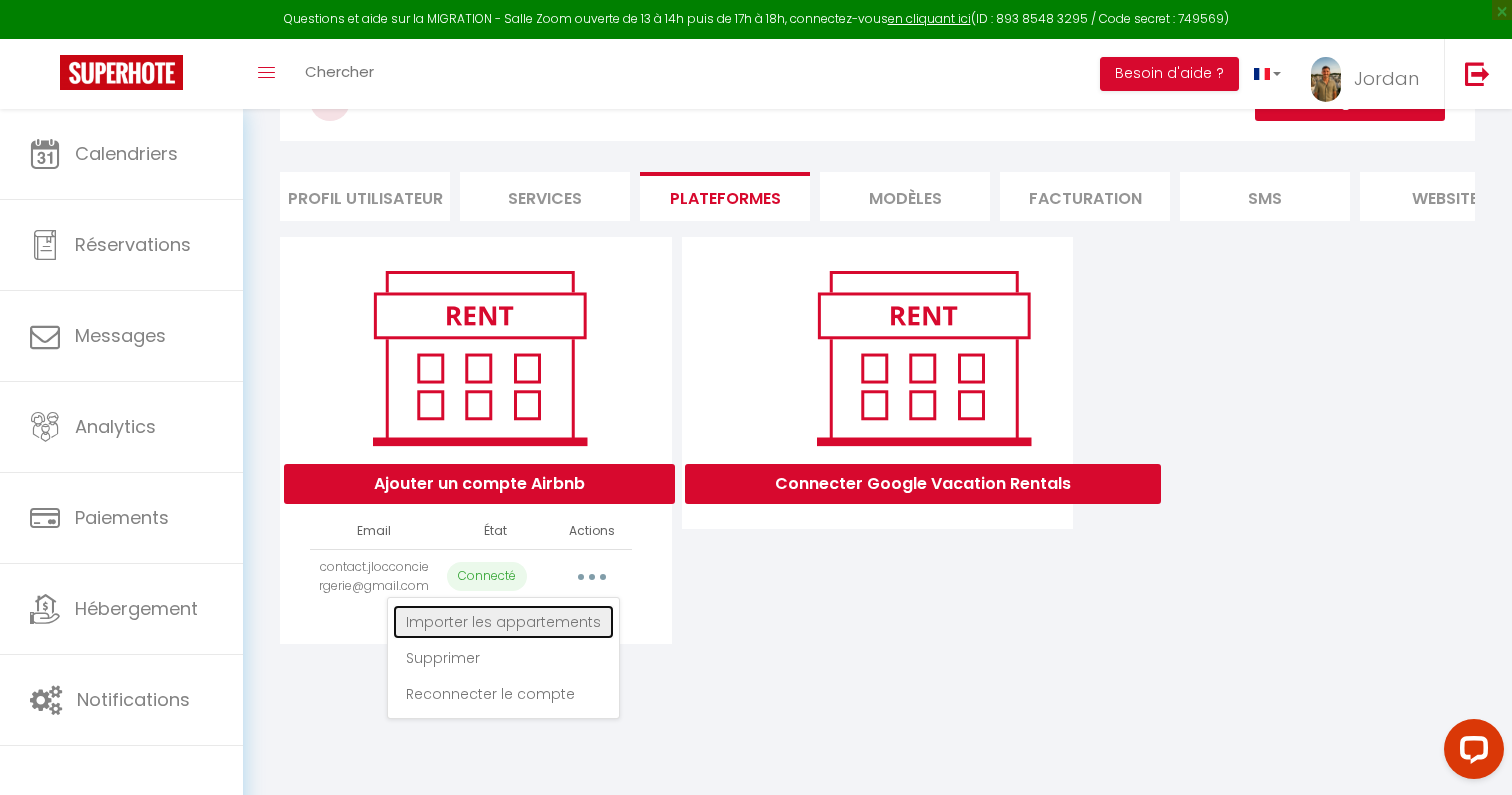 click on "Importer les appartements" at bounding box center (503, 622) 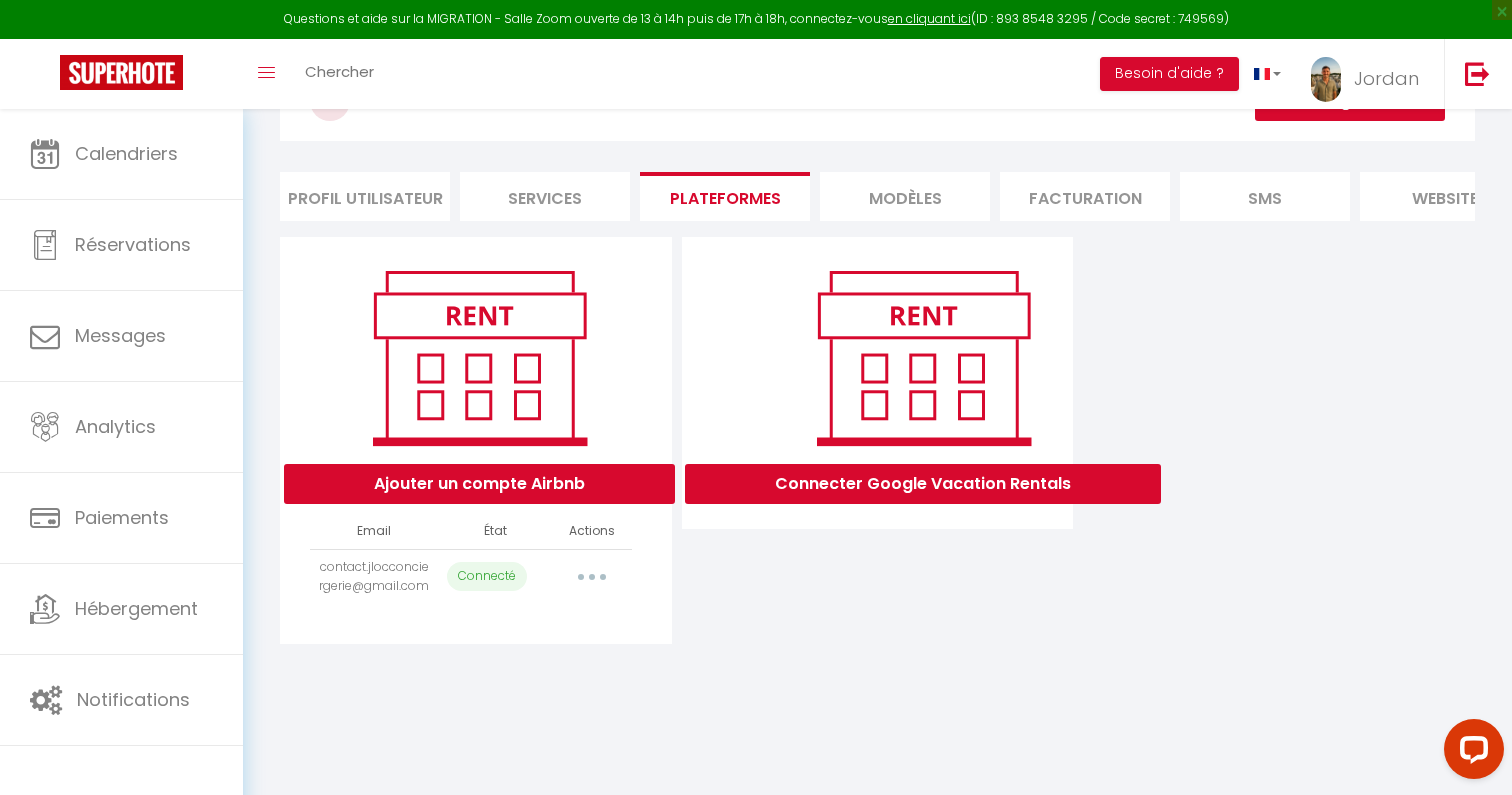 select on "70671" 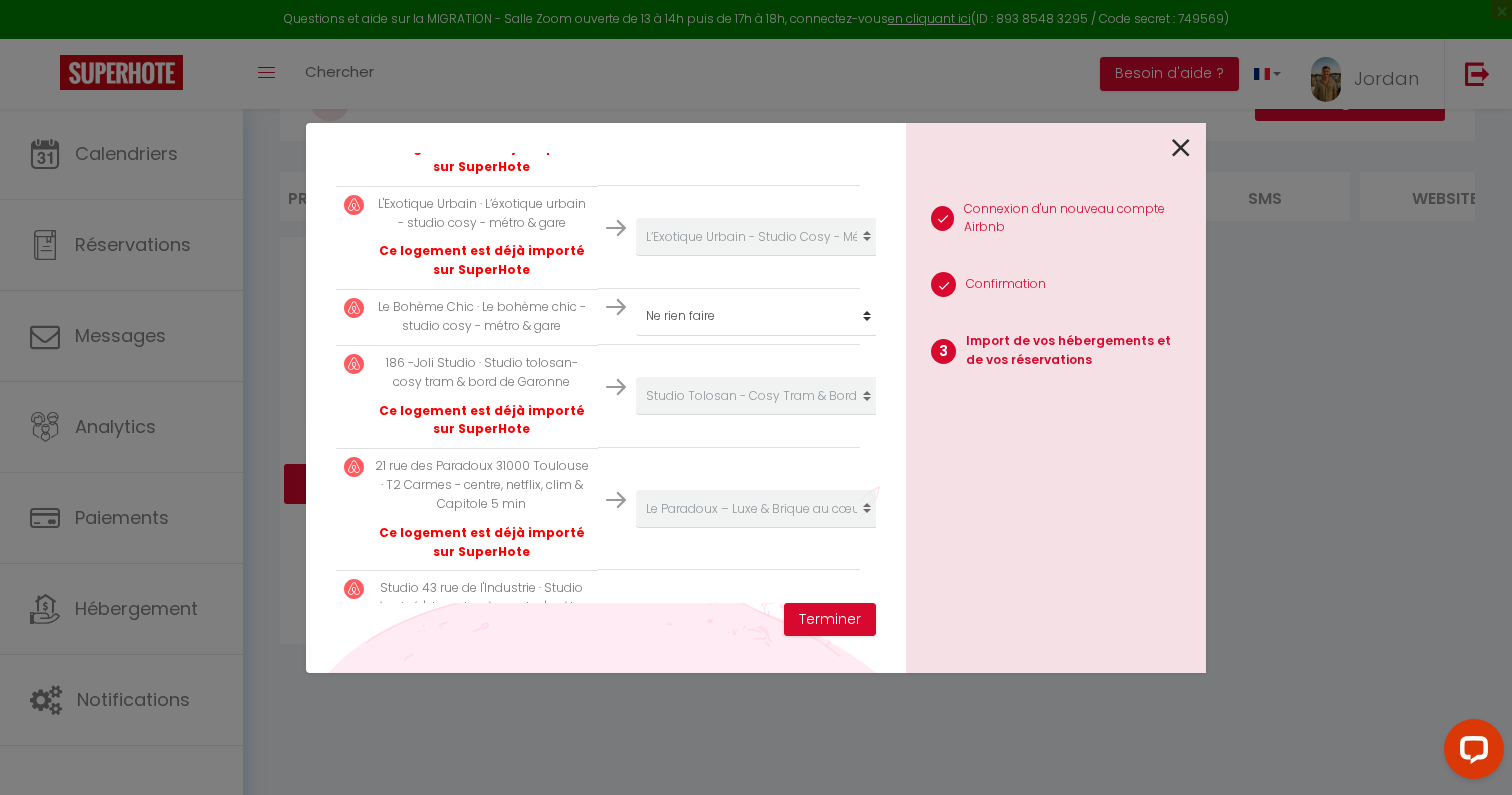 scroll, scrollTop: 486, scrollLeft: 0, axis: vertical 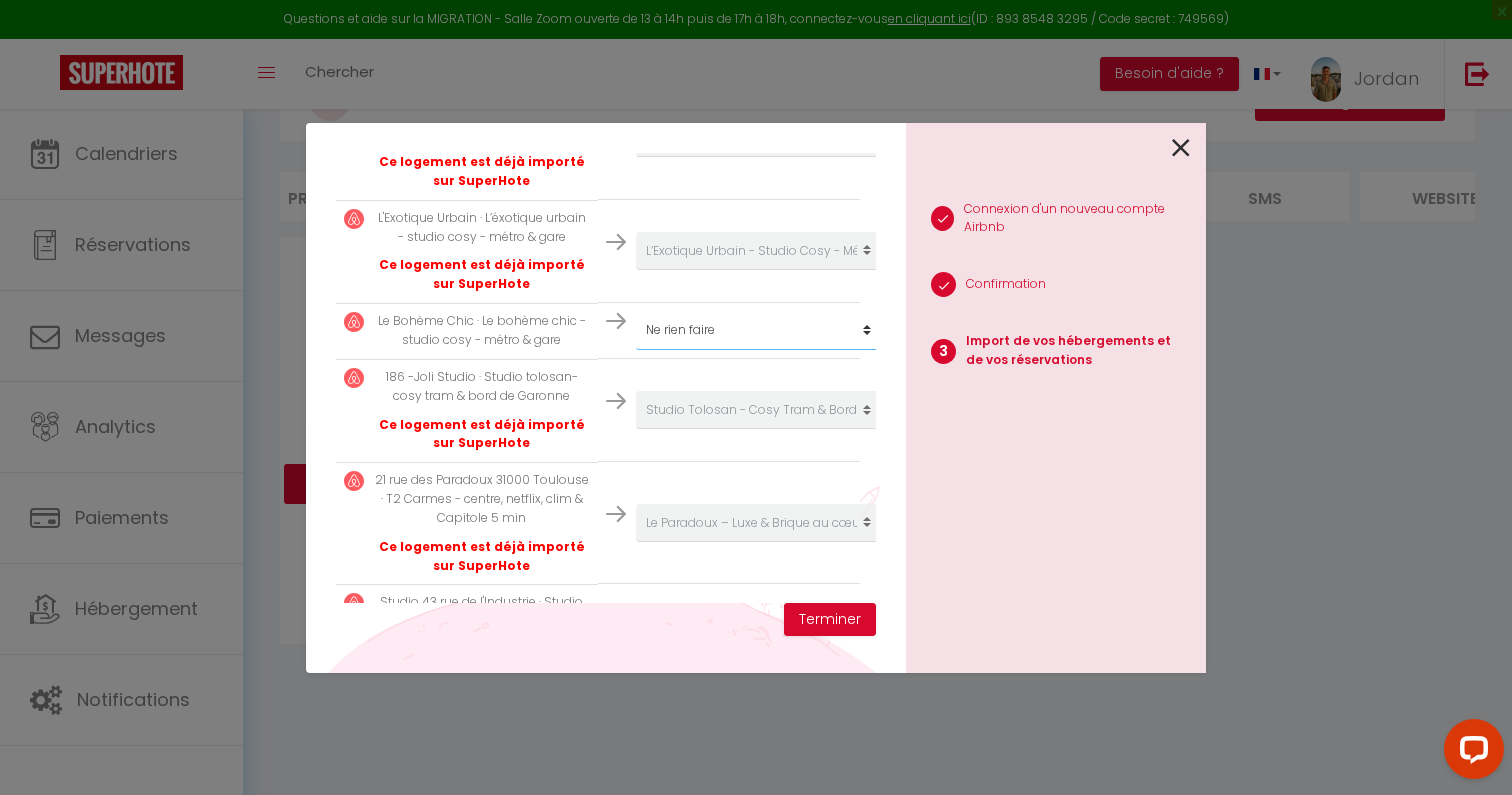 click on "Créer un nouveau hébergement
Ne rien faire
Le Paradoux – Luxe & Brique au cœur de Toulouse
La Perle Colombette- Studio Élégant - Hyper Centre
L’Exotique Urbain - Studio Cosy - Métro & Gare
Le Bohème Chic - Studio Cosy - Métro & Gare
Studio Tolosan - Cosy Tram & Bord de Garonne
Toulouse centre | Studio équipé, Netflix & fibre" at bounding box center [759, 138] 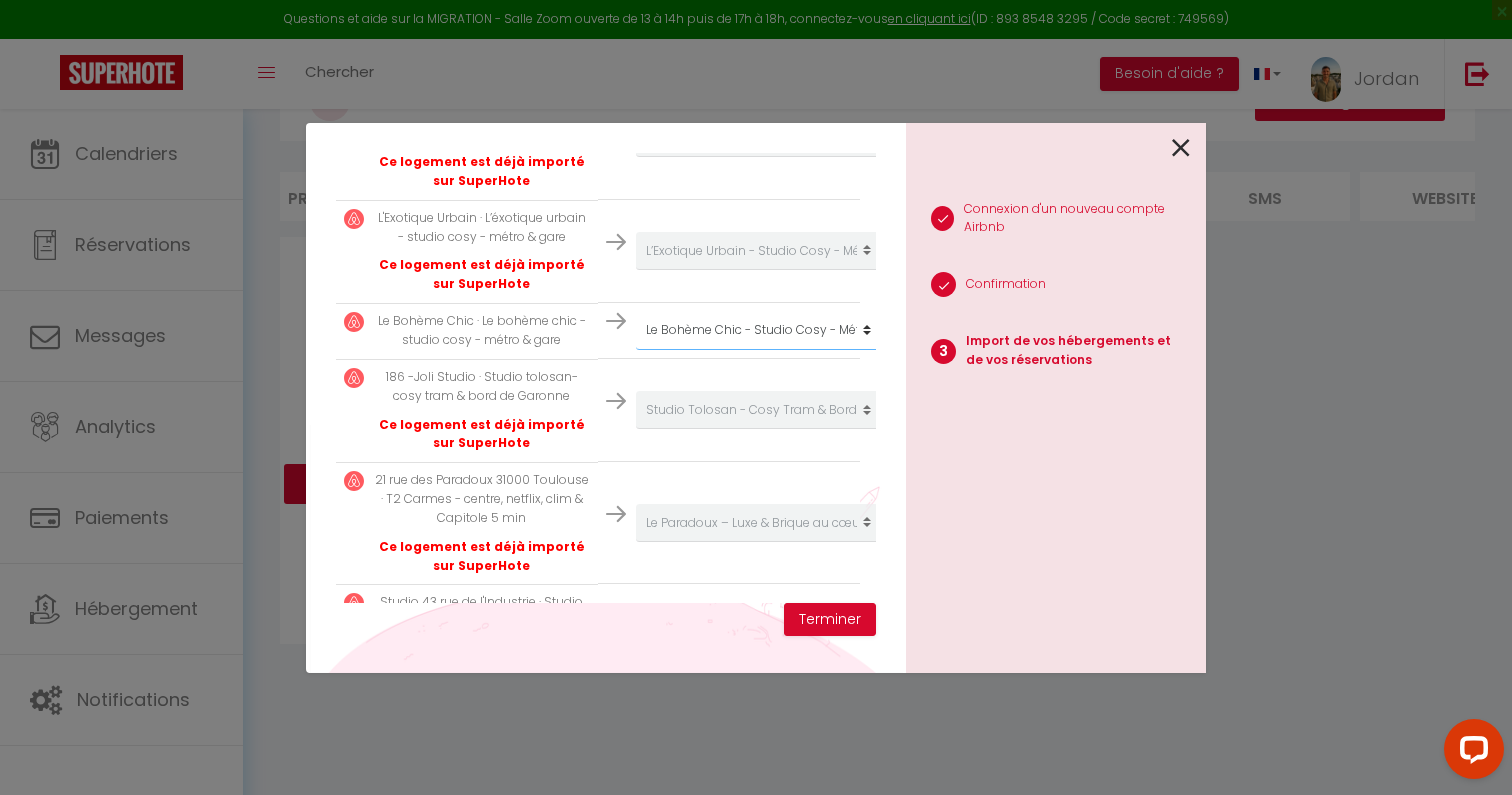 scroll, scrollTop: 604, scrollLeft: 0, axis: vertical 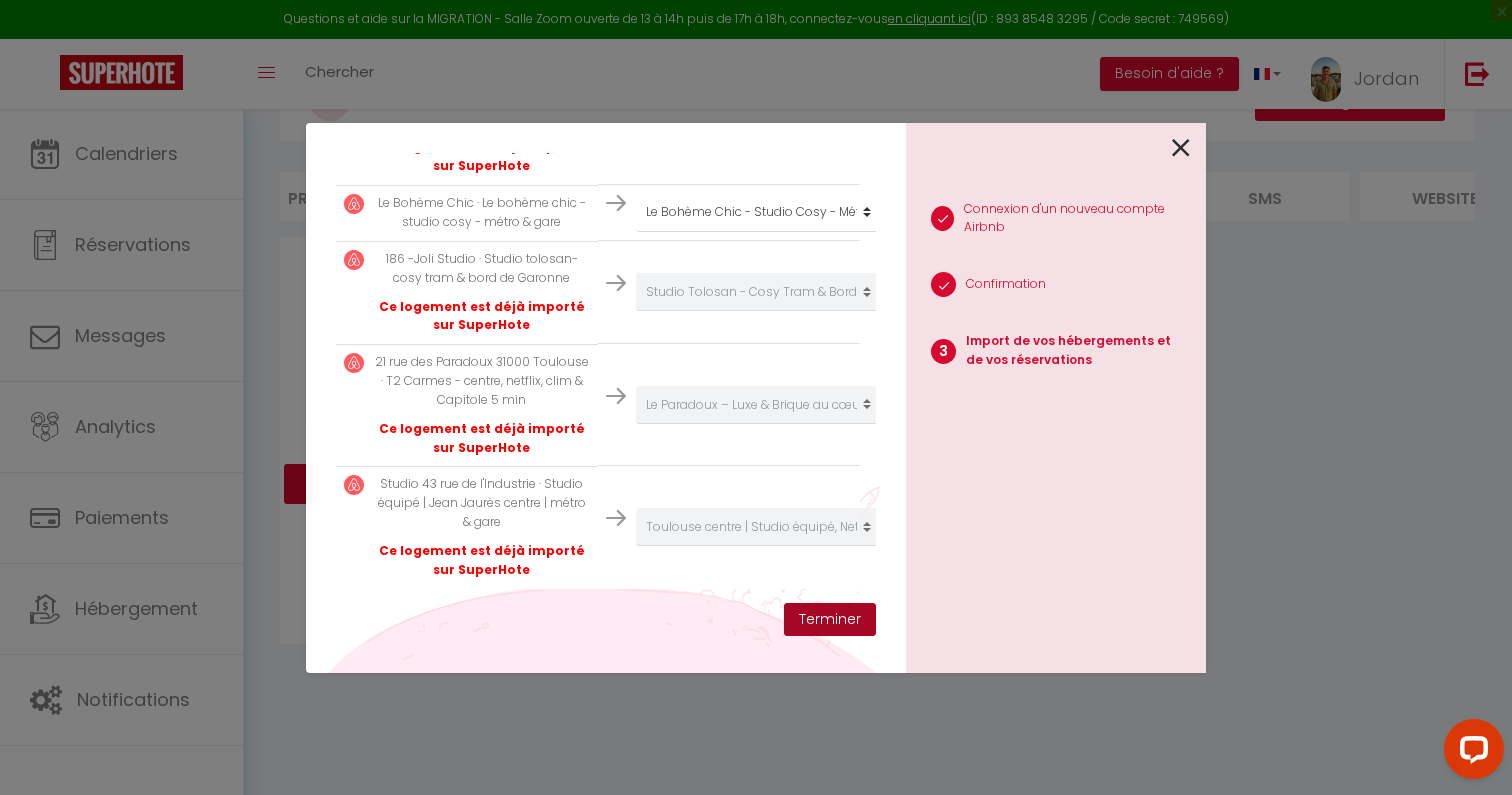 click on "Terminer" at bounding box center (830, 620) 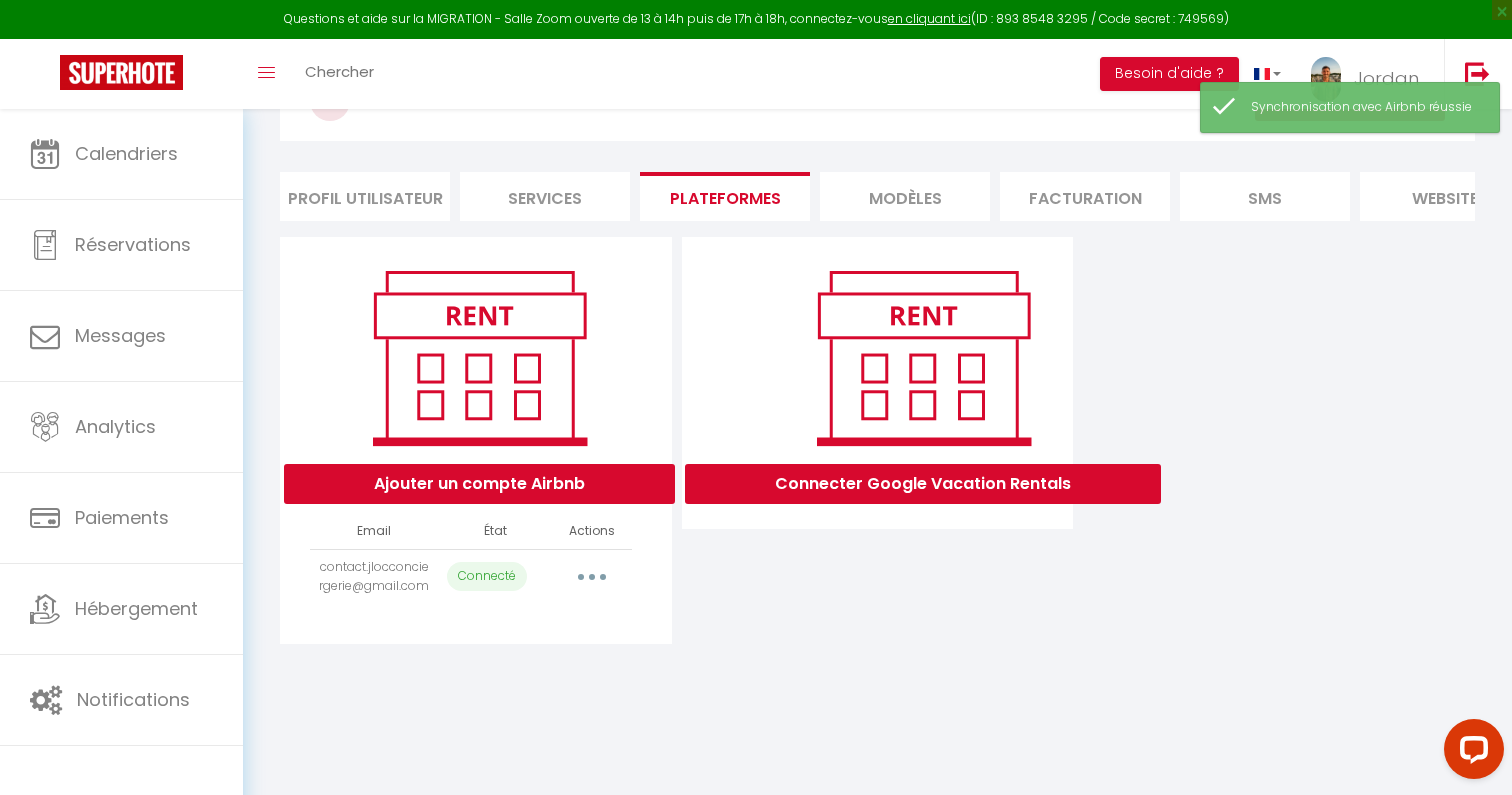 click on "Connecter Google Vacation Rentals" at bounding box center (878, 440) 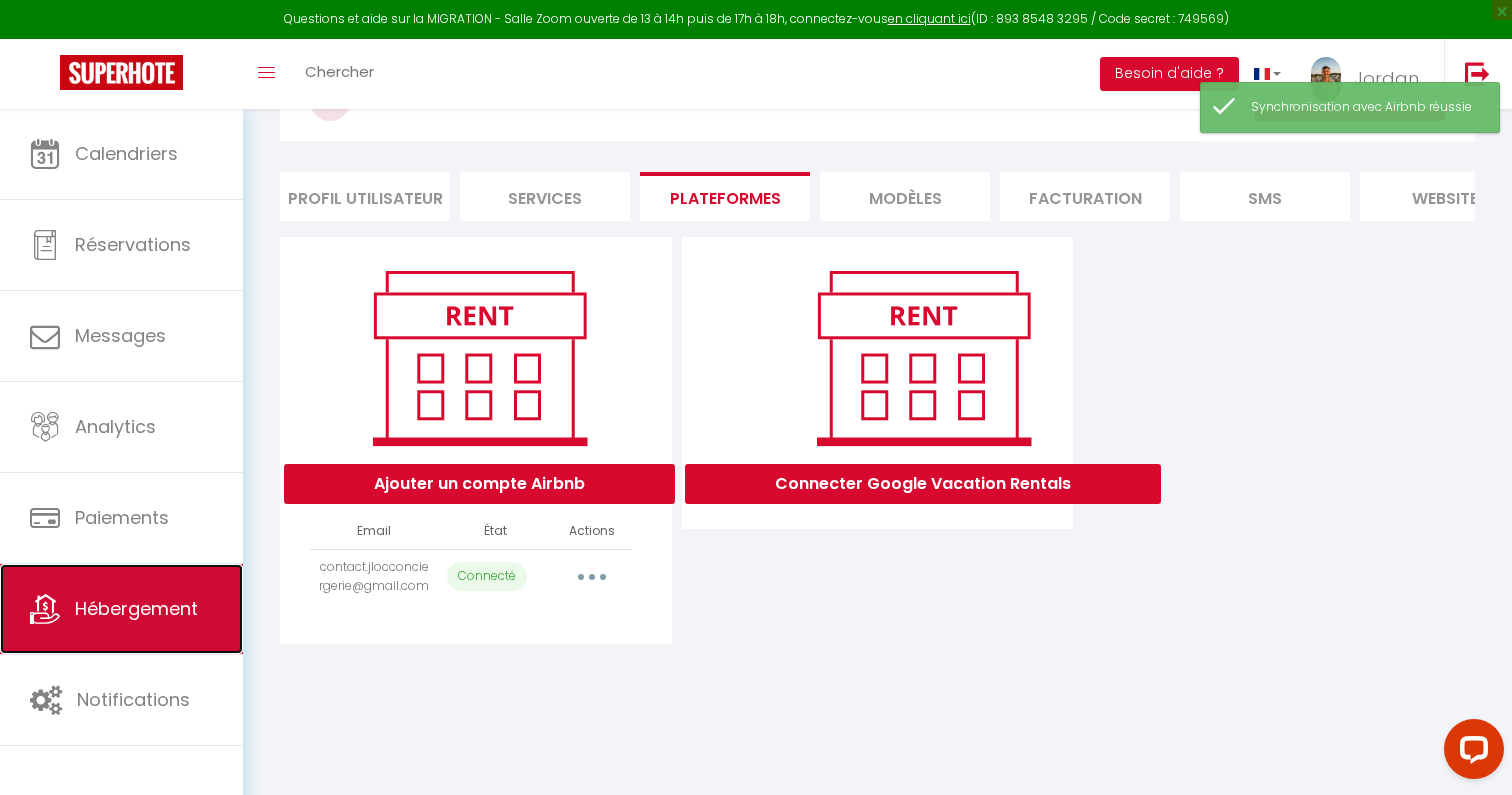click on "Hébergement" at bounding box center (136, 608) 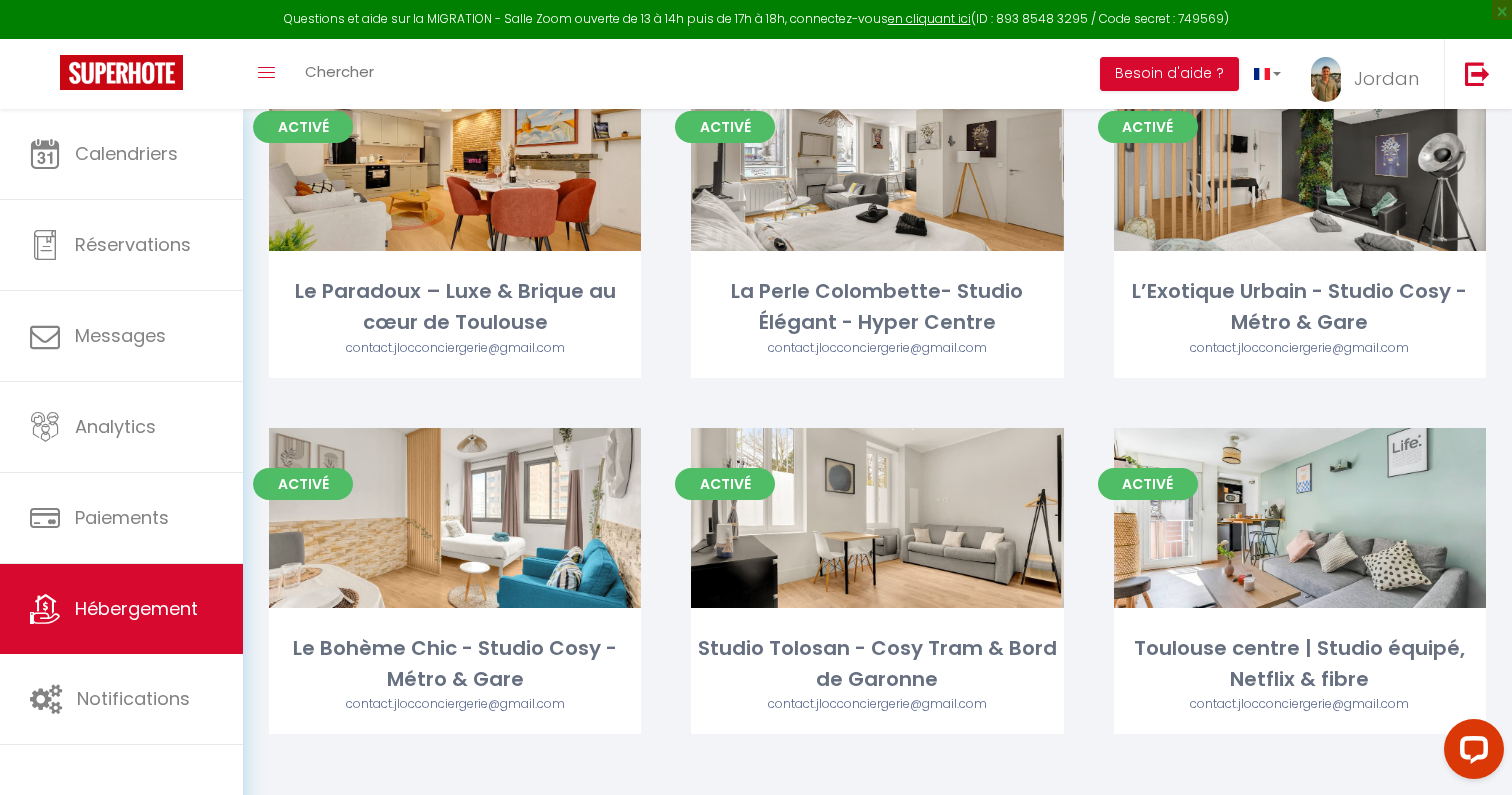 scroll, scrollTop: 199, scrollLeft: 0, axis: vertical 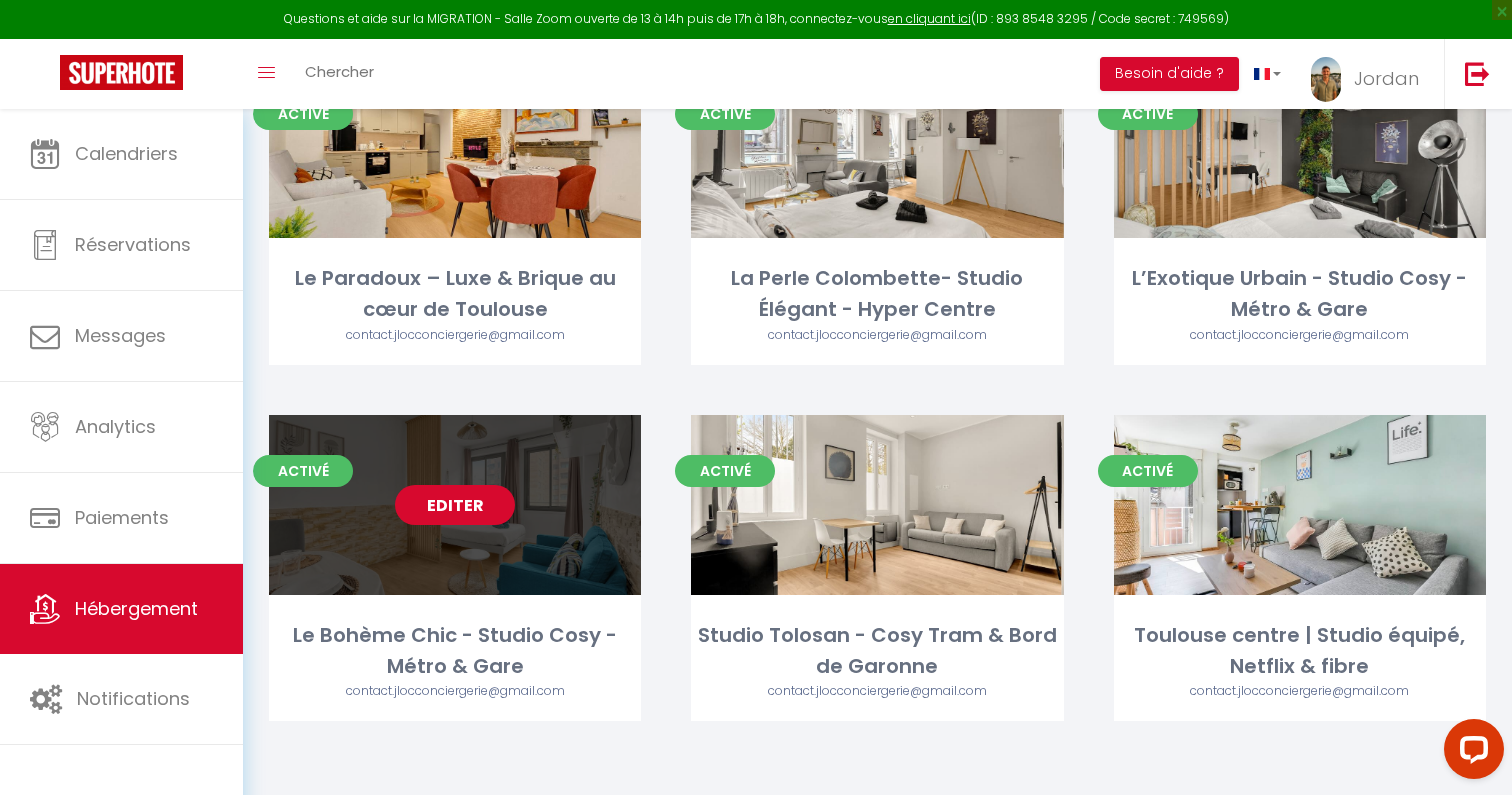 click on "Editer" at bounding box center [455, 505] 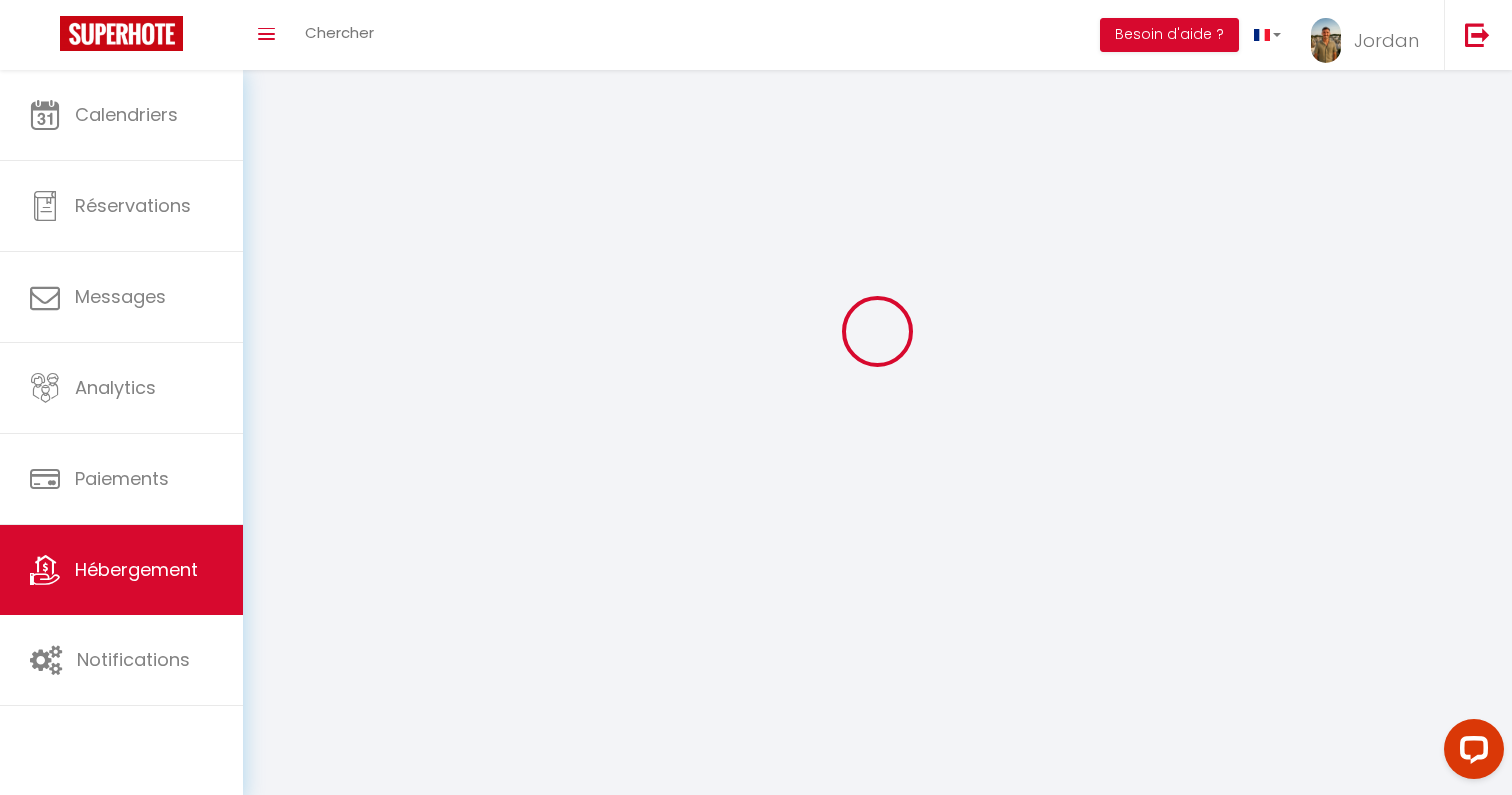 scroll, scrollTop: 0, scrollLeft: 0, axis: both 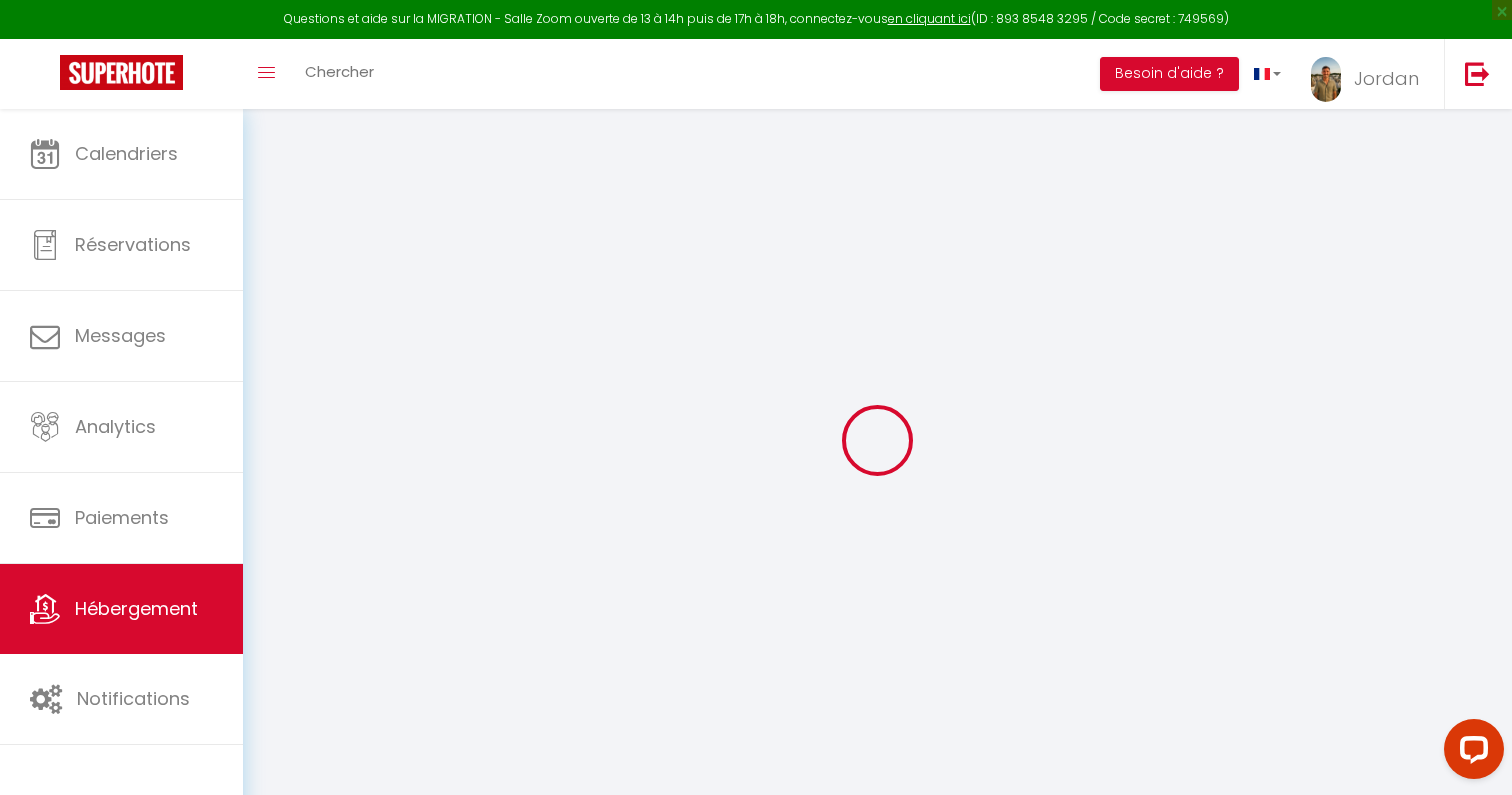 select on "+ 25 %" 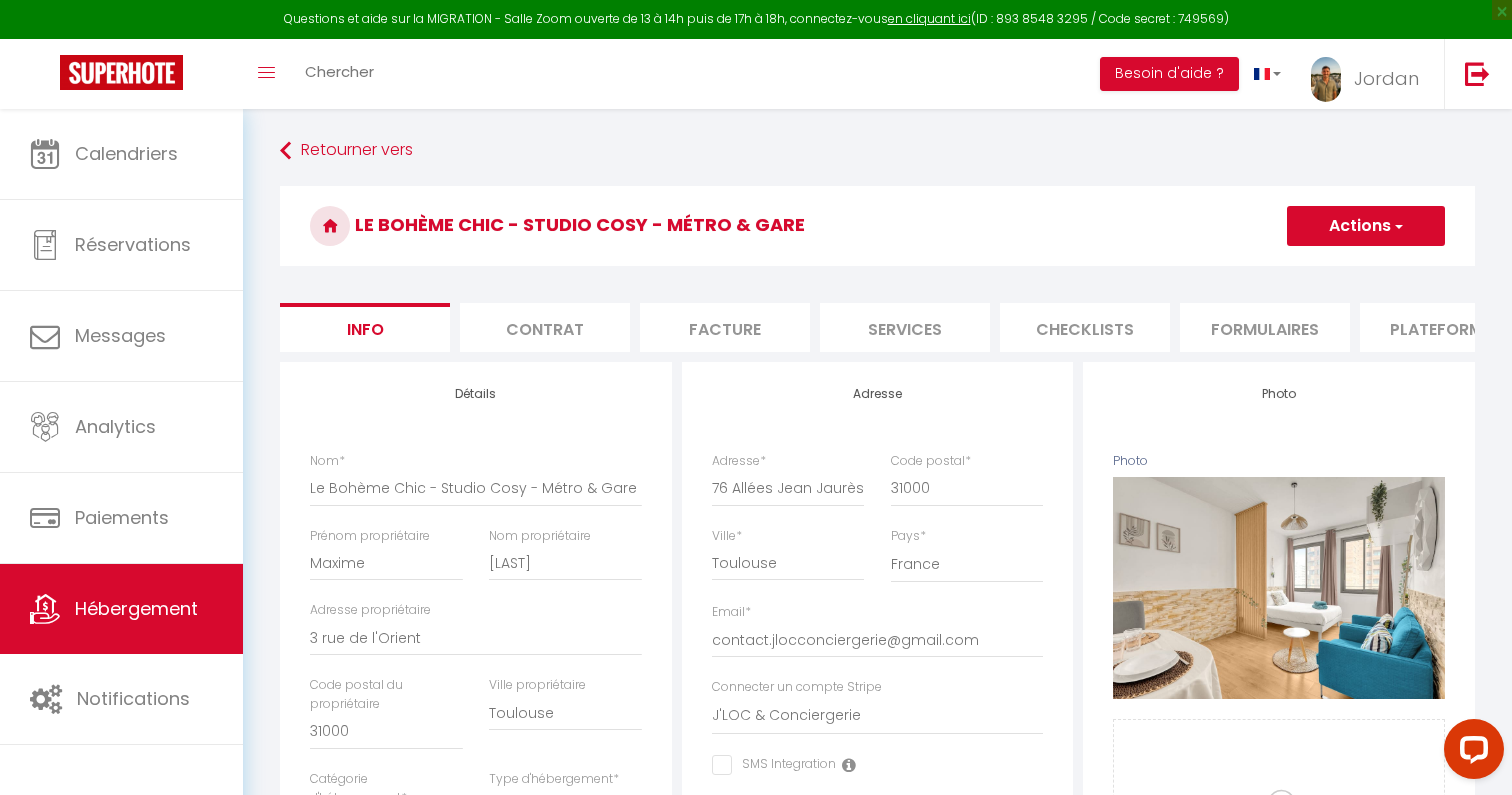 select 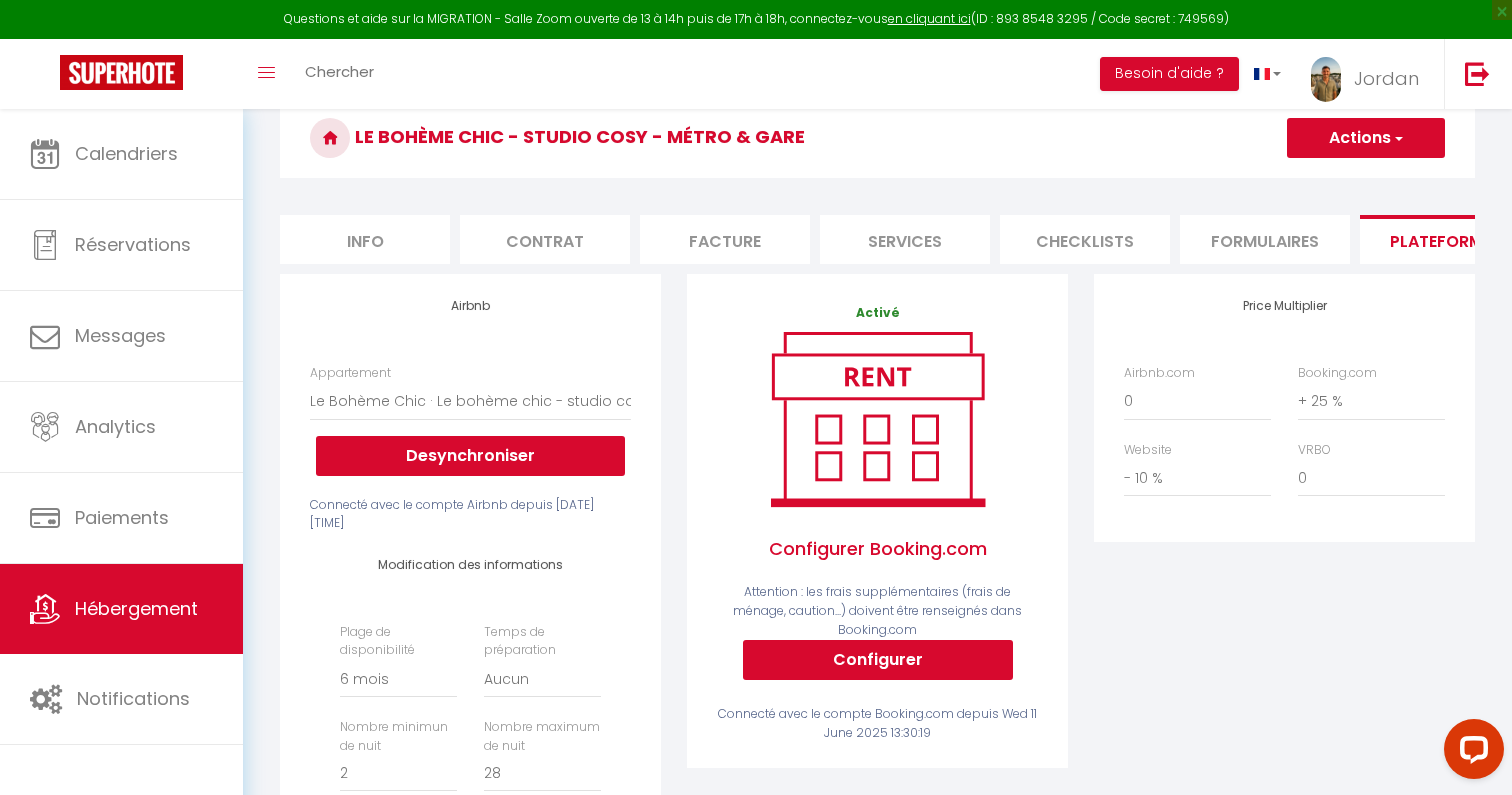 scroll, scrollTop: 0, scrollLeft: 0, axis: both 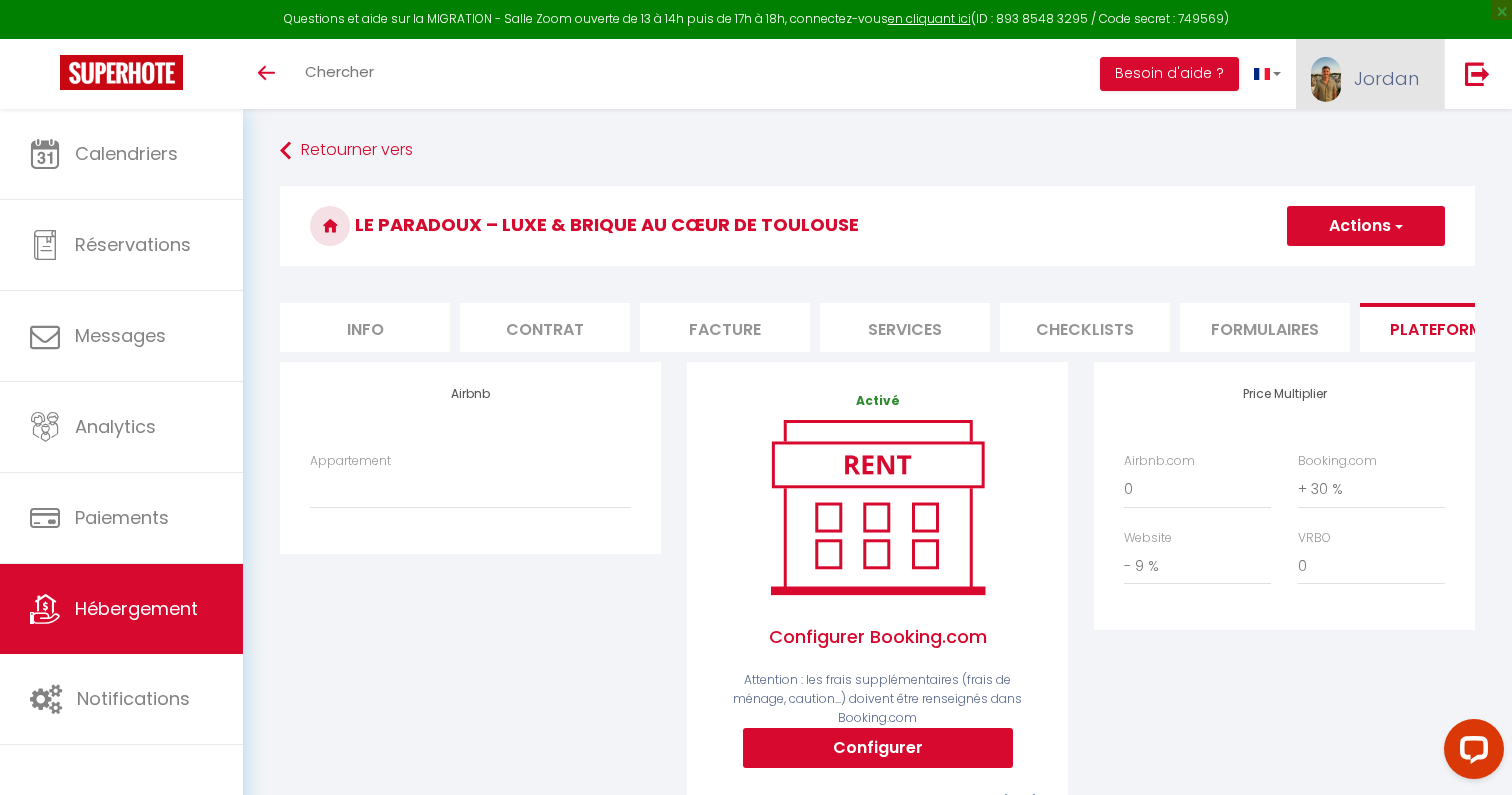 click on "Jordan" at bounding box center [1370, 74] 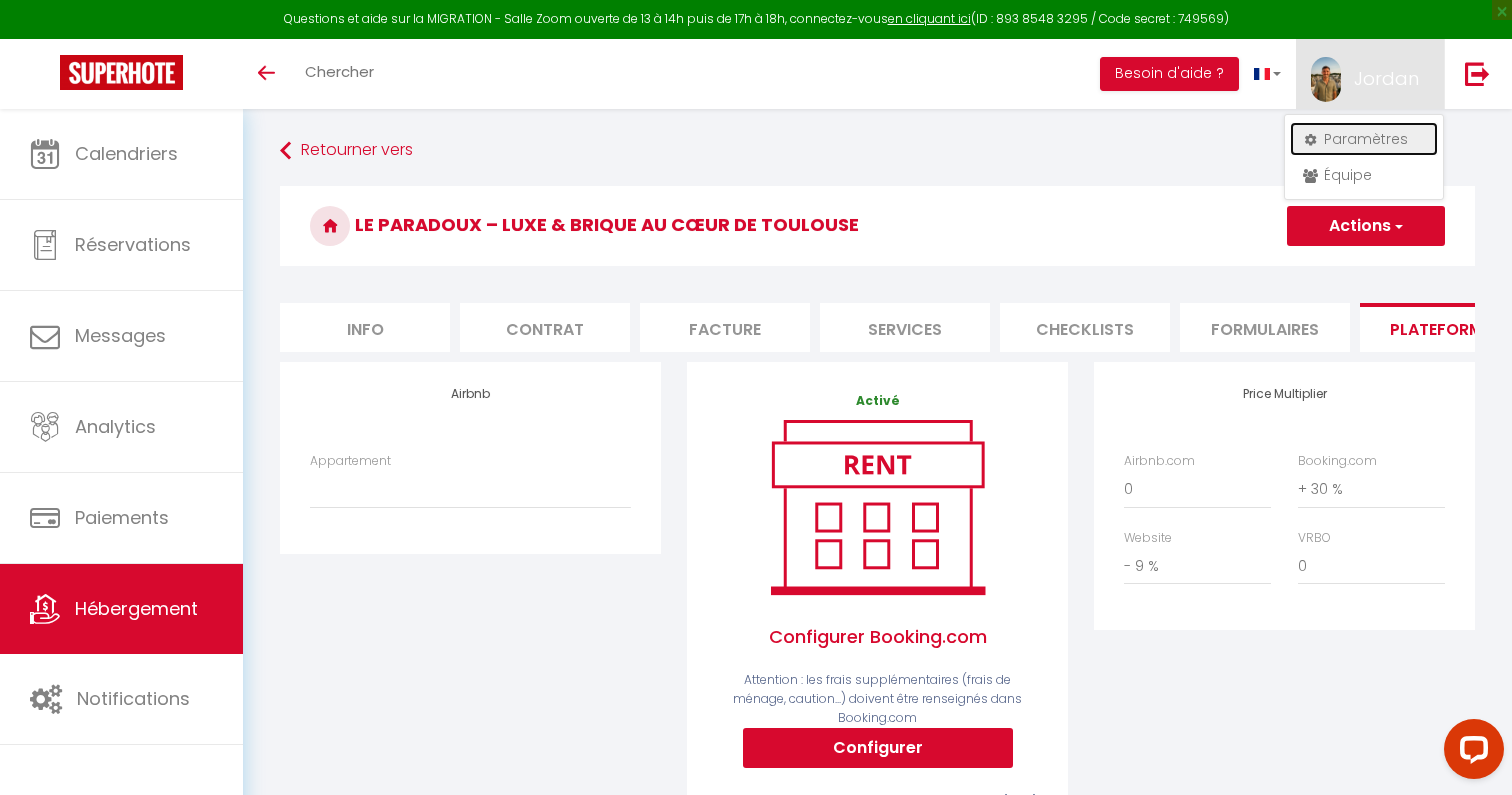 click on "Paramètres" at bounding box center [1364, 139] 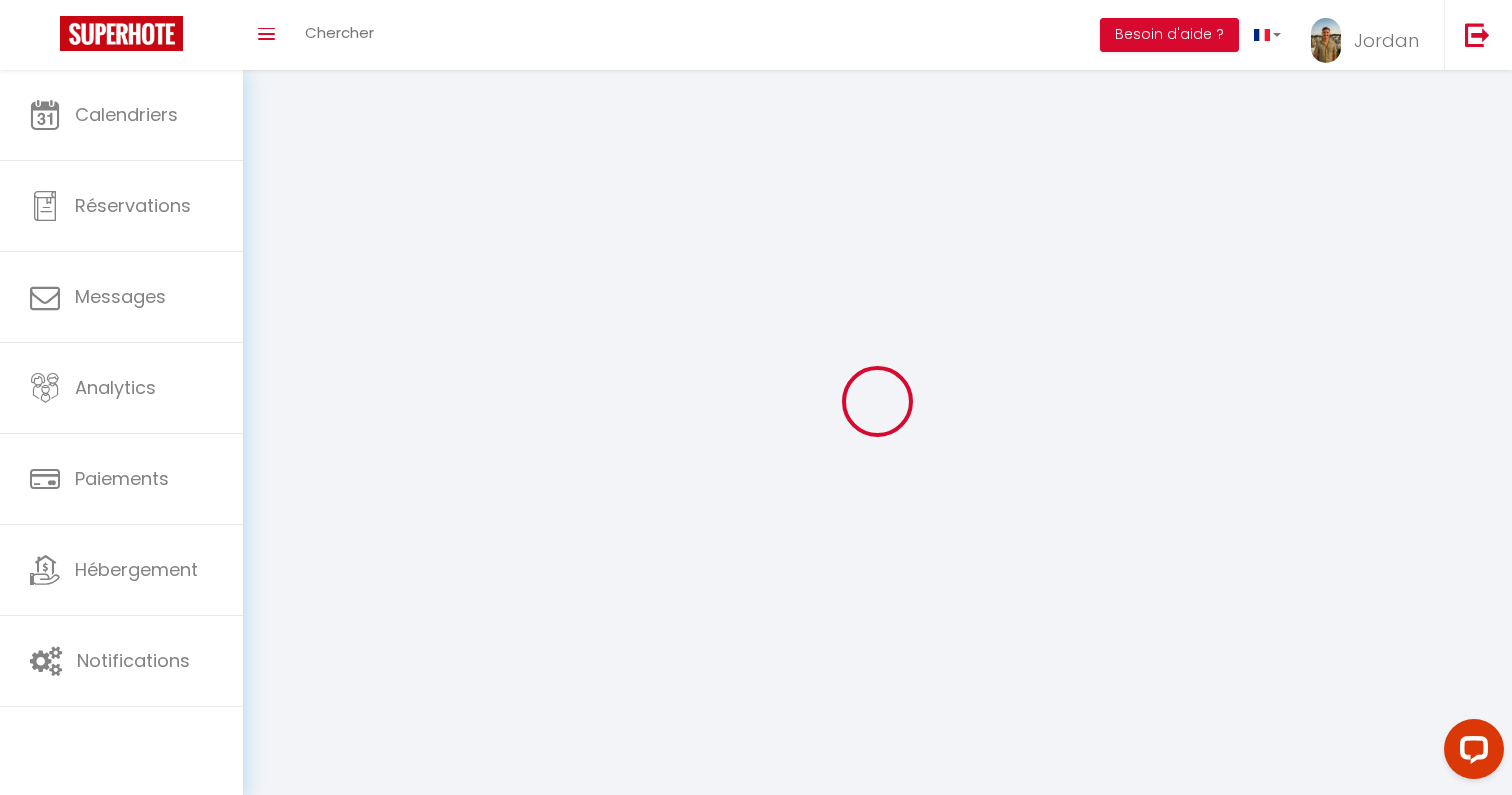 type on "Jordan" 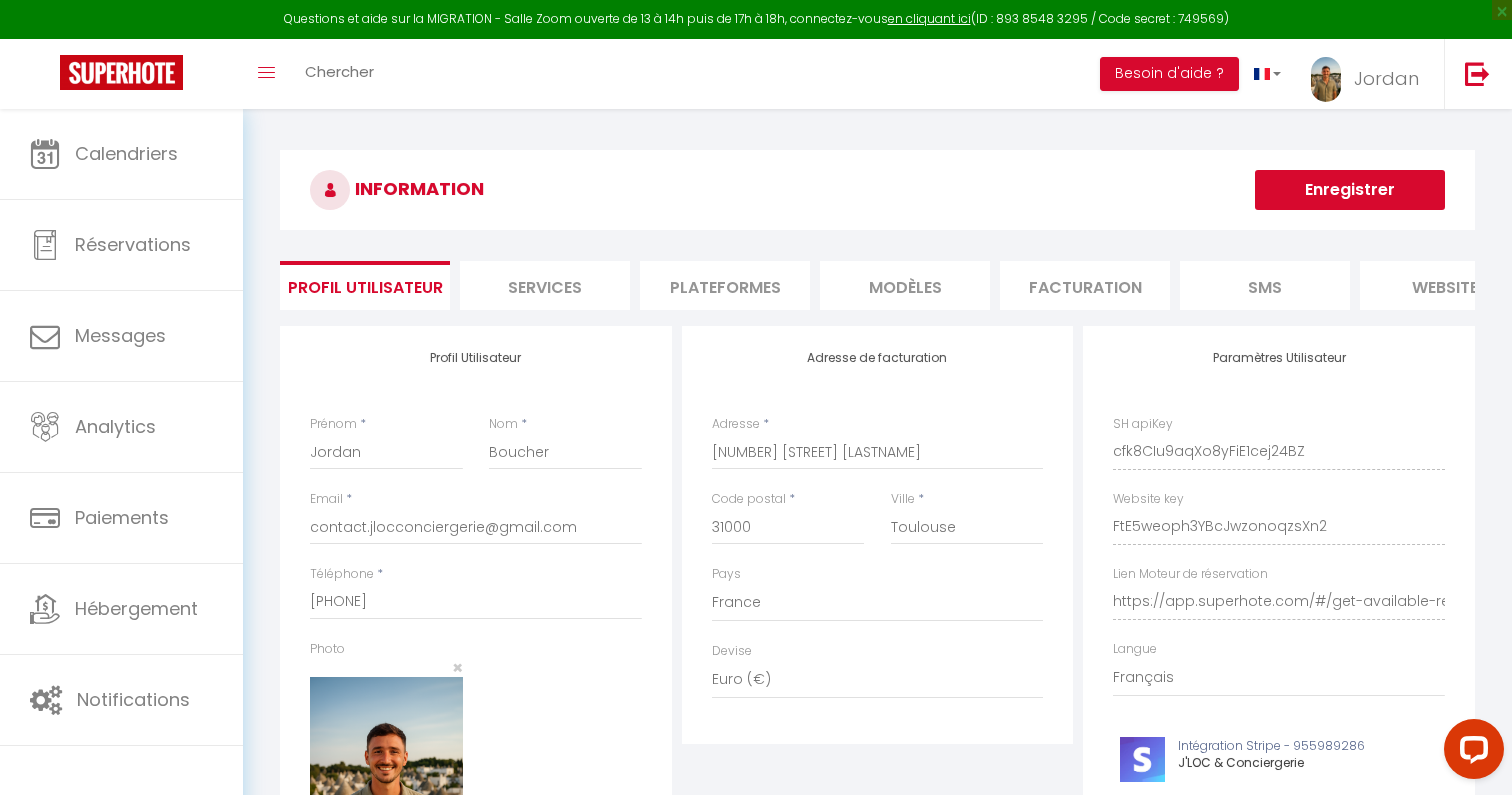 click on "Plateformes" at bounding box center [725, 285] 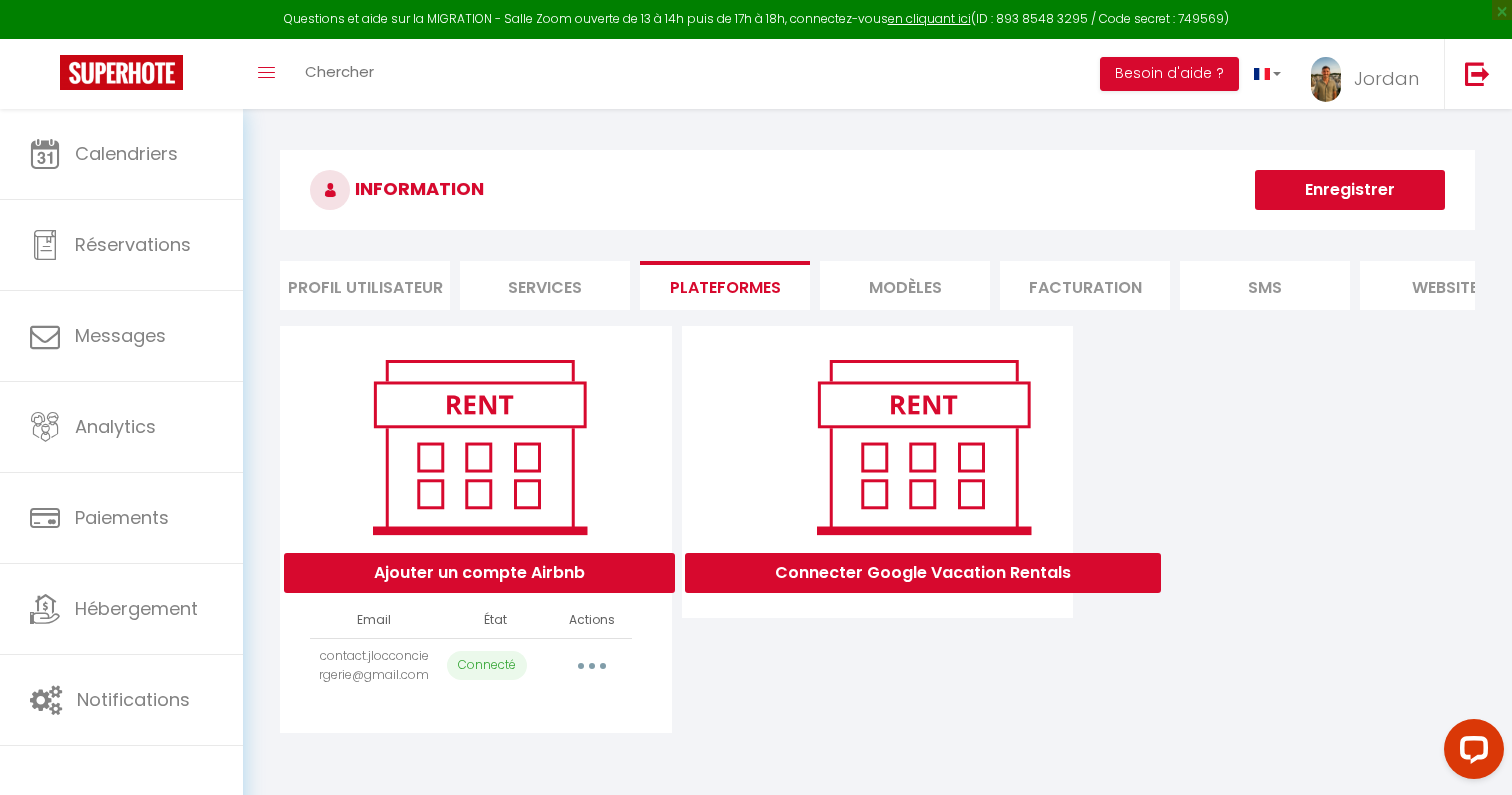 click at bounding box center (592, 666) 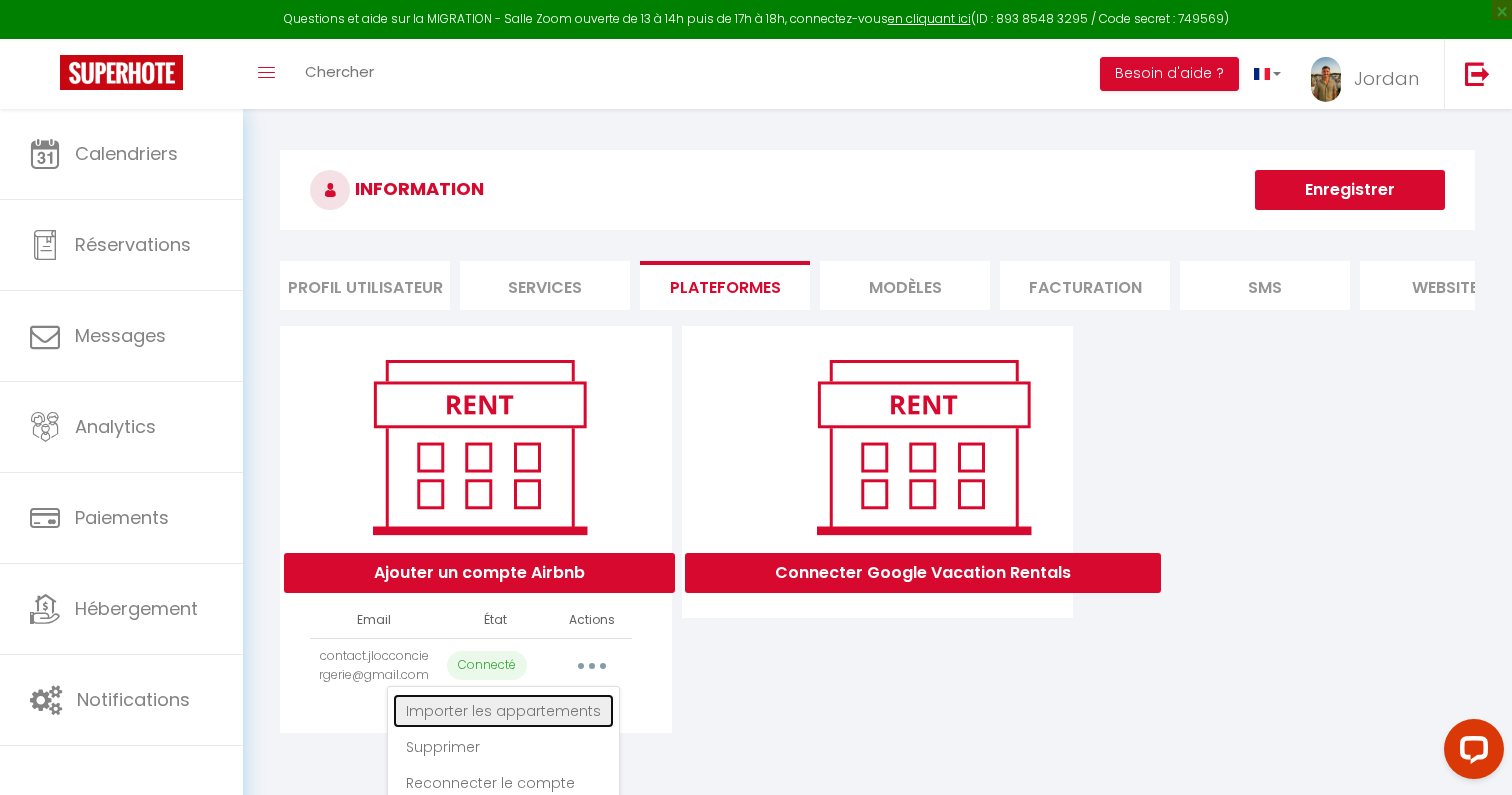 click on "Importer les appartements" at bounding box center (503, 711) 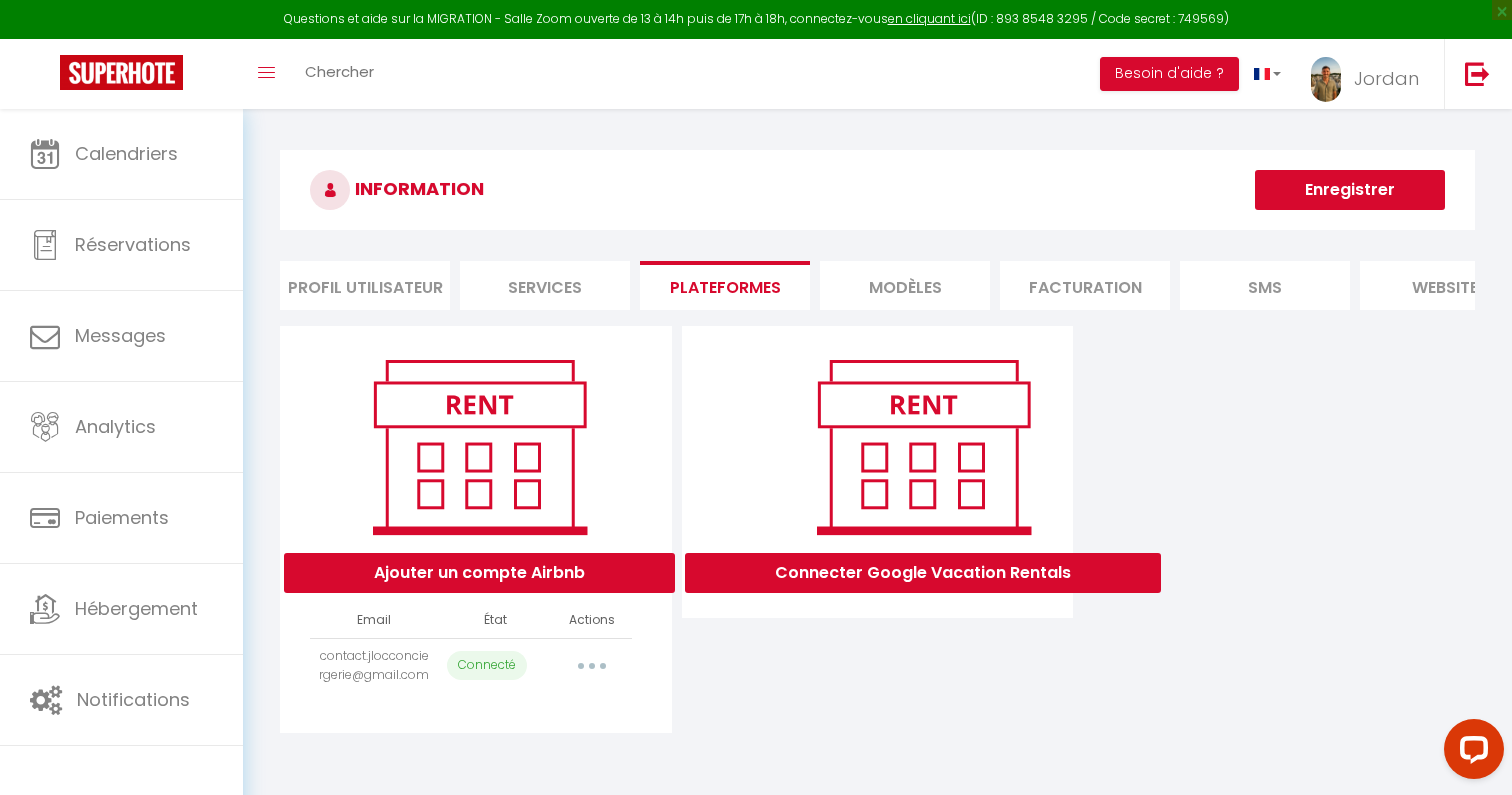 select on "70671" 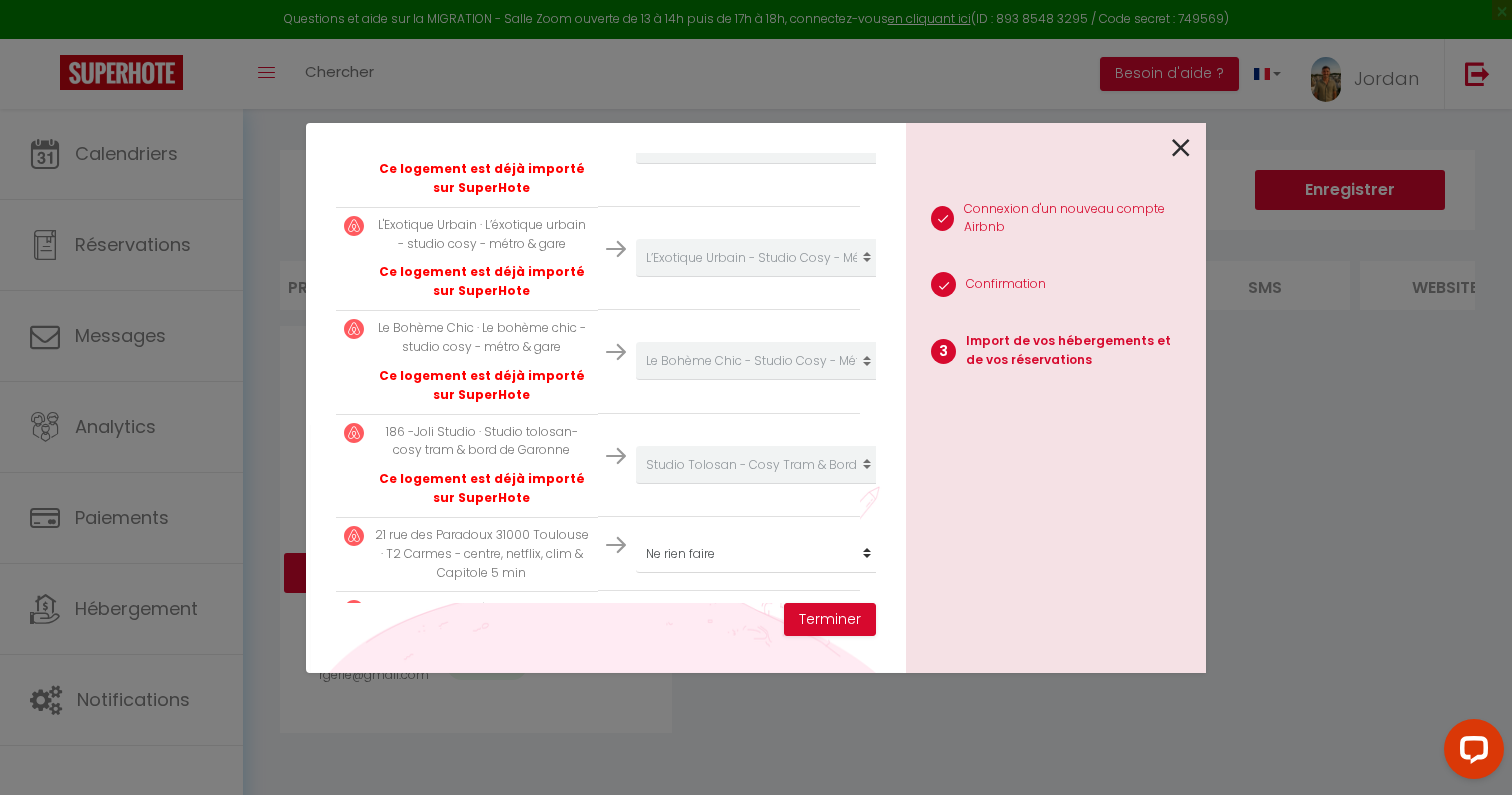 scroll, scrollTop: 604, scrollLeft: 0, axis: vertical 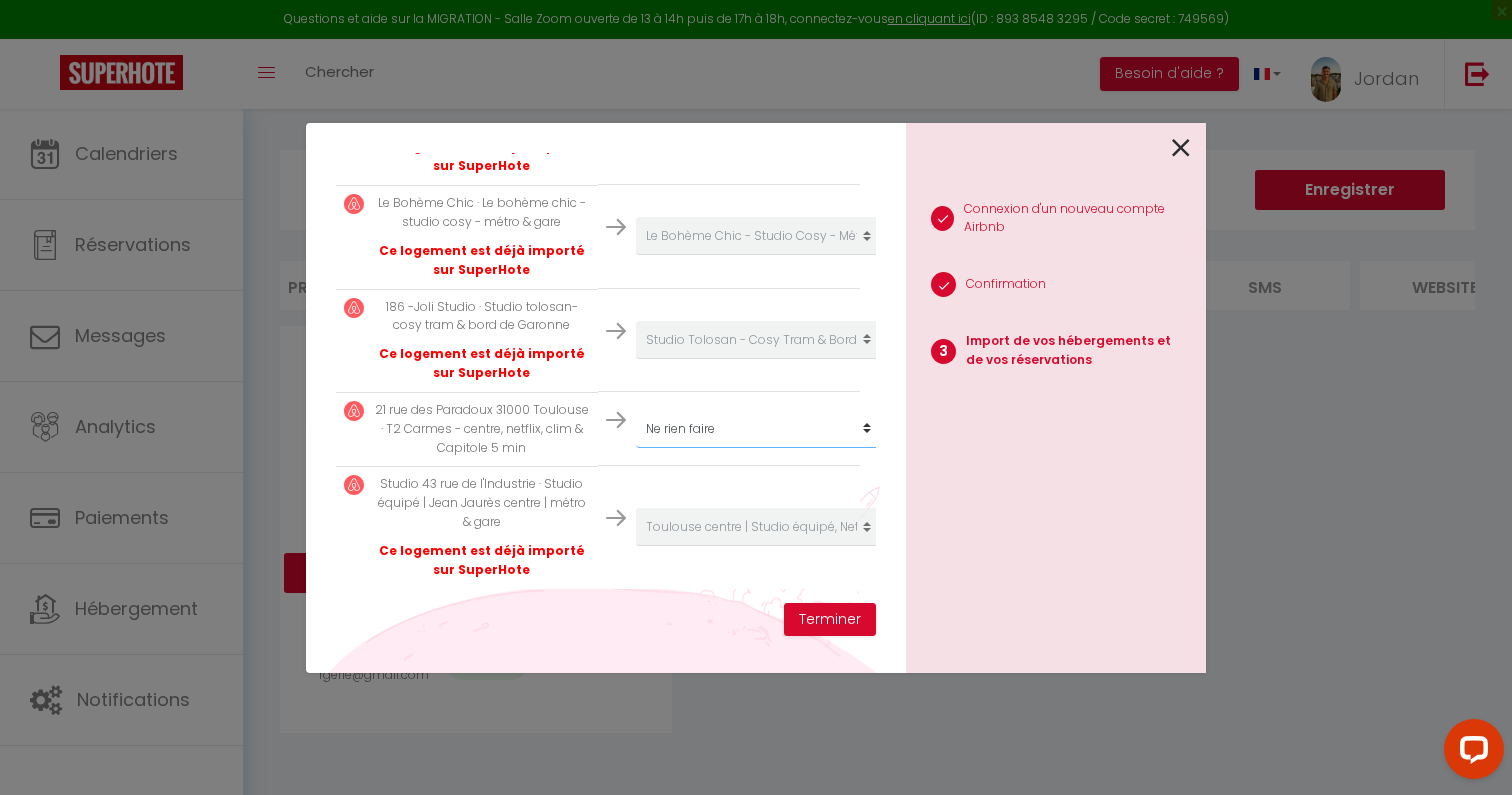 click on "Créer un nouveau hébergement
Ne rien faire
Le Paradoux – Luxe & Brique au cœur de Toulouse
La Perle Colombette- Studio Élégant - Hyper Centre
L’Exotique Urbain - Studio Cosy - Métro & Gare
Le Bohème Chic - Studio Cosy - Métro & Gare
Studio Tolosan - Cosy Tram & Bord de Garonne
Toulouse centre | Studio équipé, Netflix & fibre" at bounding box center (759, 20) 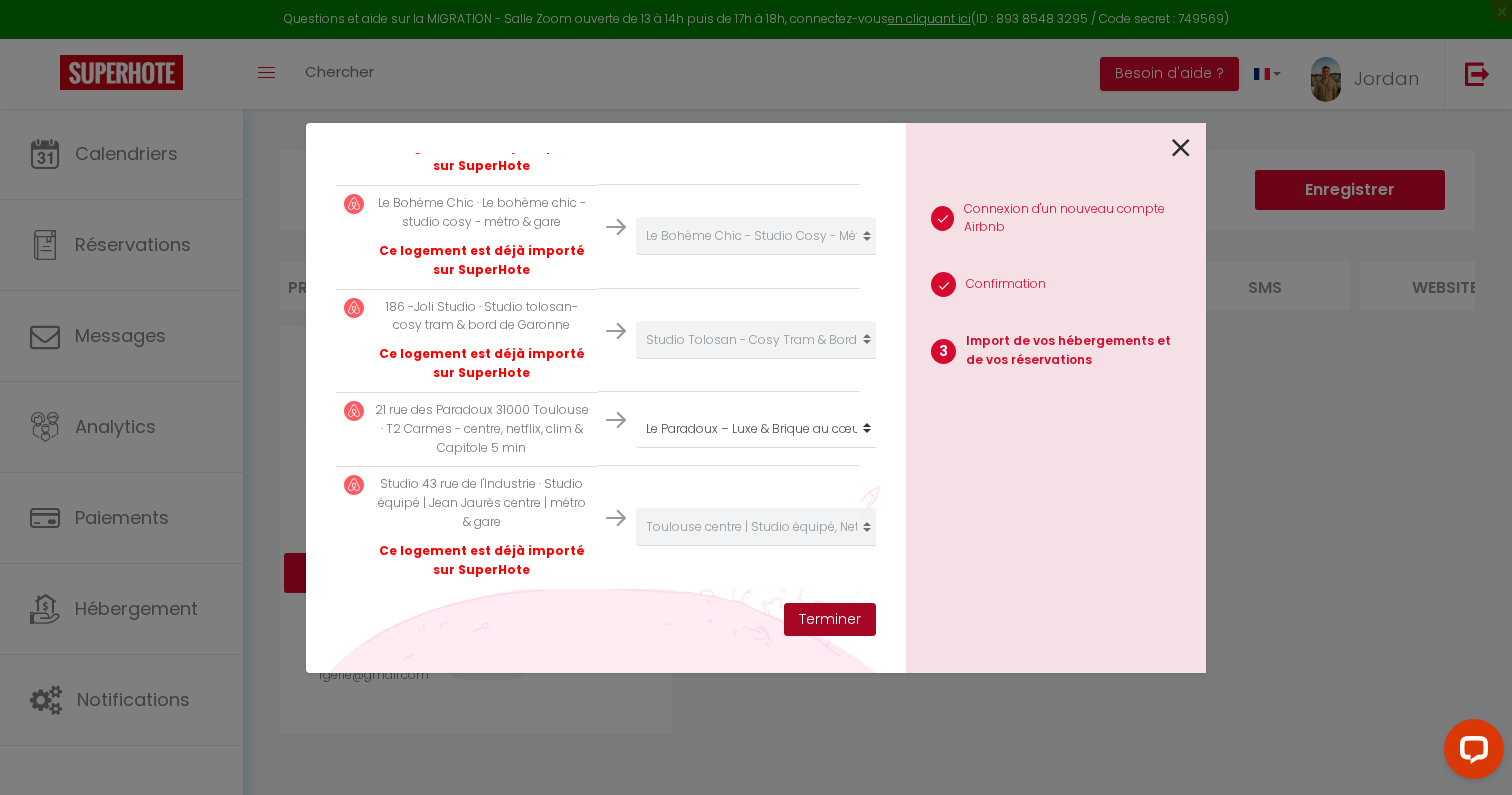 click on "Terminer" at bounding box center (830, 620) 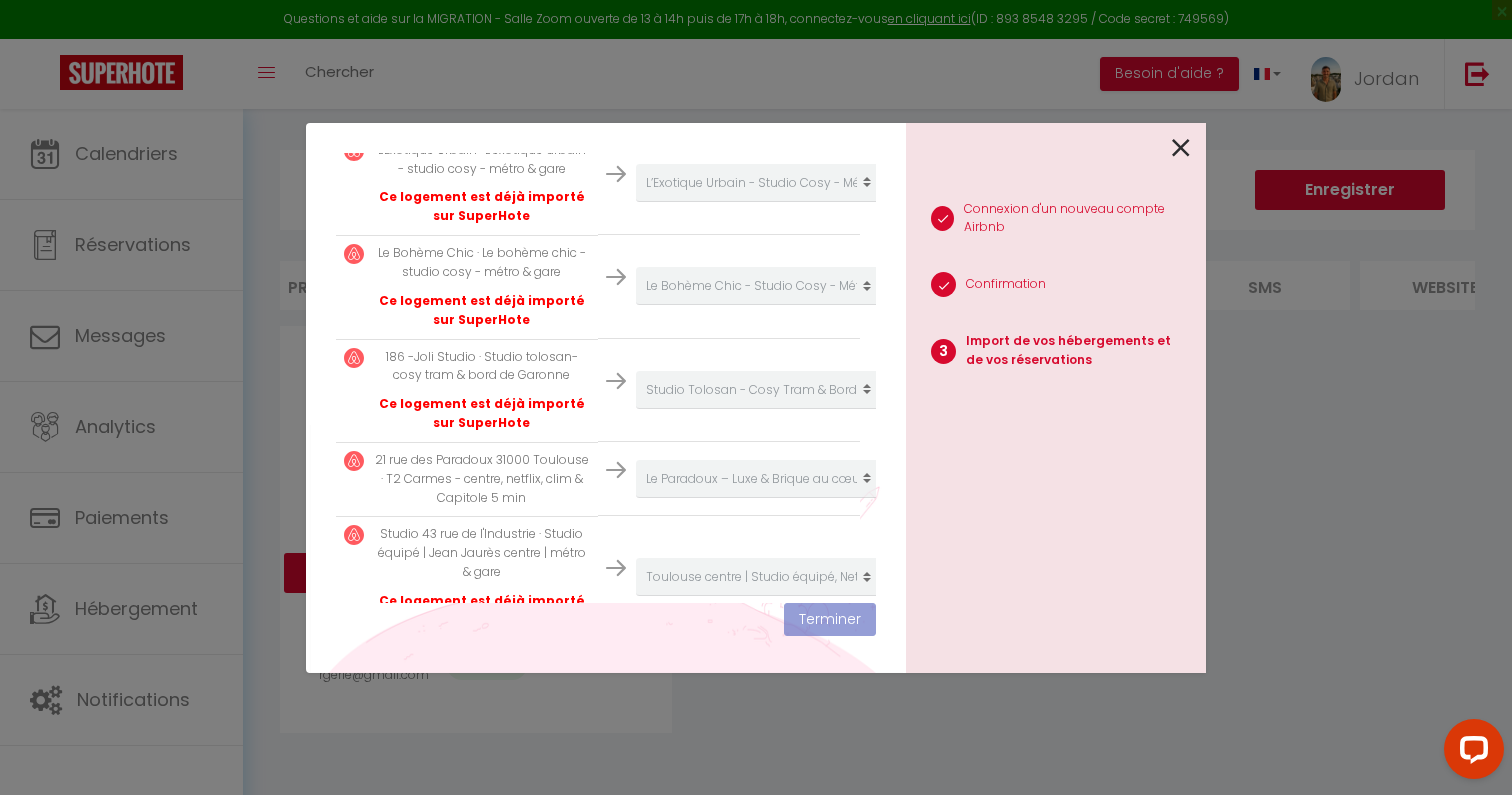 scroll, scrollTop: 654, scrollLeft: 0, axis: vertical 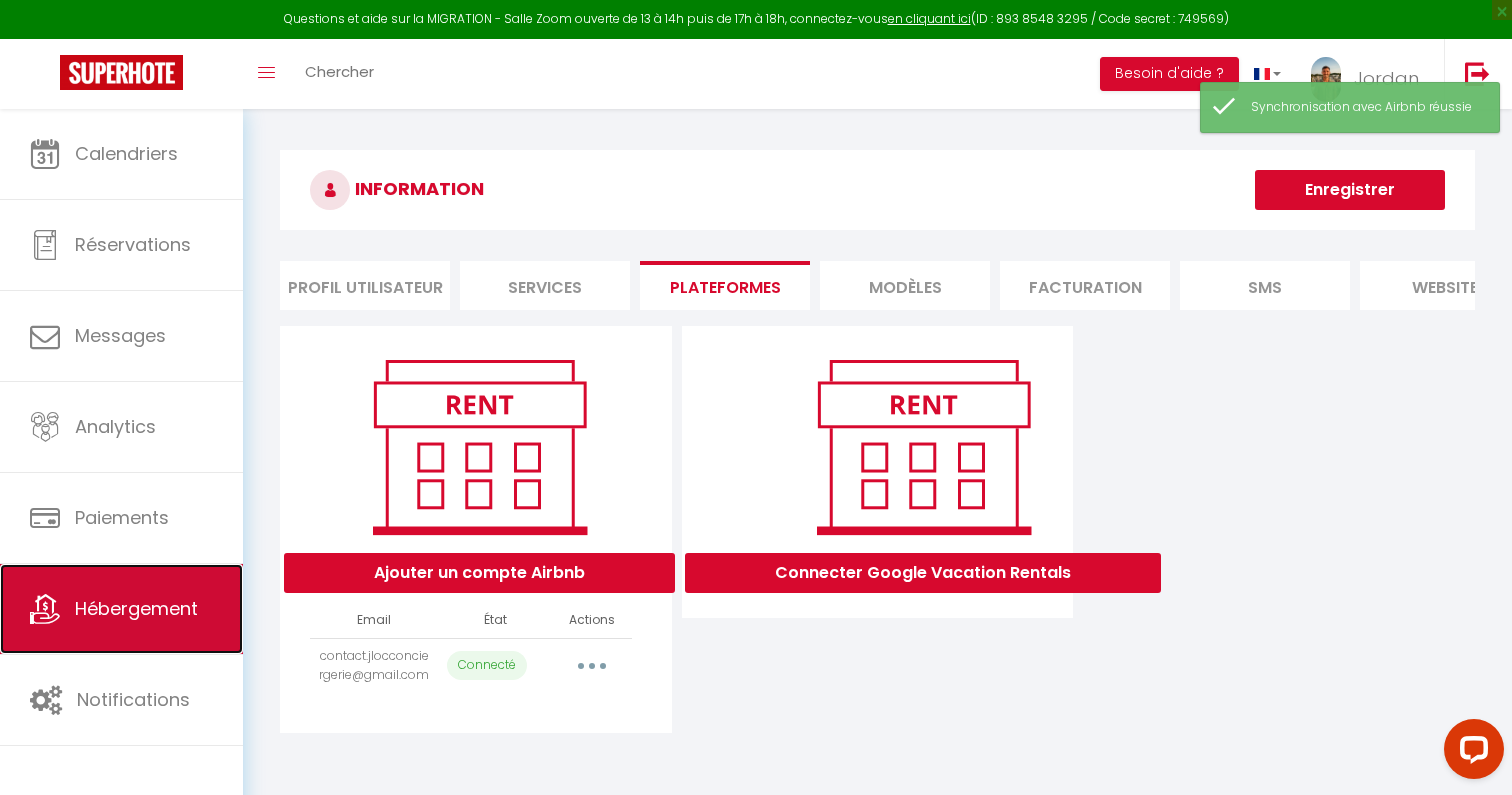 click on "Hébergement" at bounding box center (136, 608) 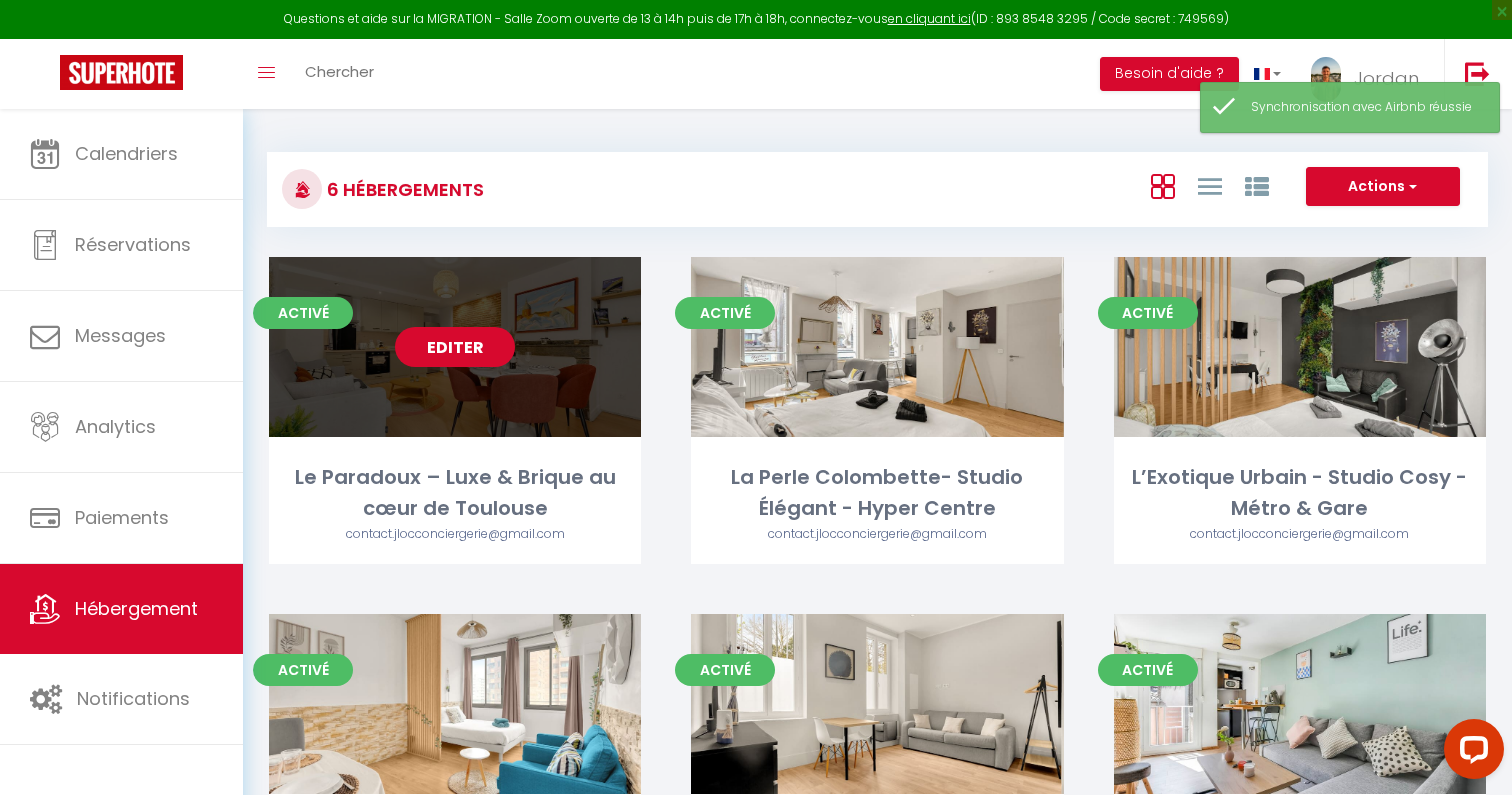 click on "Editer" at bounding box center [455, 347] 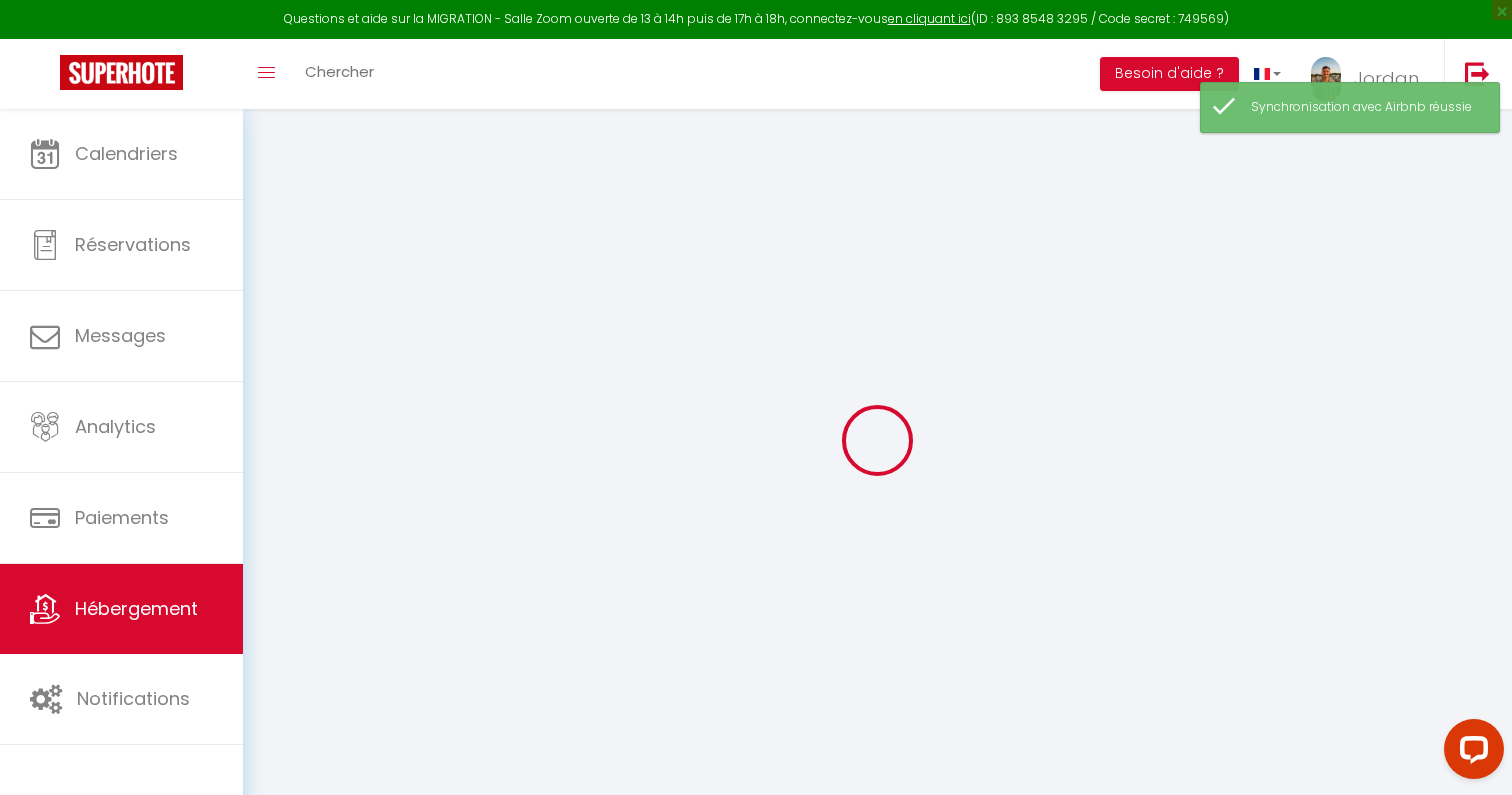 select on "+ 30 %" 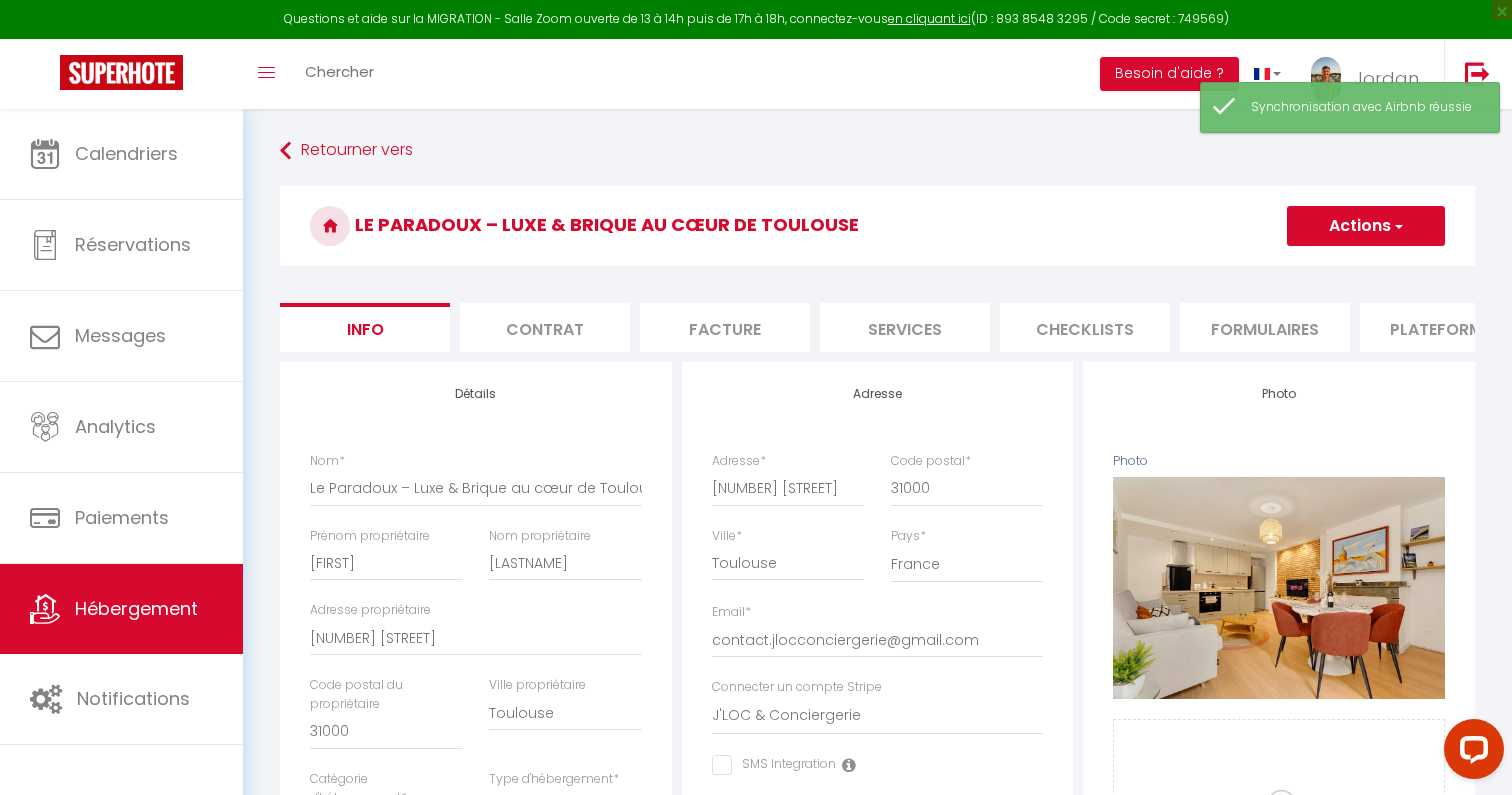 select 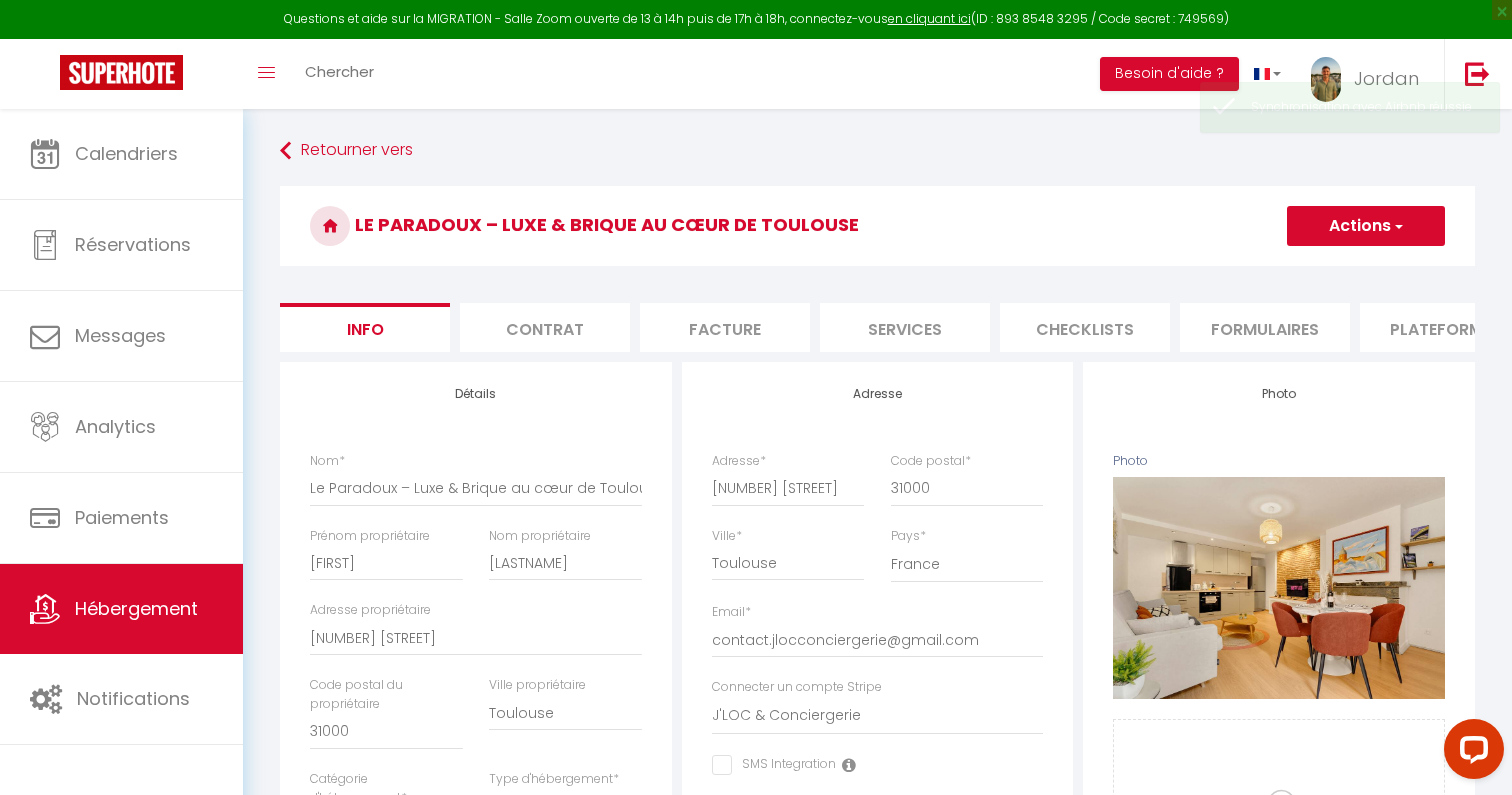 click on "Plateformes" at bounding box center [1445, 327] 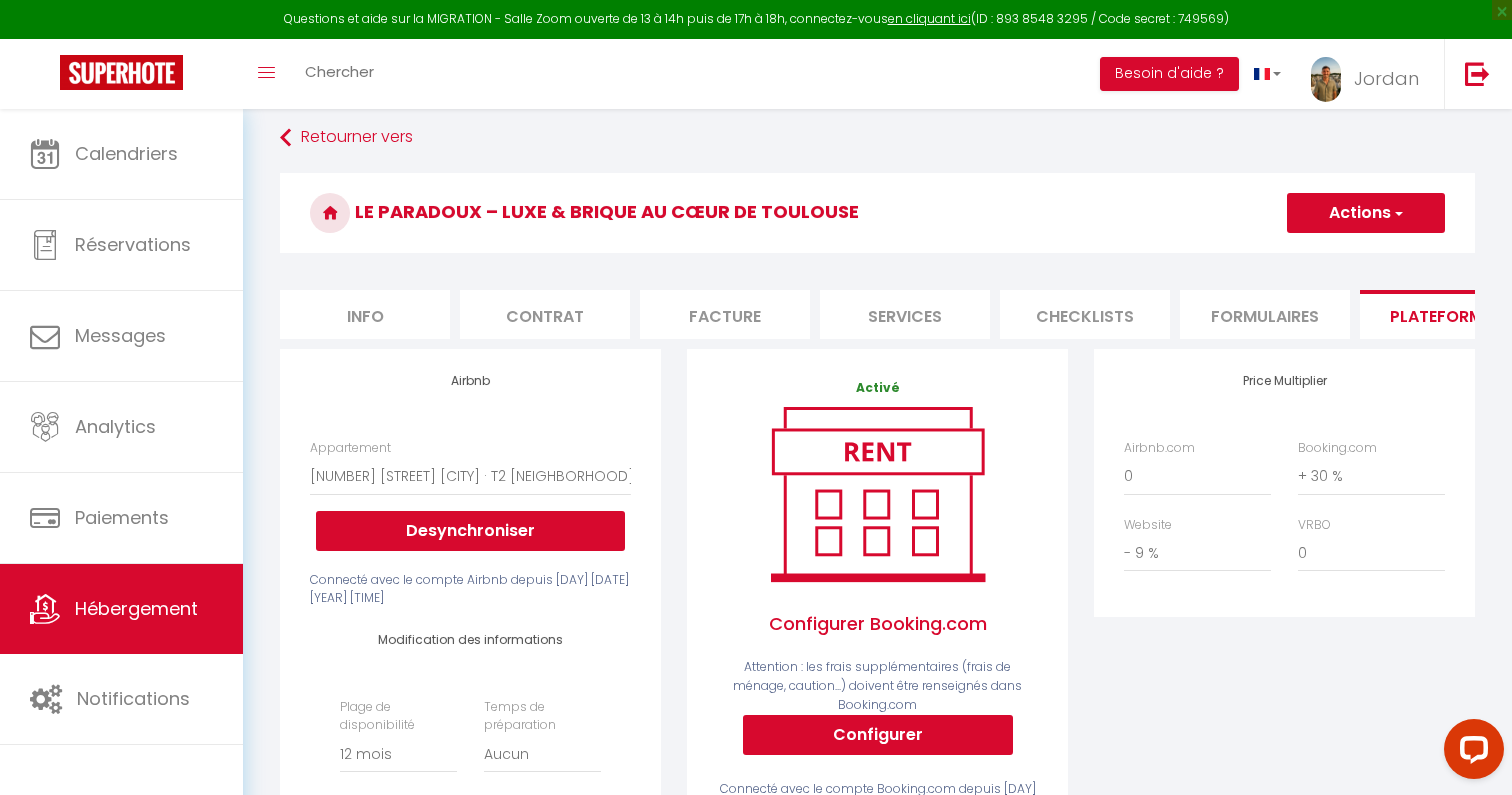 scroll, scrollTop: 0, scrollLeft: 0, axis: both 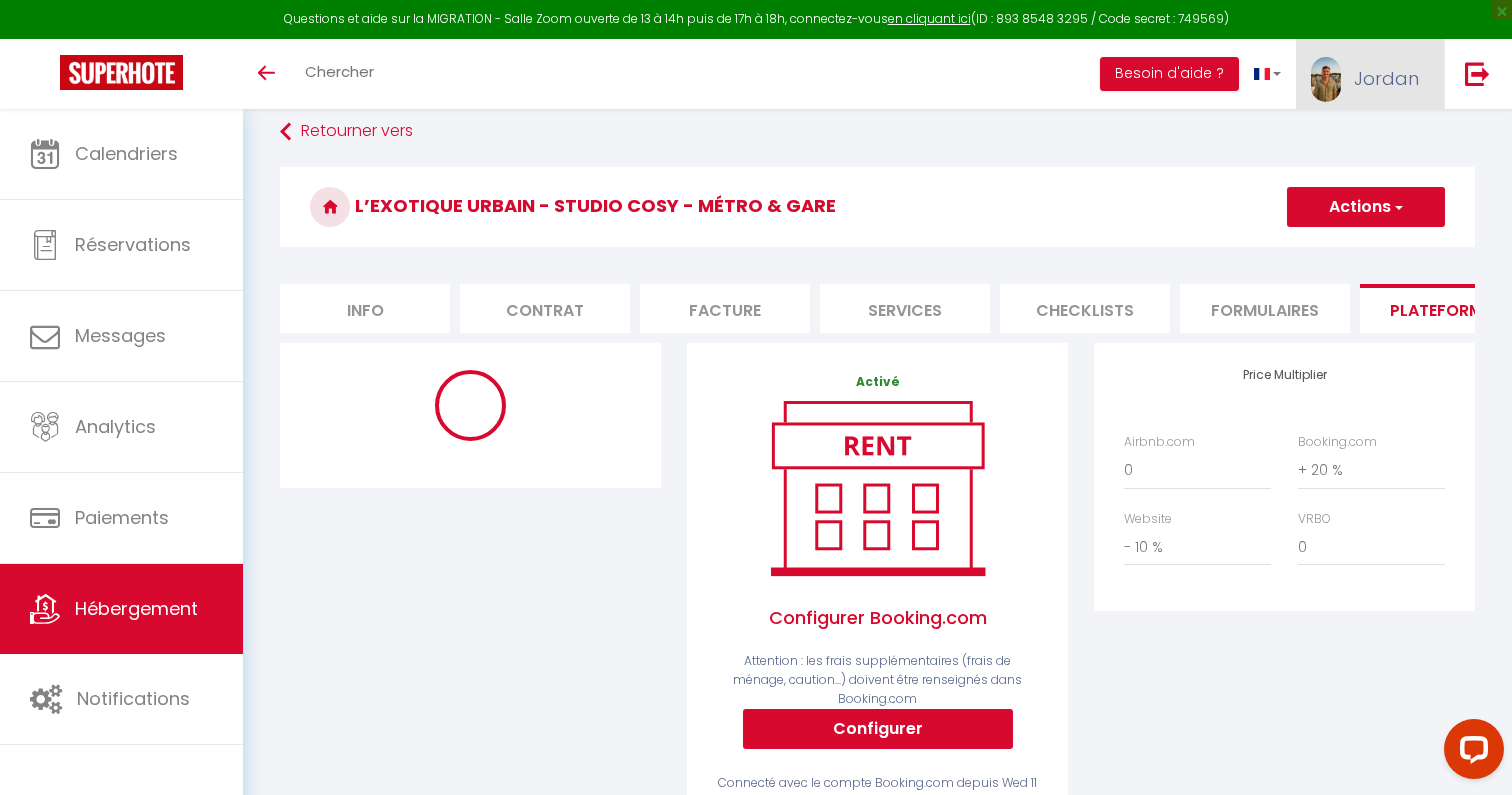 click on "Jordan" at bounding box center (1386, 78) 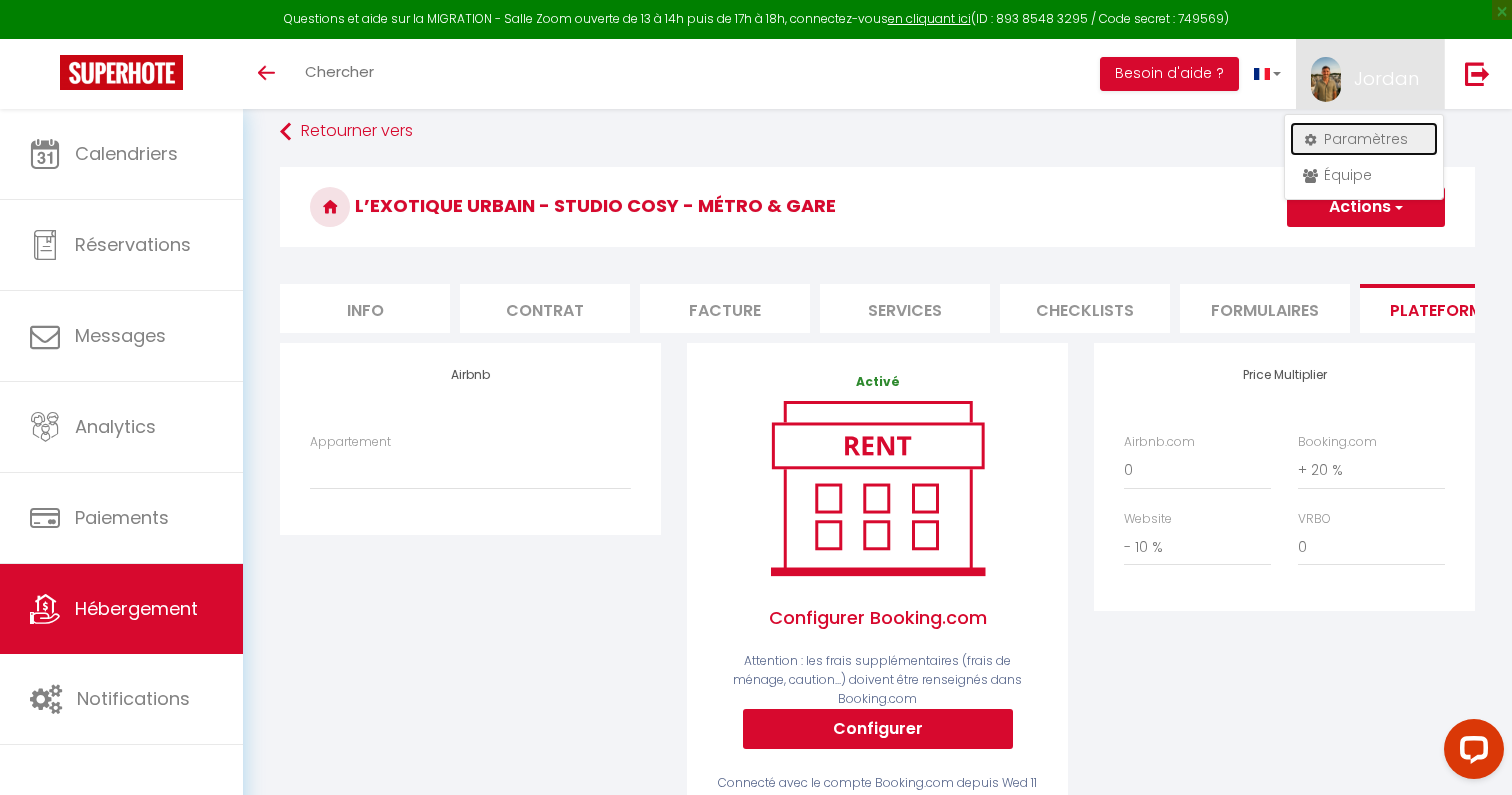 click on "Paramètres" at bounding box center (1364, 139) 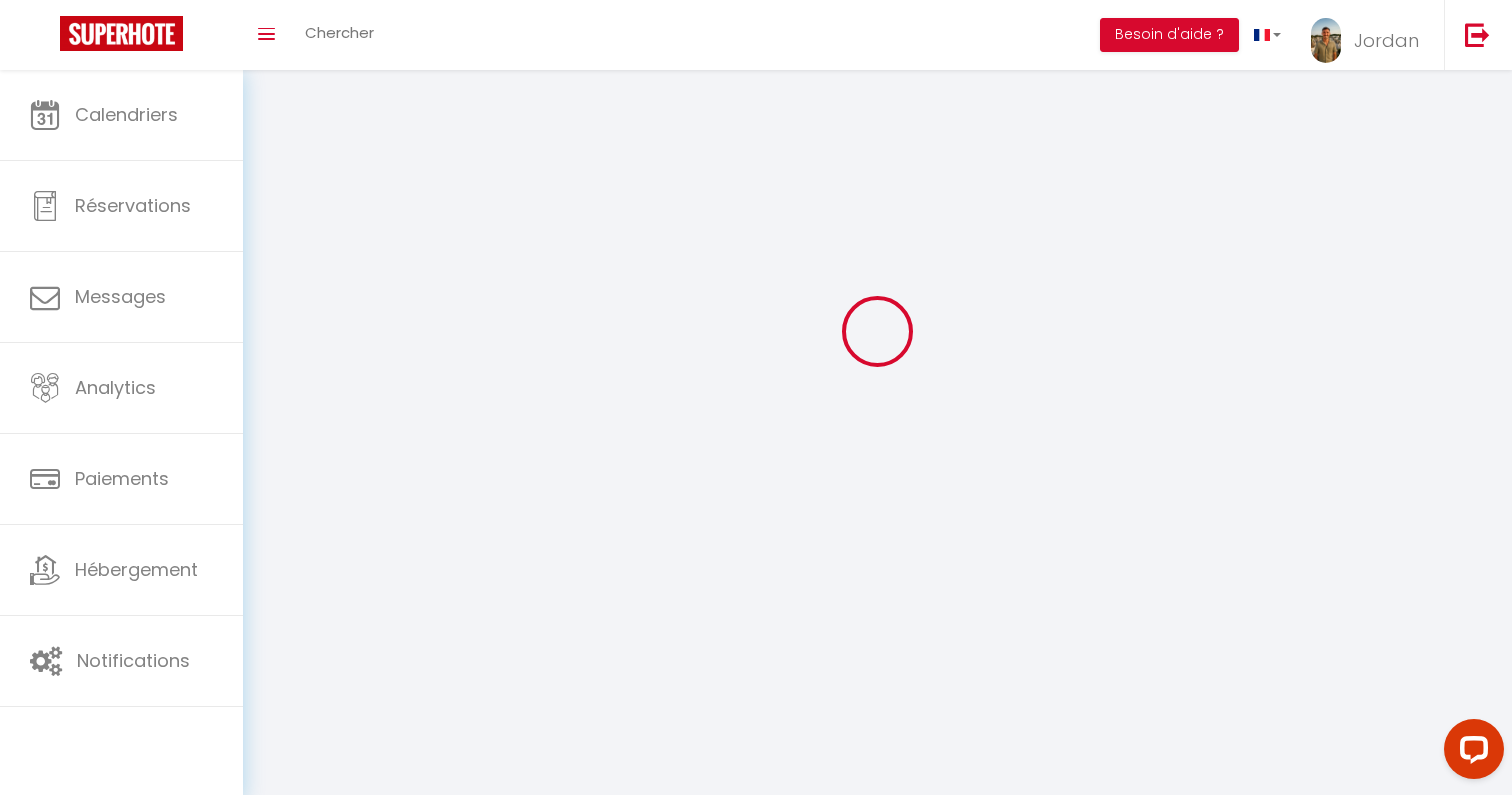 type on "Jordan" 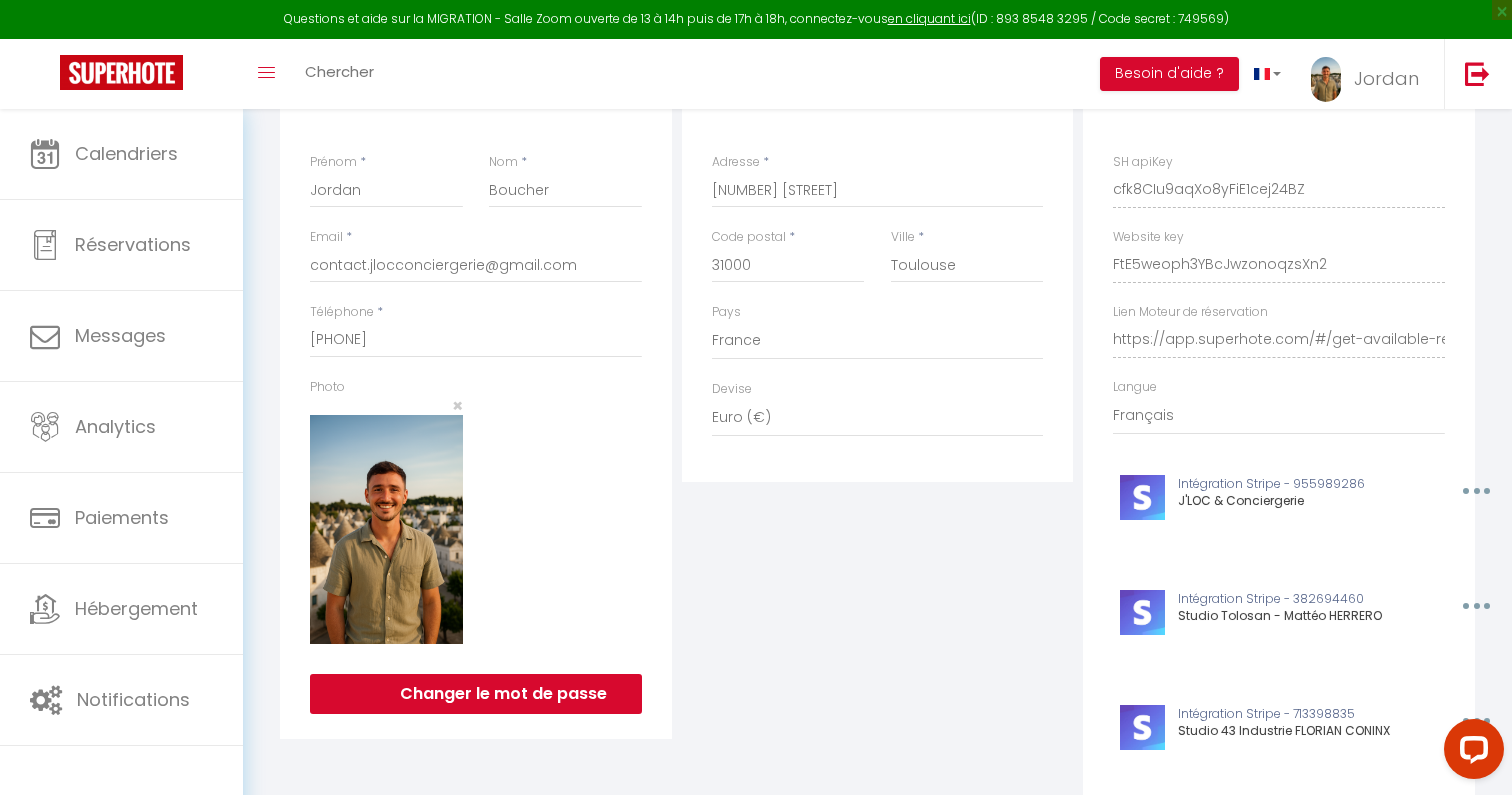 scroll, scrollTop: 401, scrollLeft: 0, axis: vertical 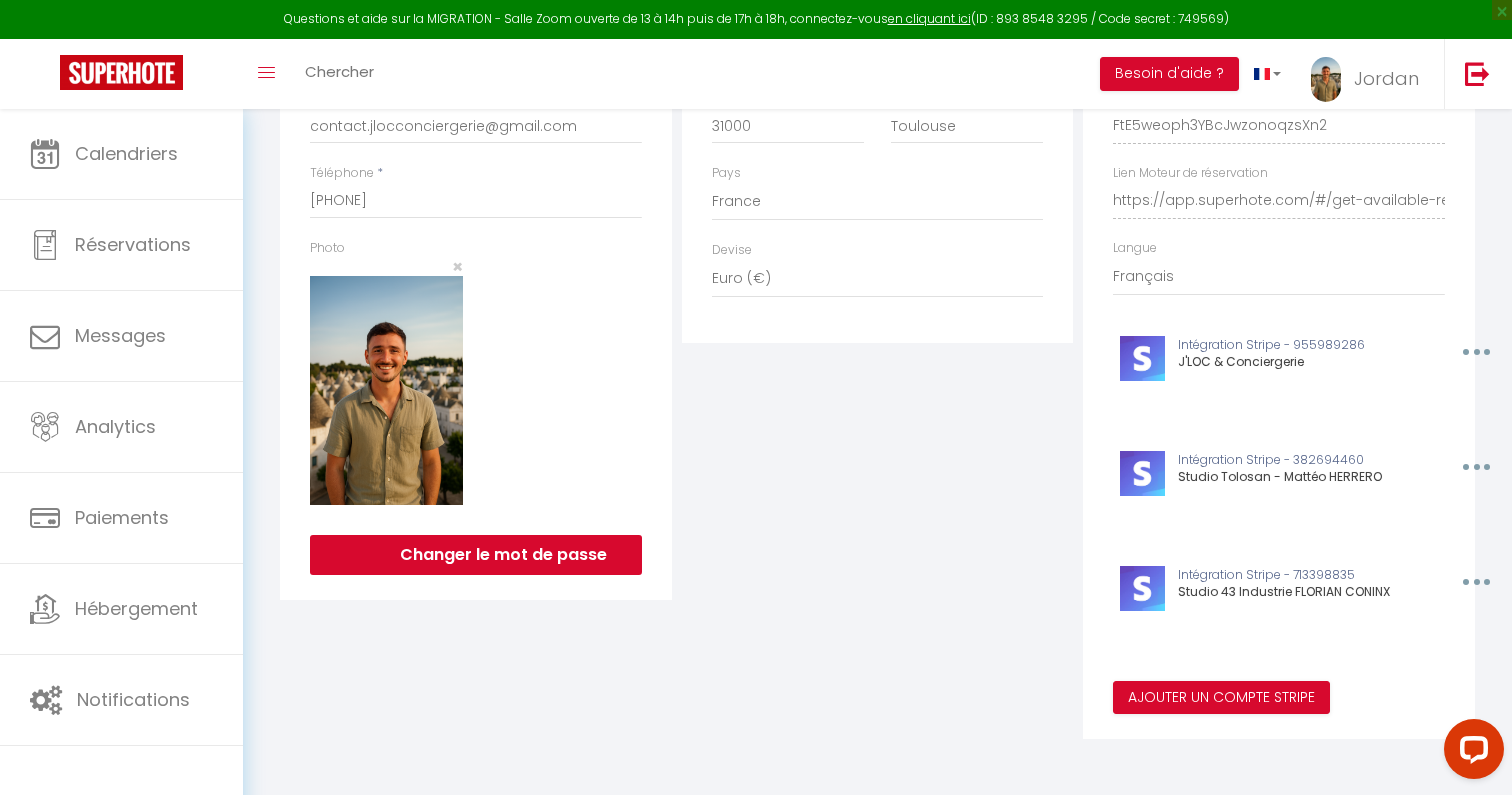 click on "Adresse de facturation
Adresse   *   7 rue Albanie Regourd   Code postal   *   31000   Ville   *   Toulouse   Pays
France
Portugal
Afghanistan
Albania
Algeria
American Samoa
Andorra
Angola
Anguilla
Antarctica
Antigua and Barbuda
Argentina
Armenia
Devise" at bounding box center (878, 332) 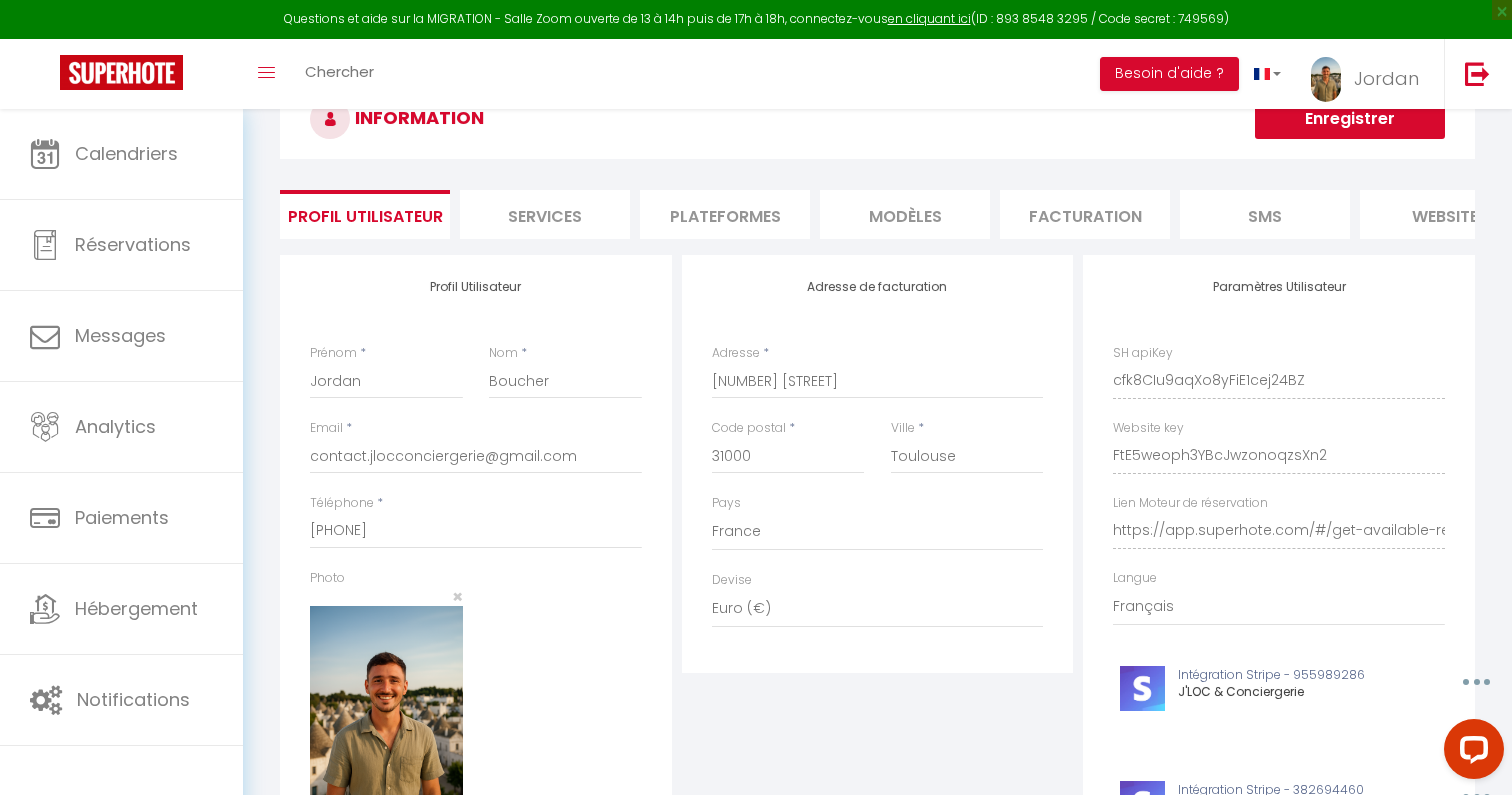scroll, scrollTop: 52, scrollLeft: 0, axis: vertical 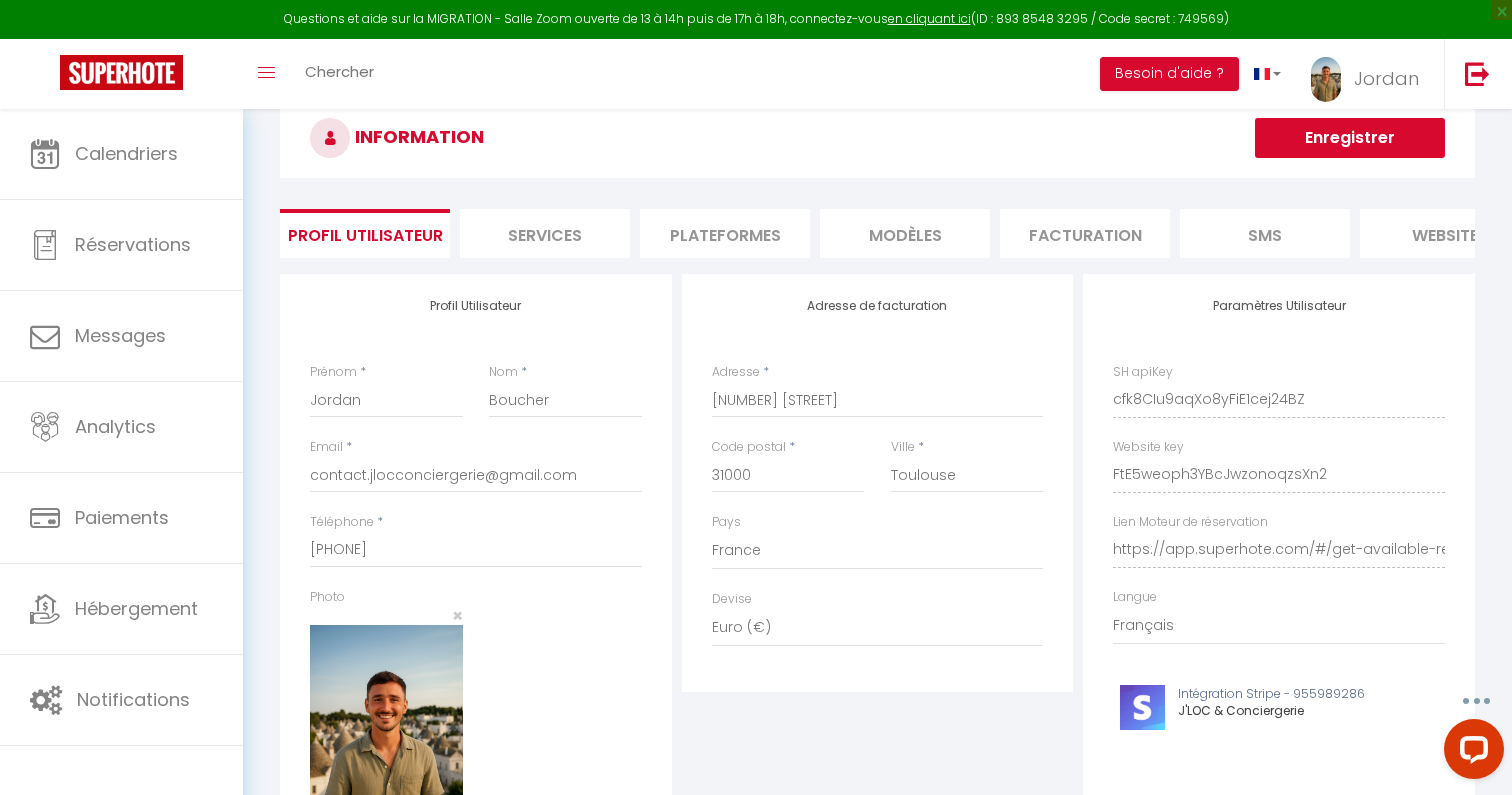click on "Plateformes" at bounding box center (725, 233) 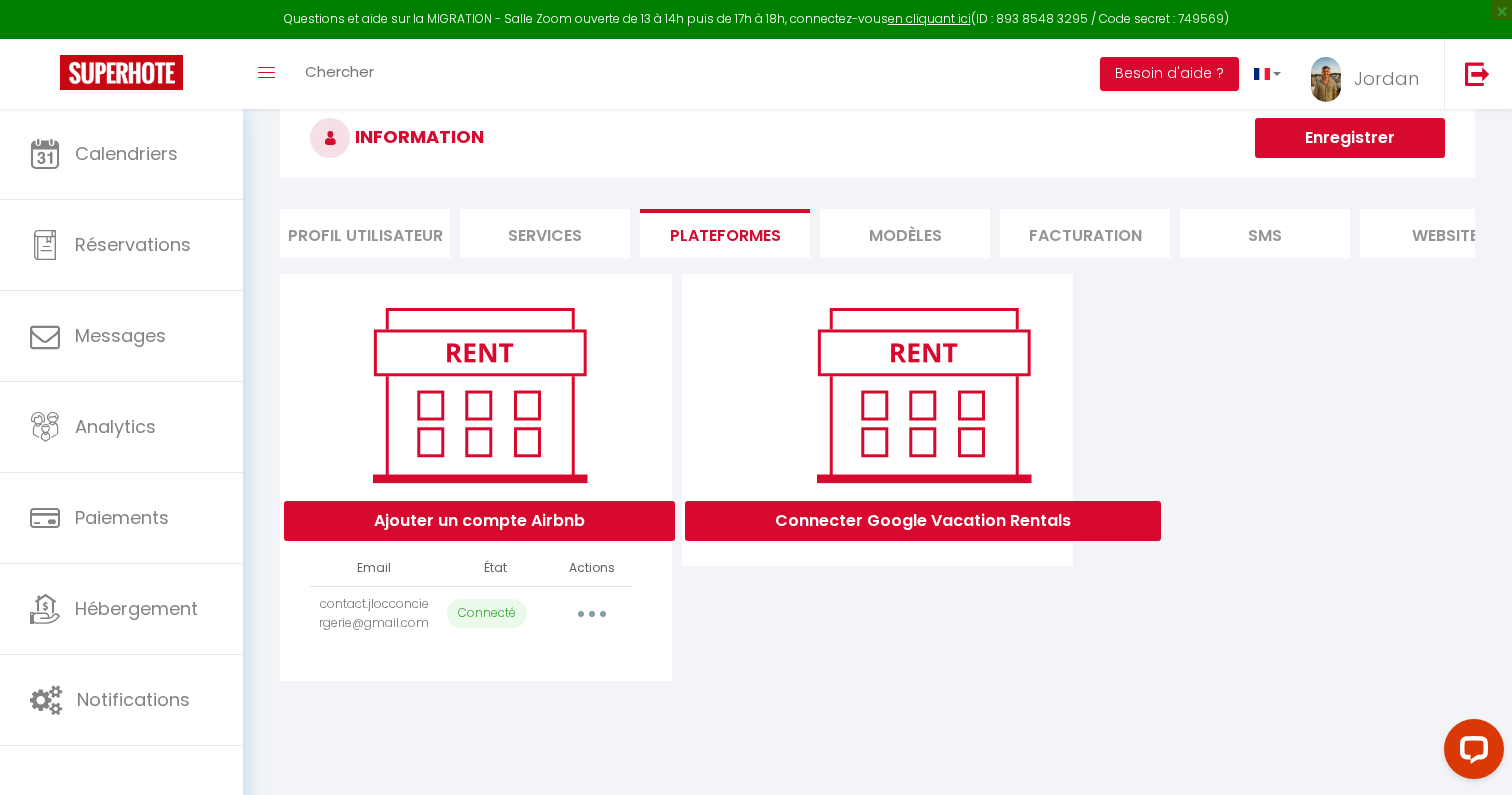 click at bounding box center [592, 614] 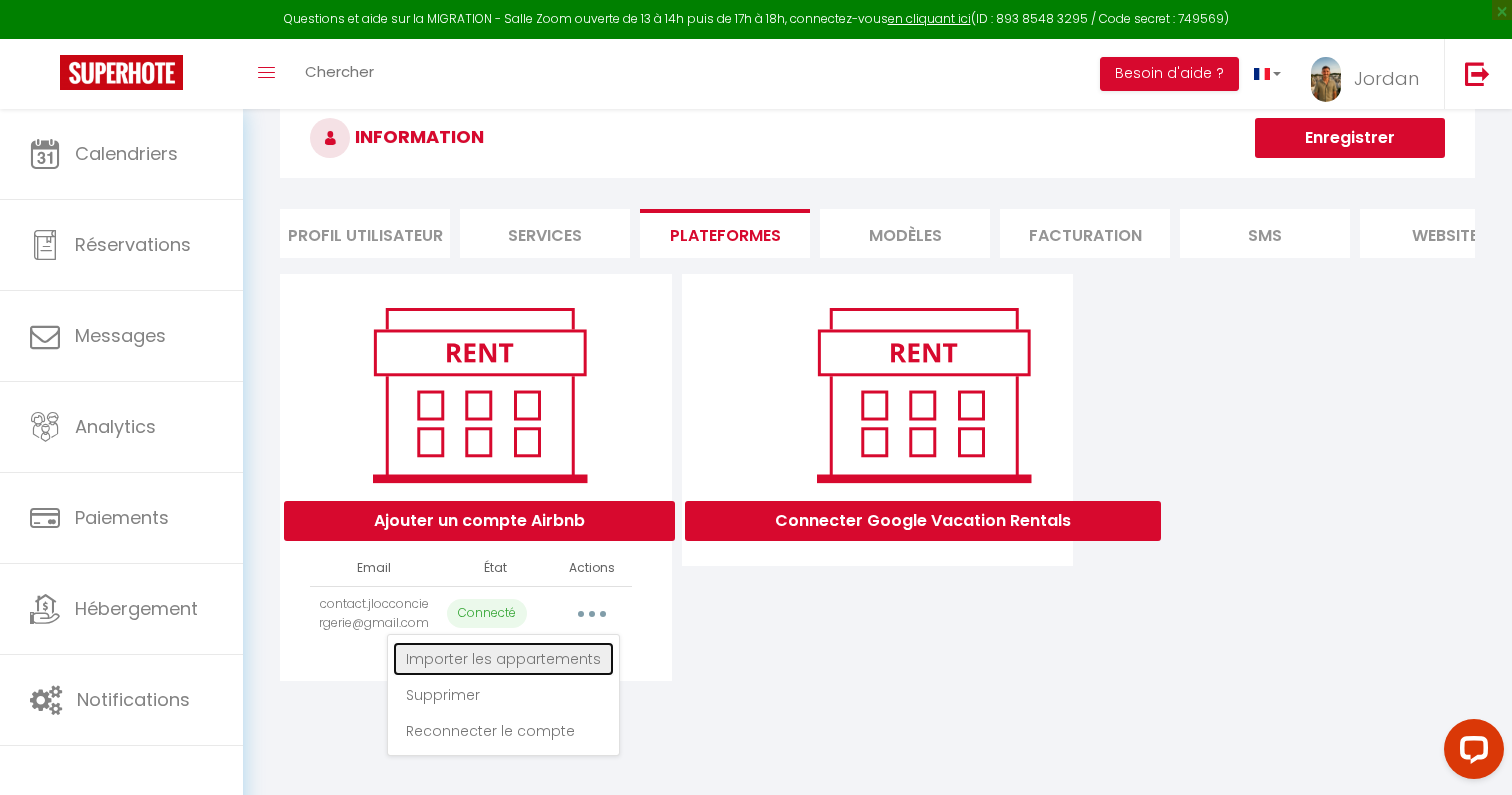 click on "Importer les appartements" at bounding box center [503, 659] 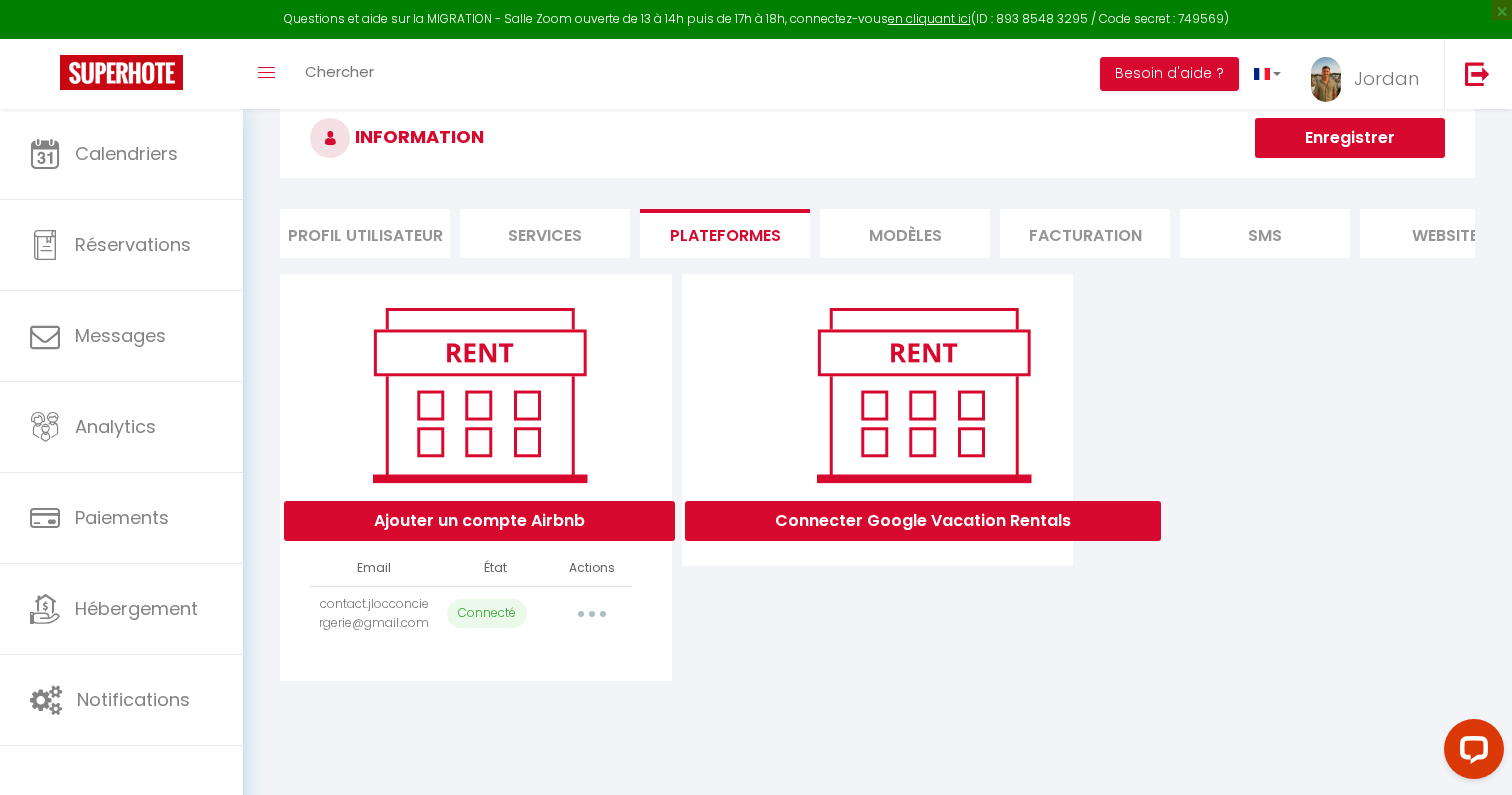 select on "70671" 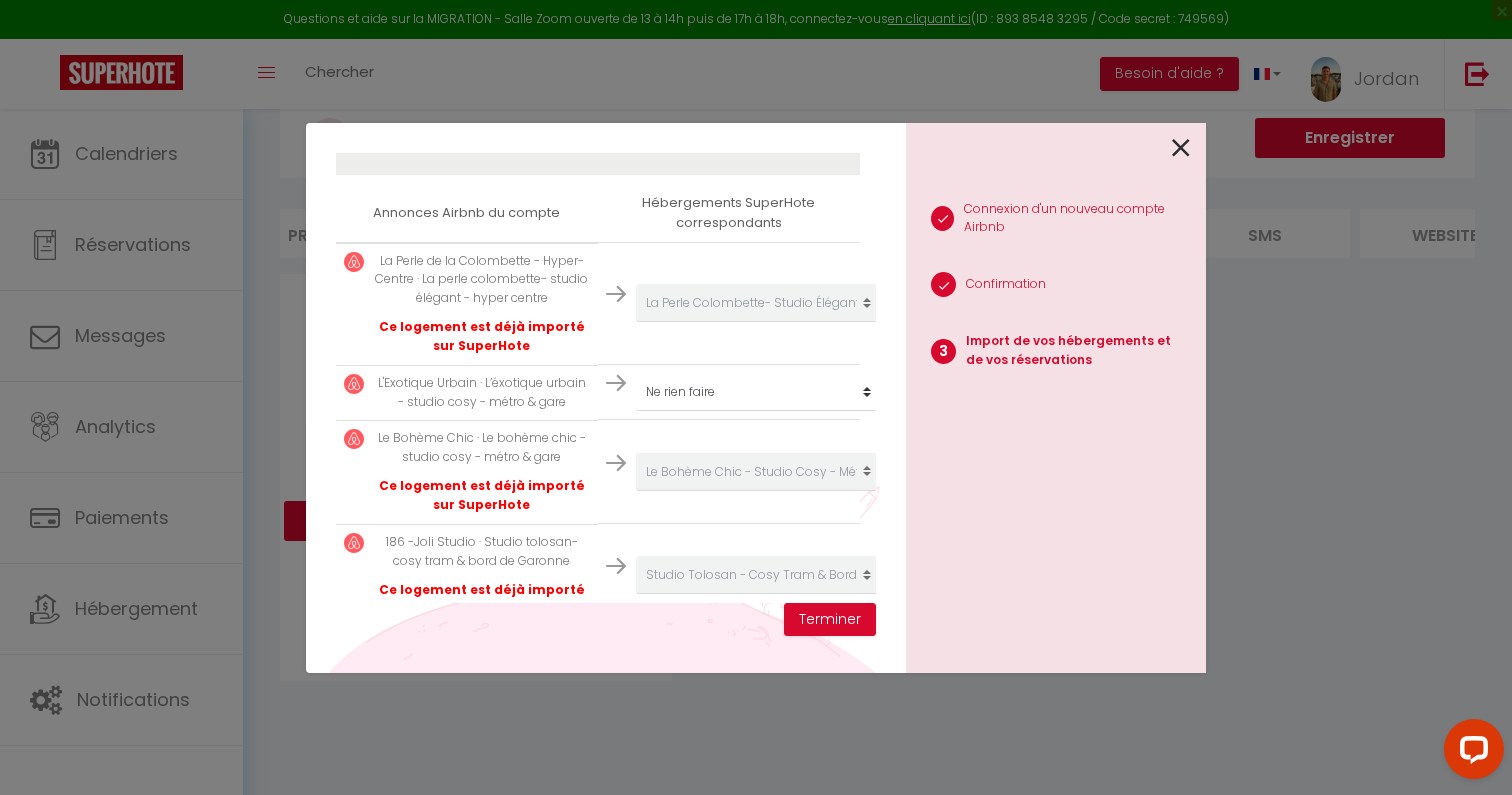 scroll, scrollTop: 342, scrollLeft: 0, axis: vertical 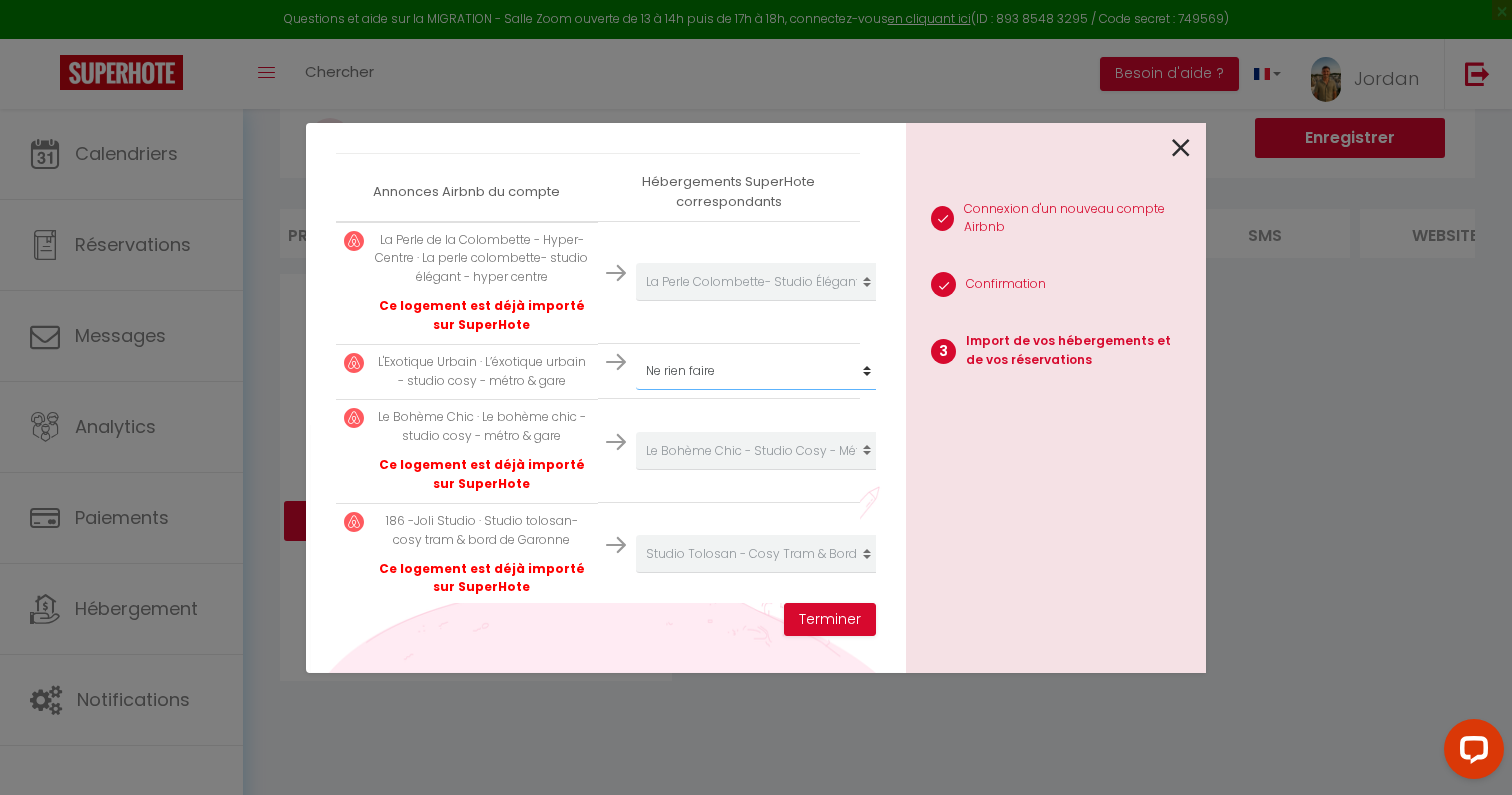 click on "Créer un nouveau hébergement
Ne rien faire
Le Paradoux – Luxe & Brique au cœur de Toulouse
La Perle Colombette- Studio Élégant - Hyper Centre
L’Exotique Urbain - Studio Cosy - Métro & Gare
Le Bohème Chic - Studio Cosy - Métro & Gare
Studio Tolosan - Cosy Tram & Bord de Garonne
Toulouse centre | Studio équipé, Netflix & fibre" at bounding box center [759, 282] 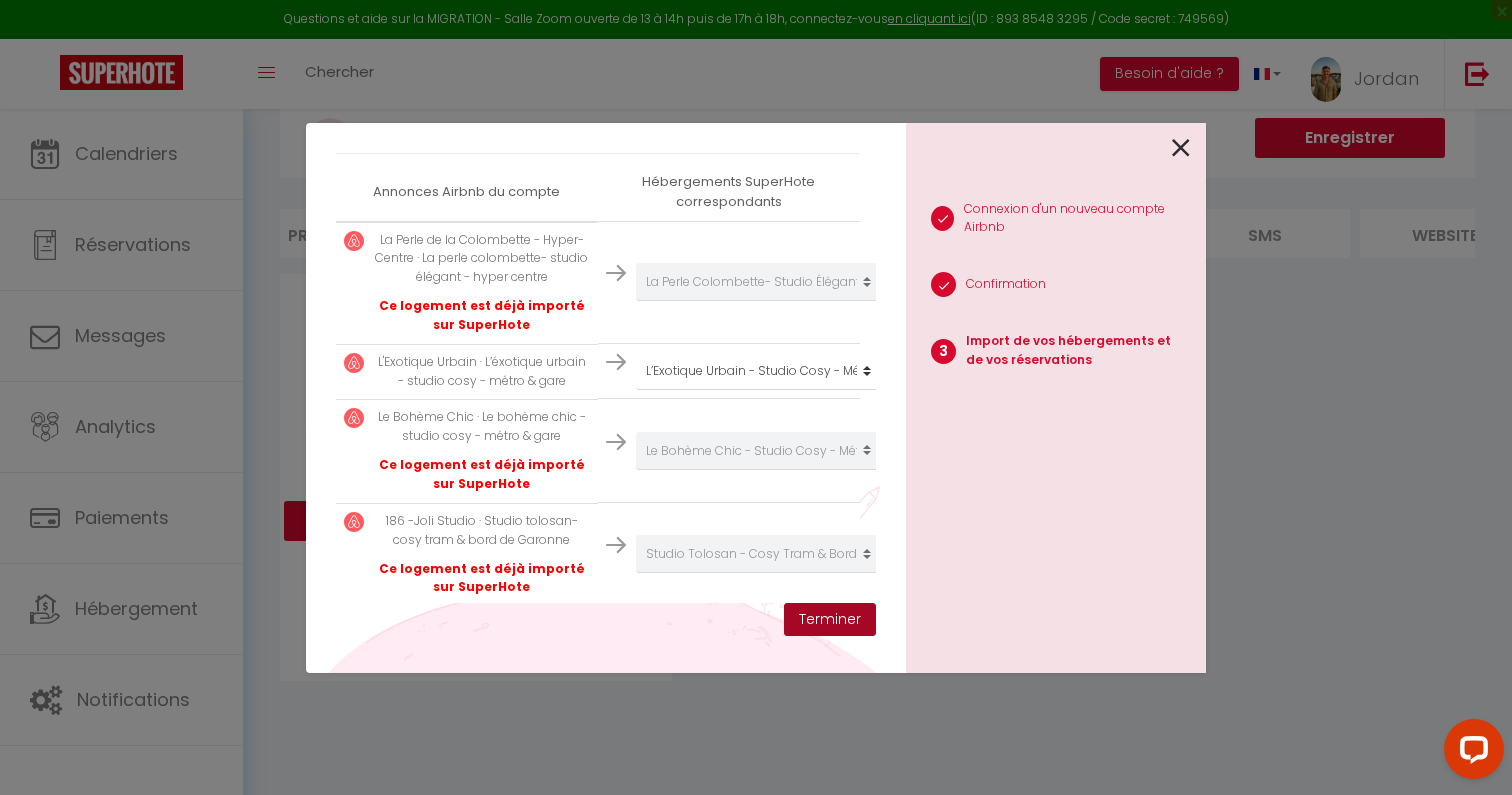 click on "Terminer" at bounding box center [830, 620] 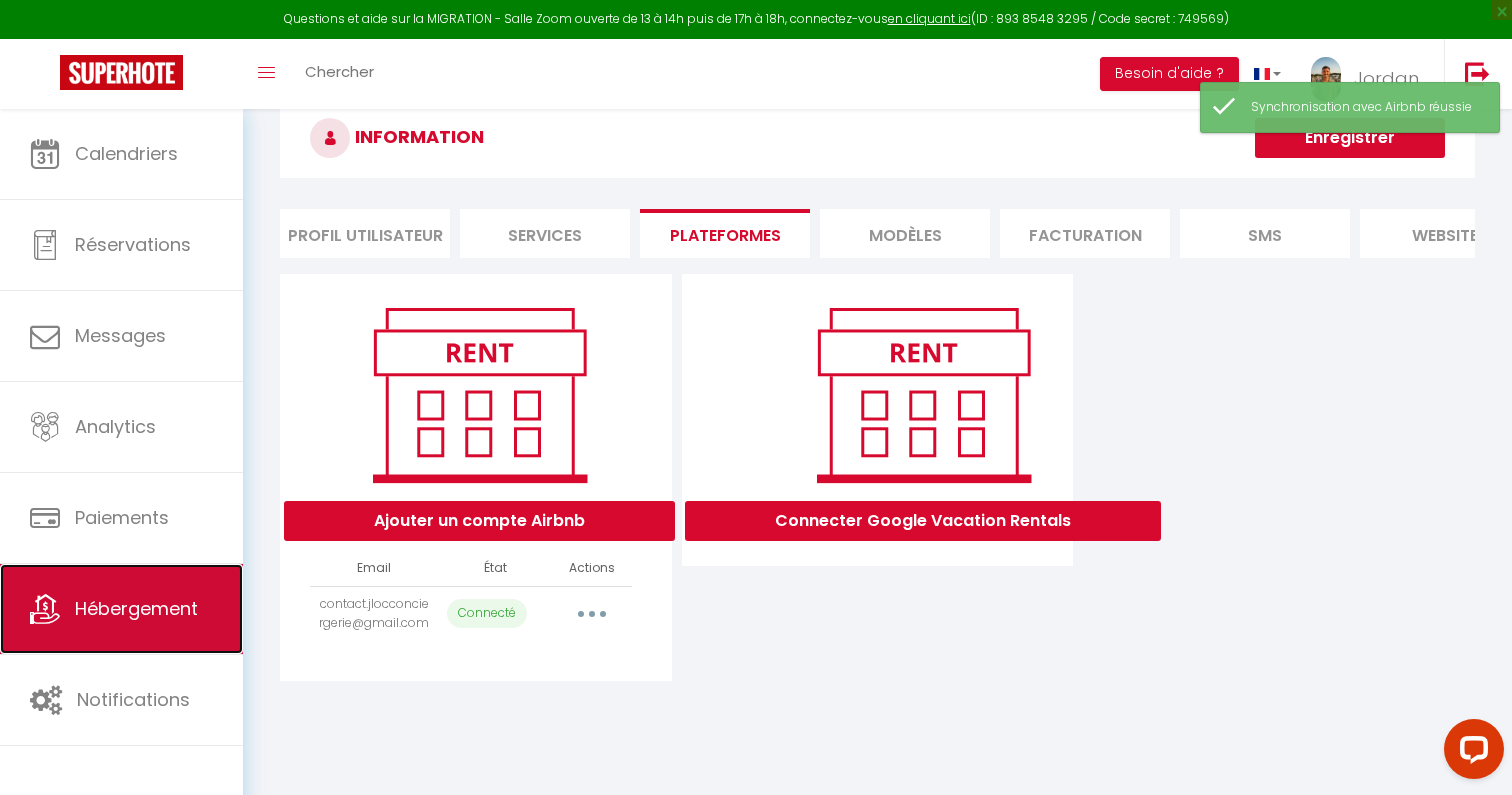 click on "Hébergement" at bounding box center (136, 608) 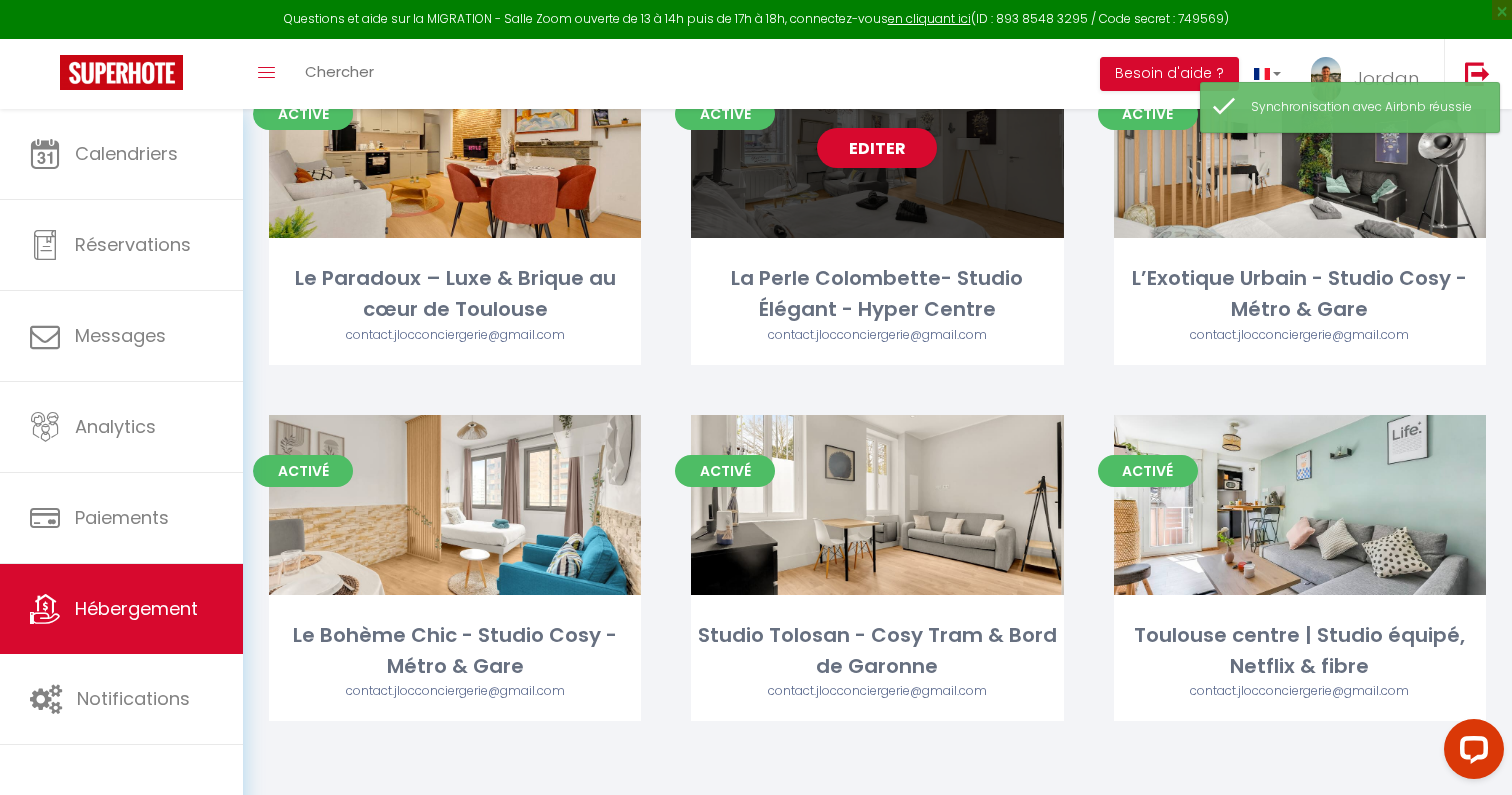 scroll, scrollTop: 0, scrollLeft: 0, axis: both 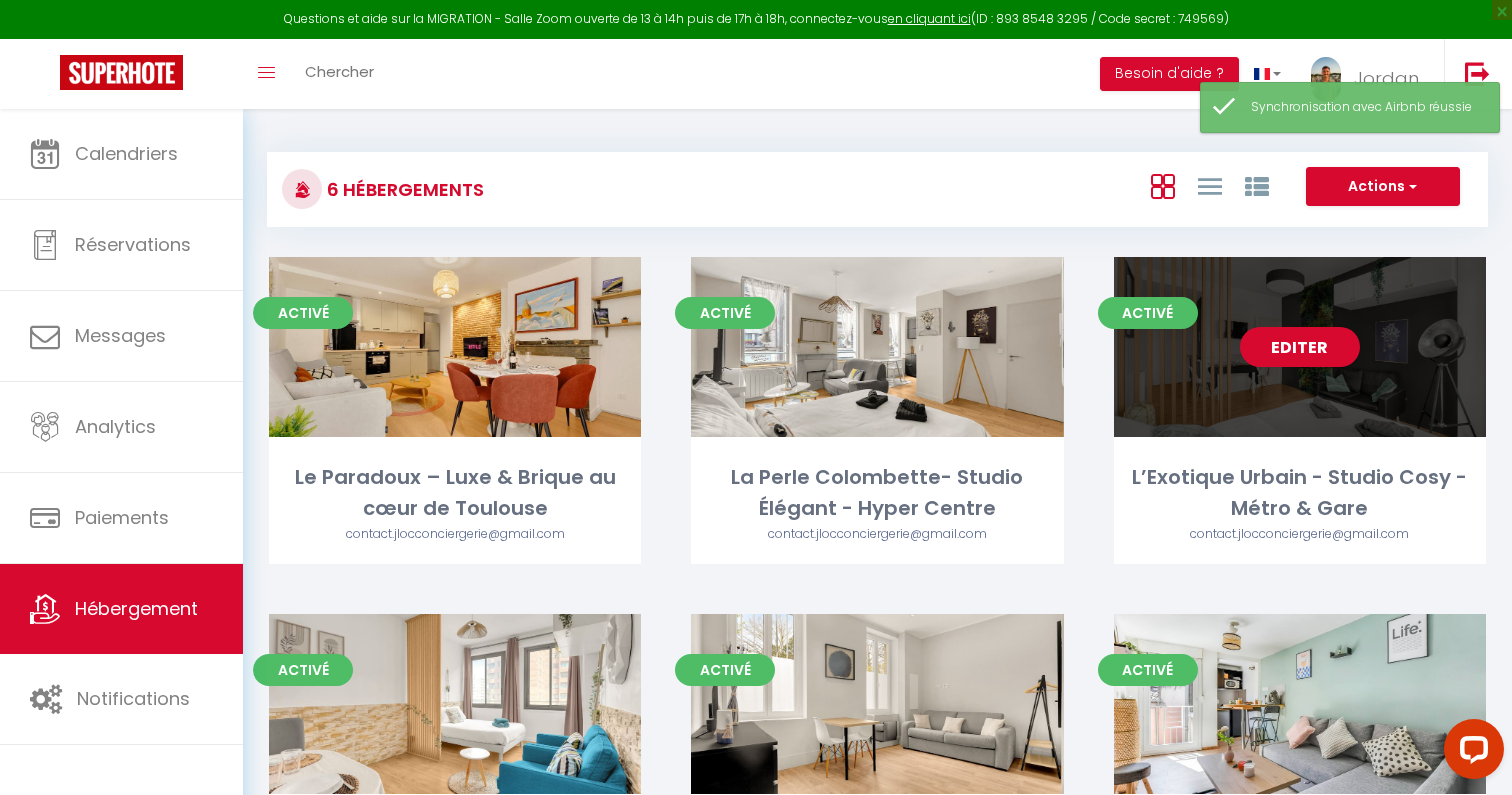 click on "Editer" at bounding box center [1300, 347] 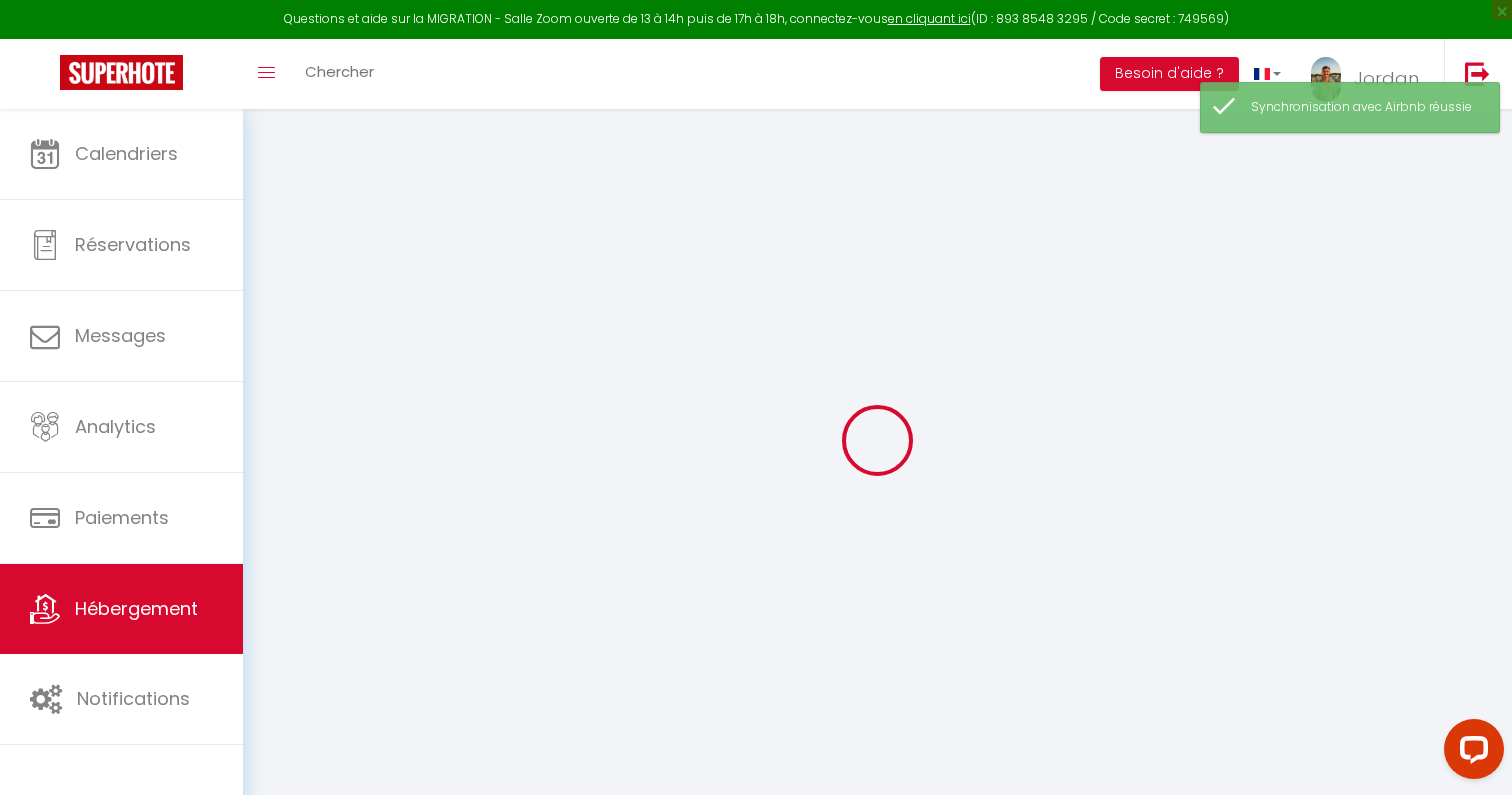 select on "+ 20 %" 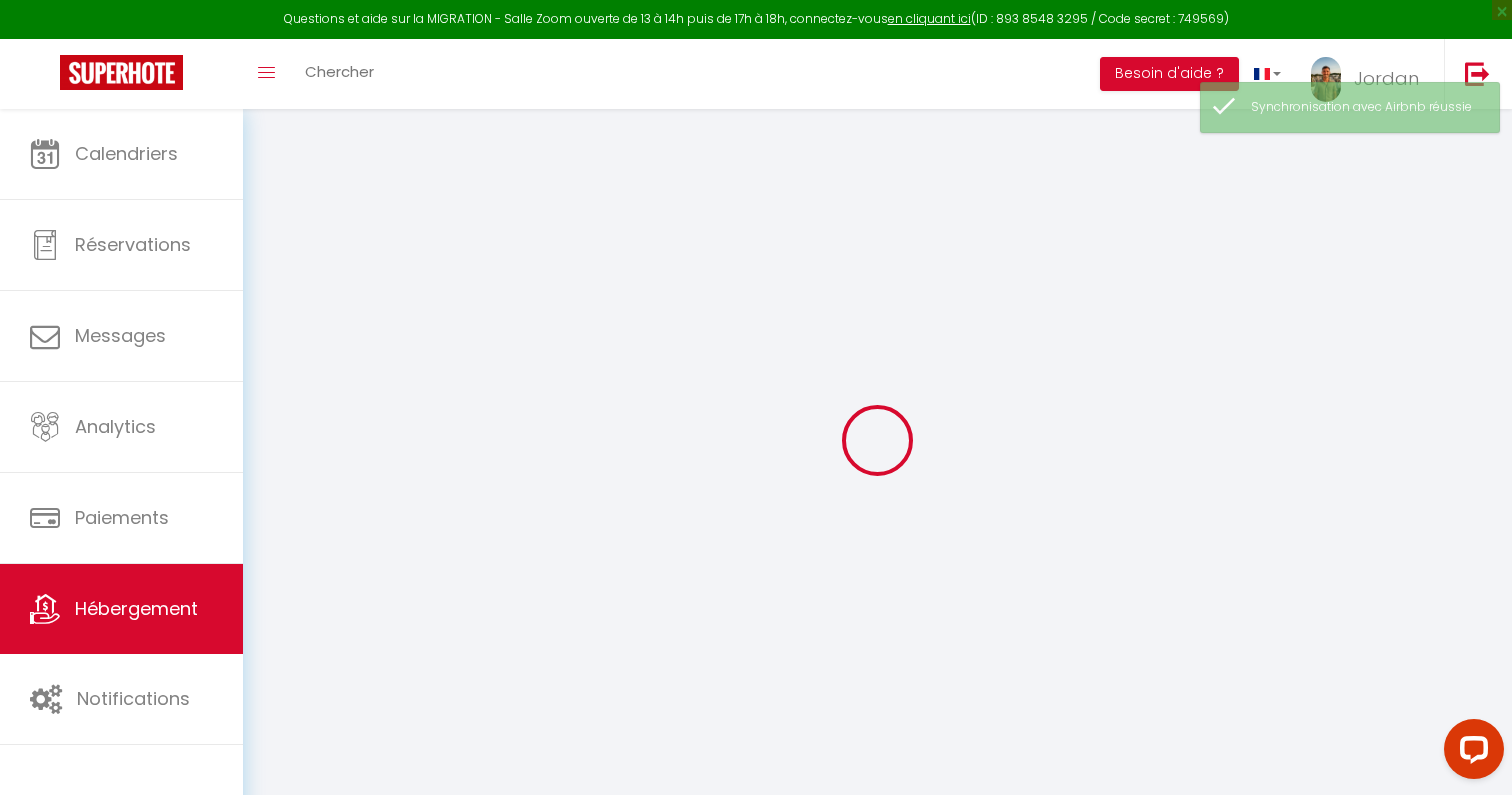 select 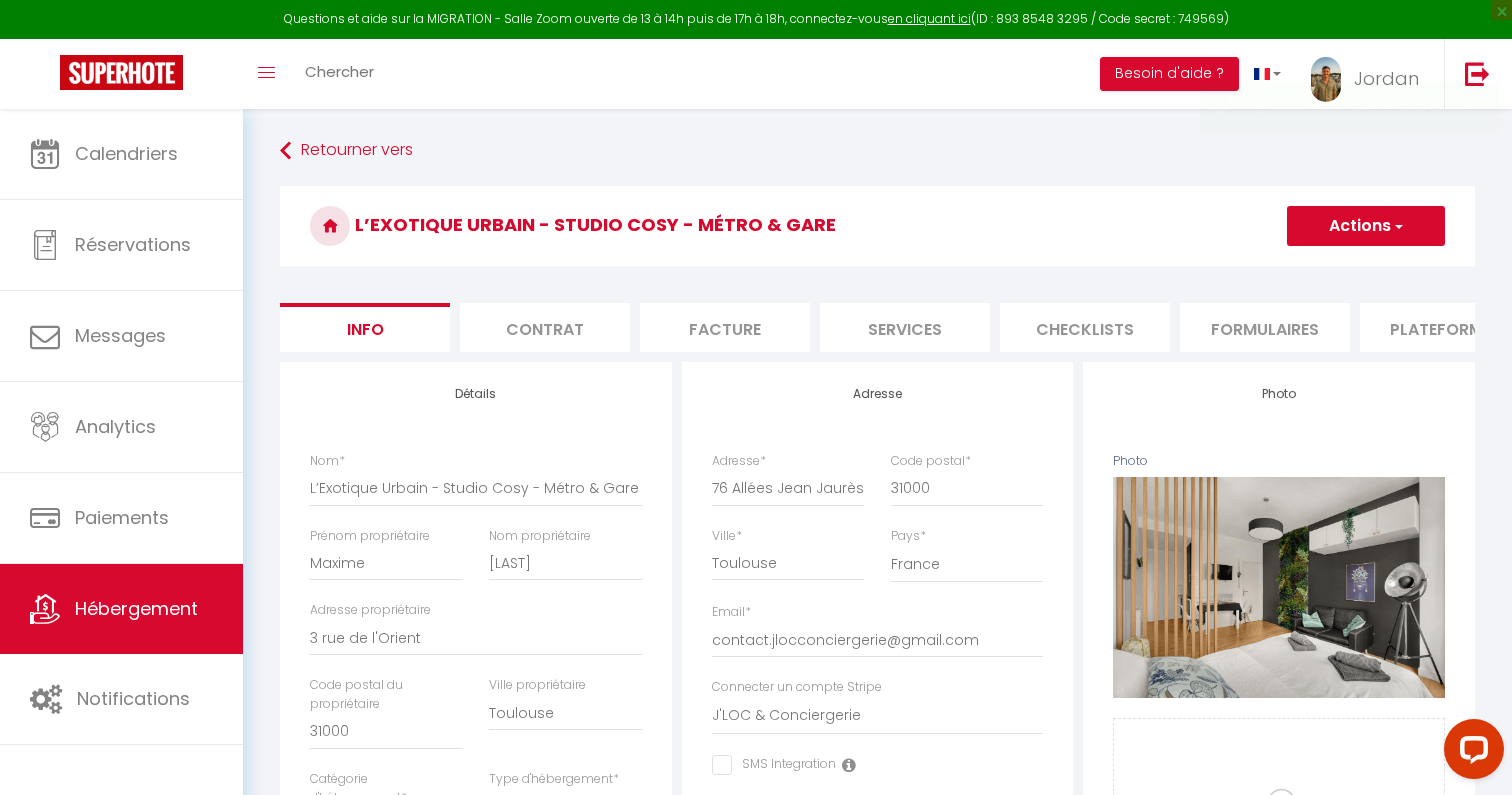 select 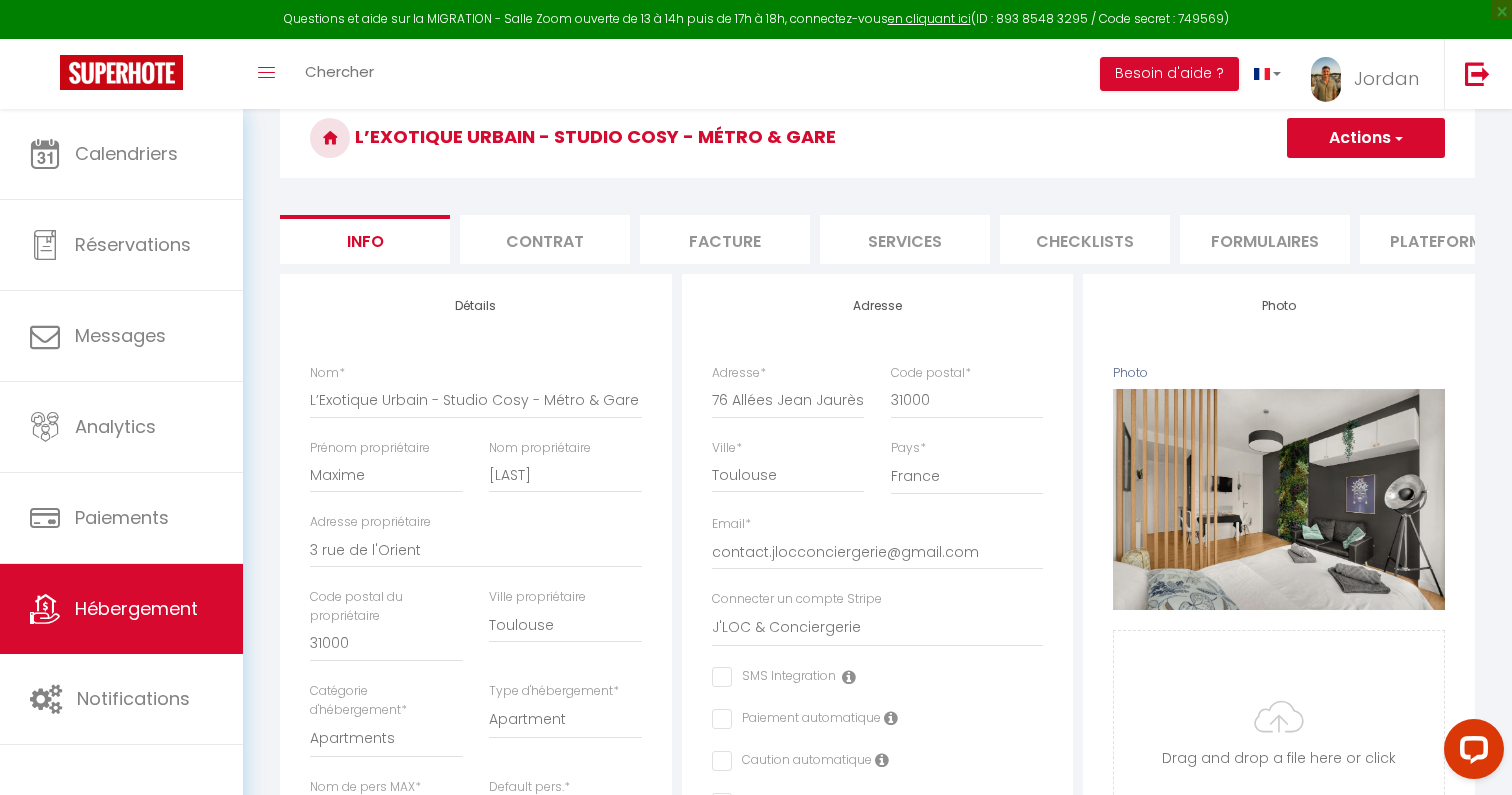 scroll, scrollTop: 10, scrollLeft: 0, axis: vertical 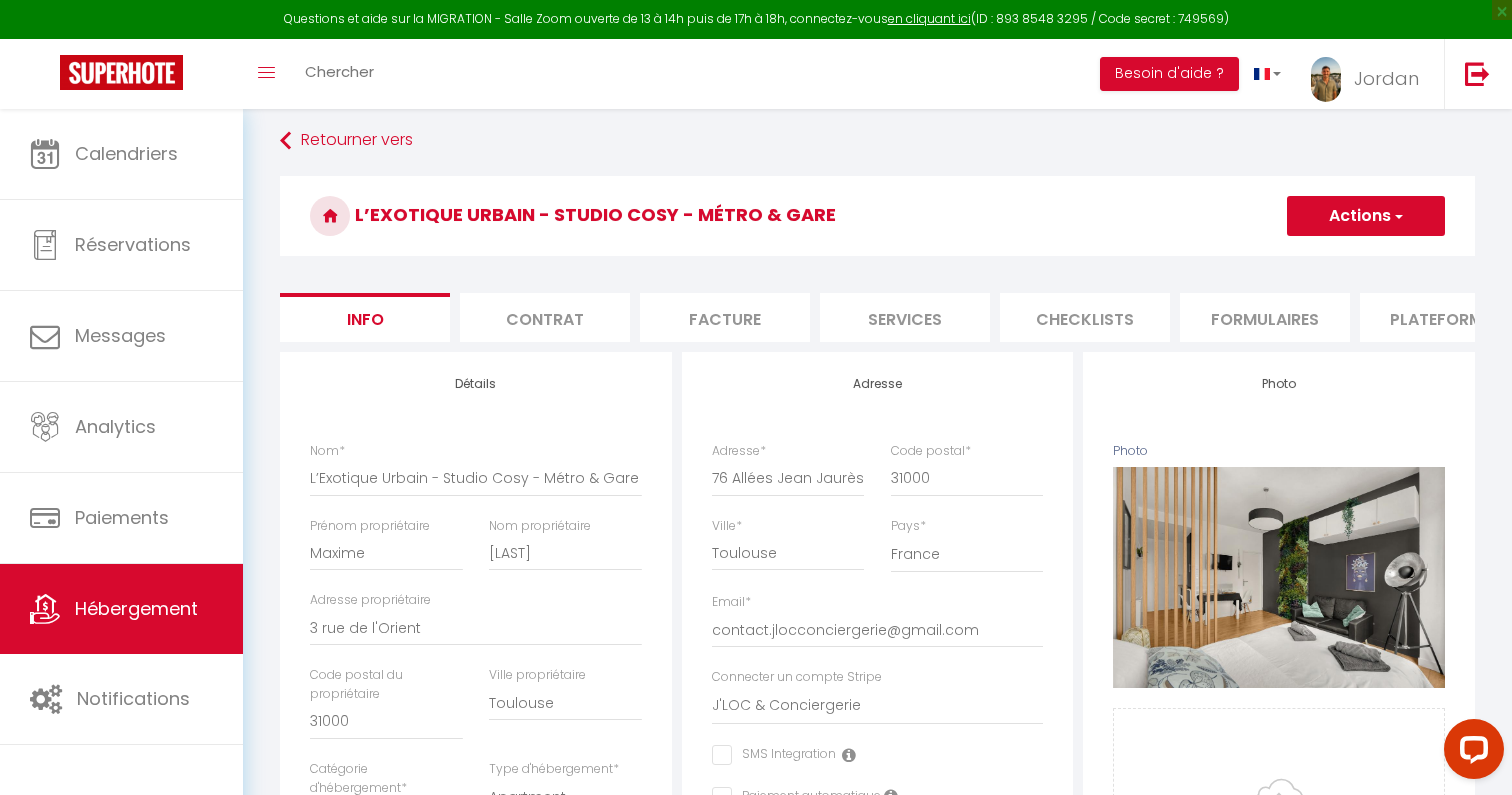 click on "Plateformes" at bounding box center (1445, 317) 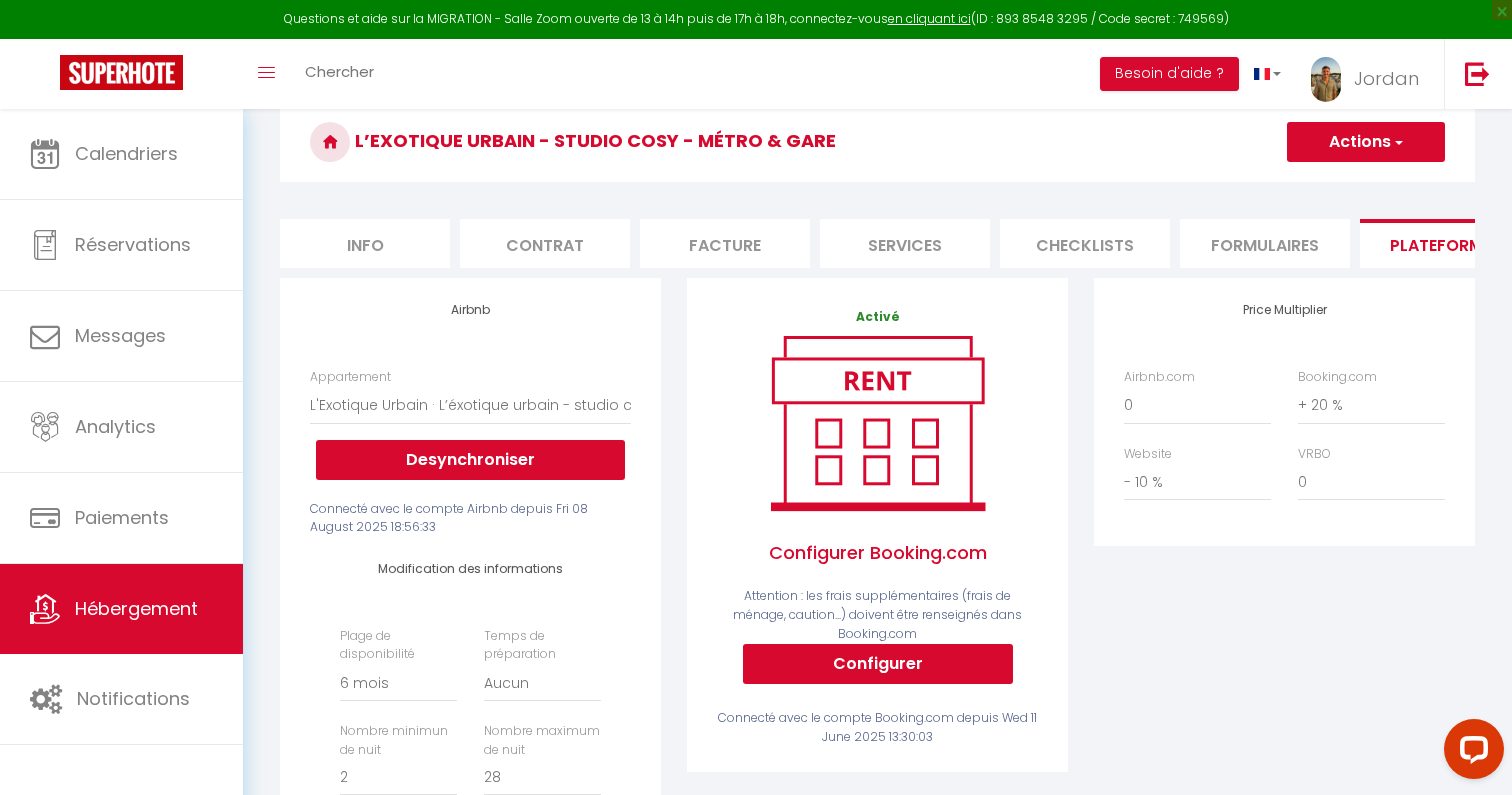 scroll, scrollTop: 70, scrollLeft: 0, axis: vertical 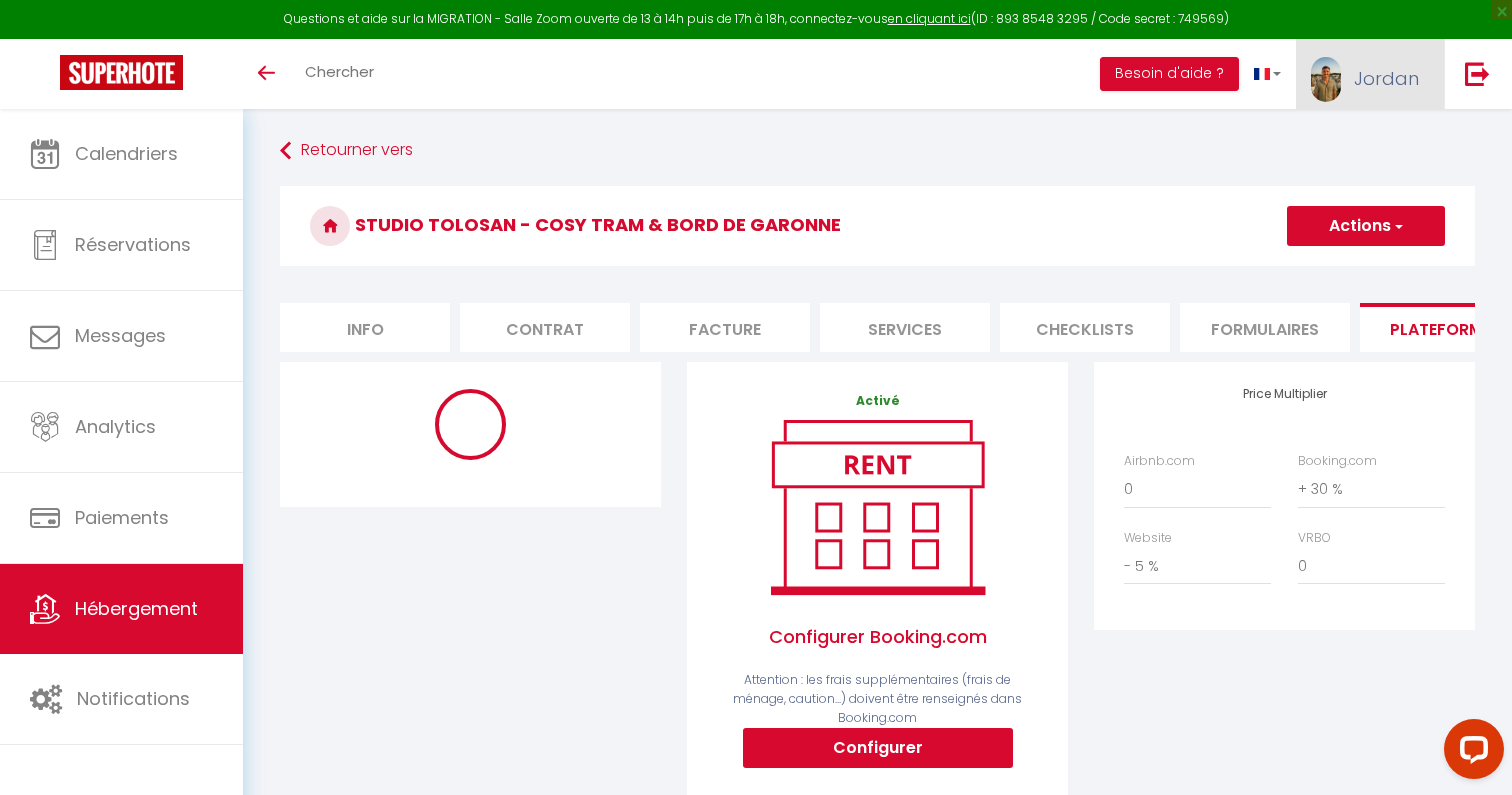 click on "Jordan" at bounding box center (1386, 78) 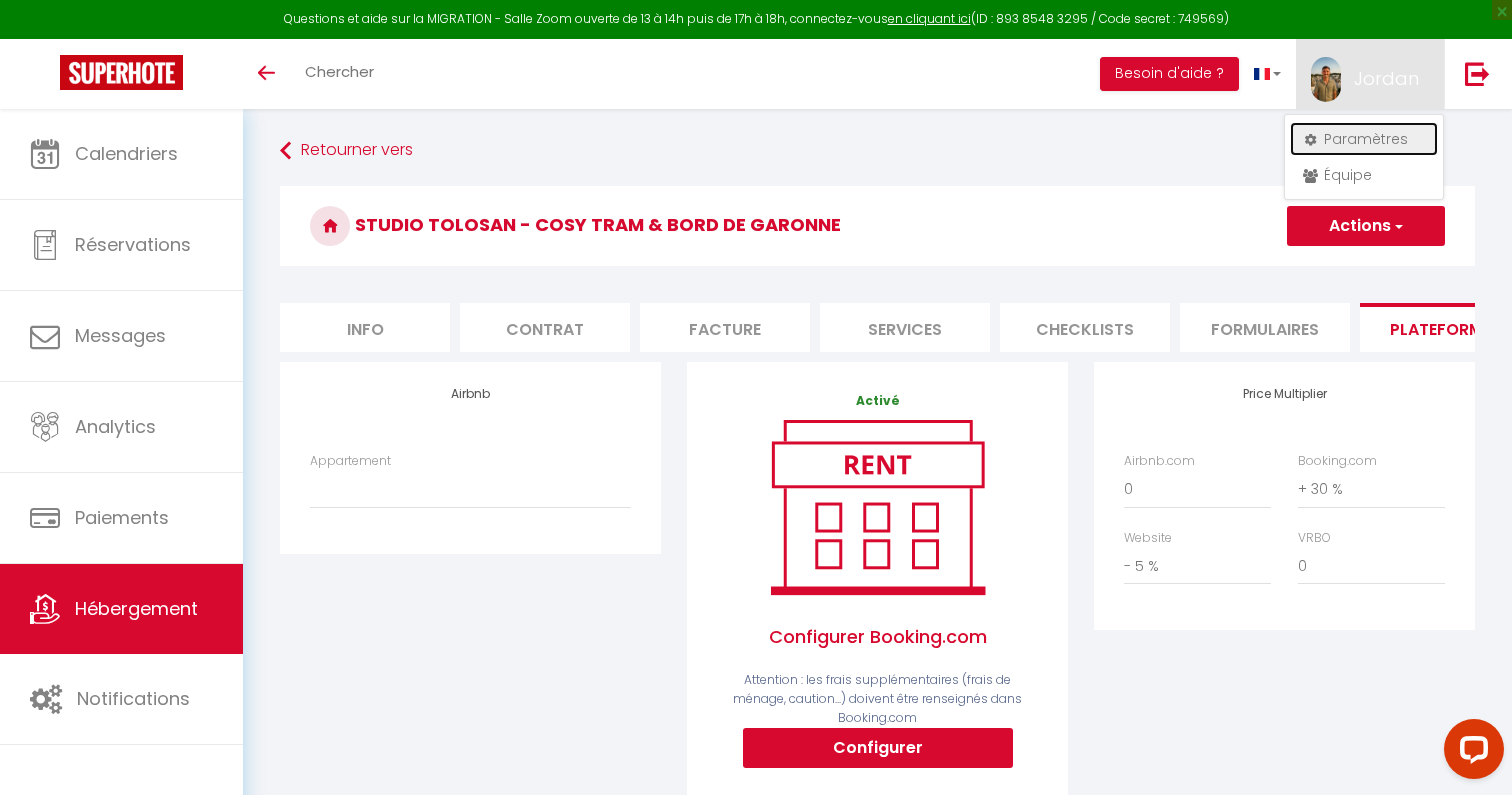 click on "Paramètres" at bounding box center (1364, 139) 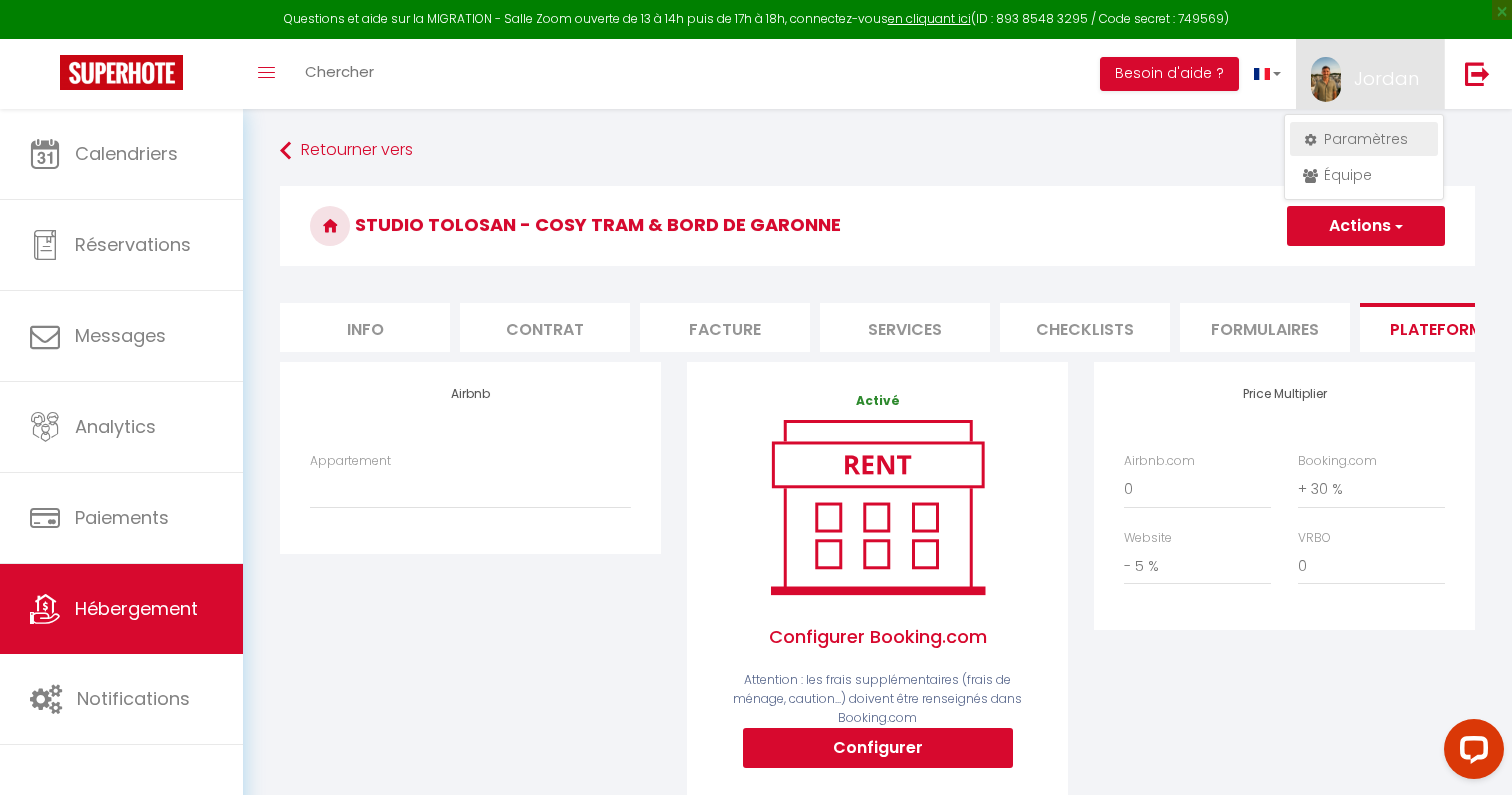 select on "28" 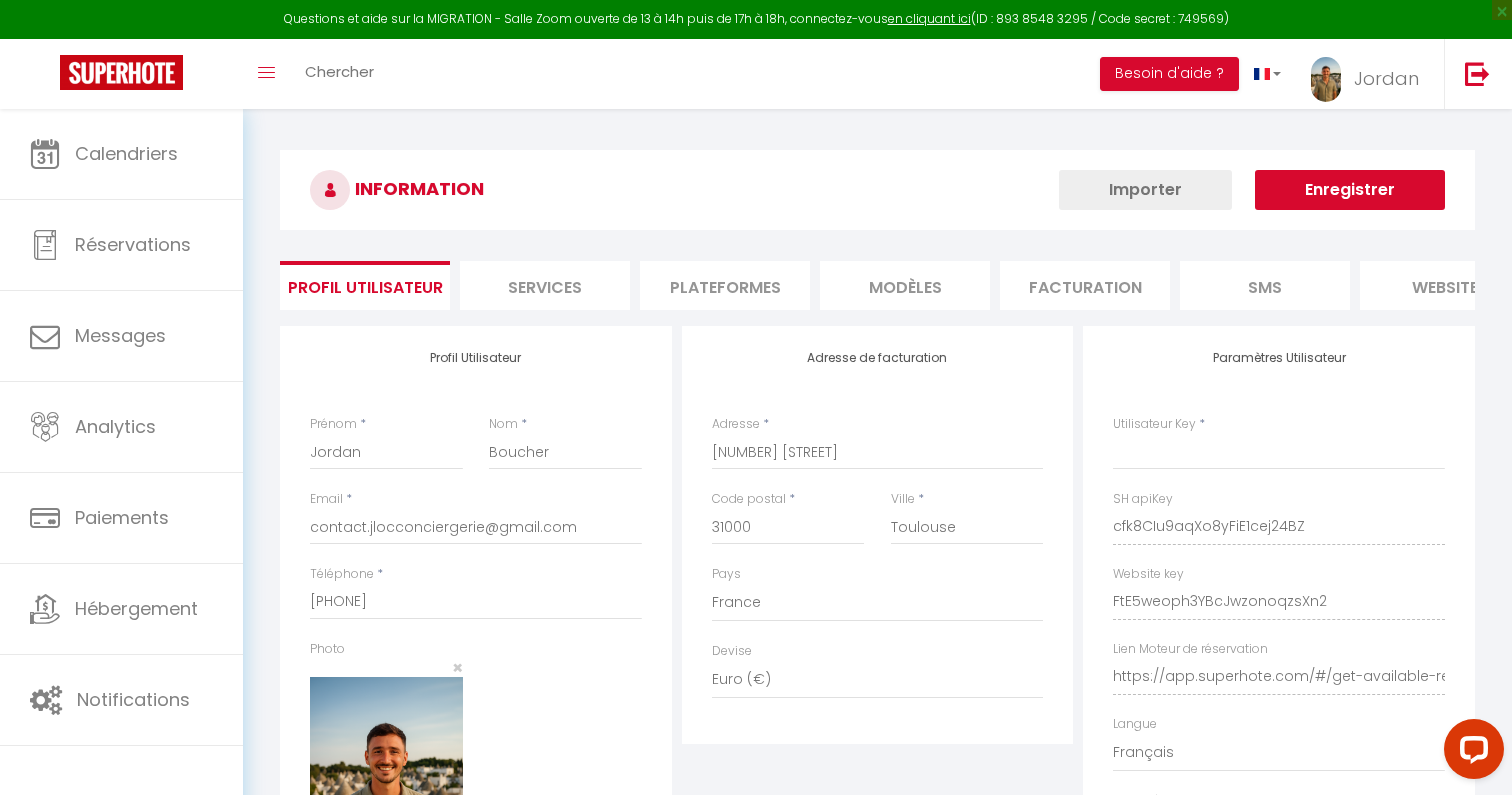 type on "cfk8CIu9aqXo8yFiE1cej24BZ" 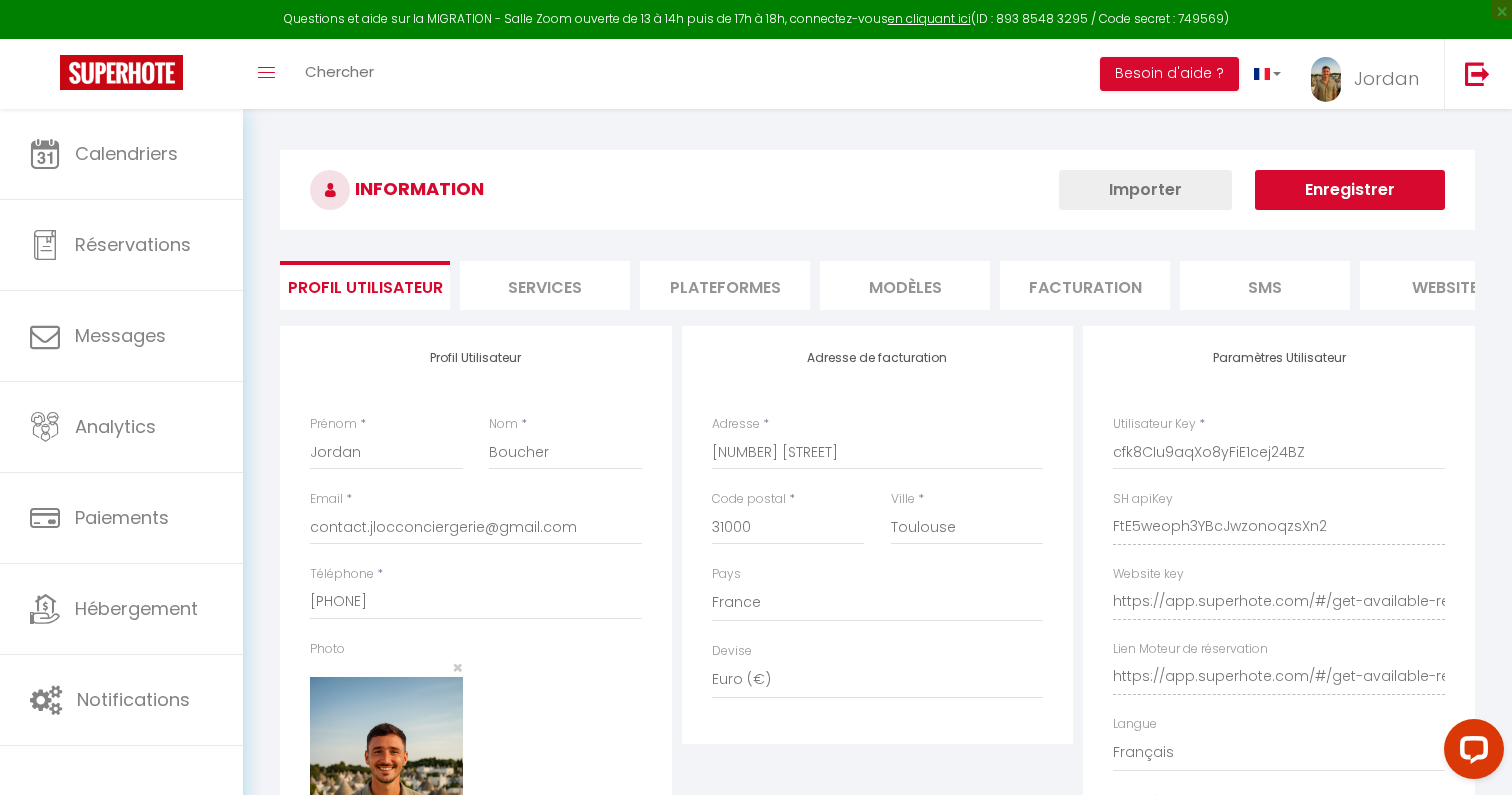 select on "fr" 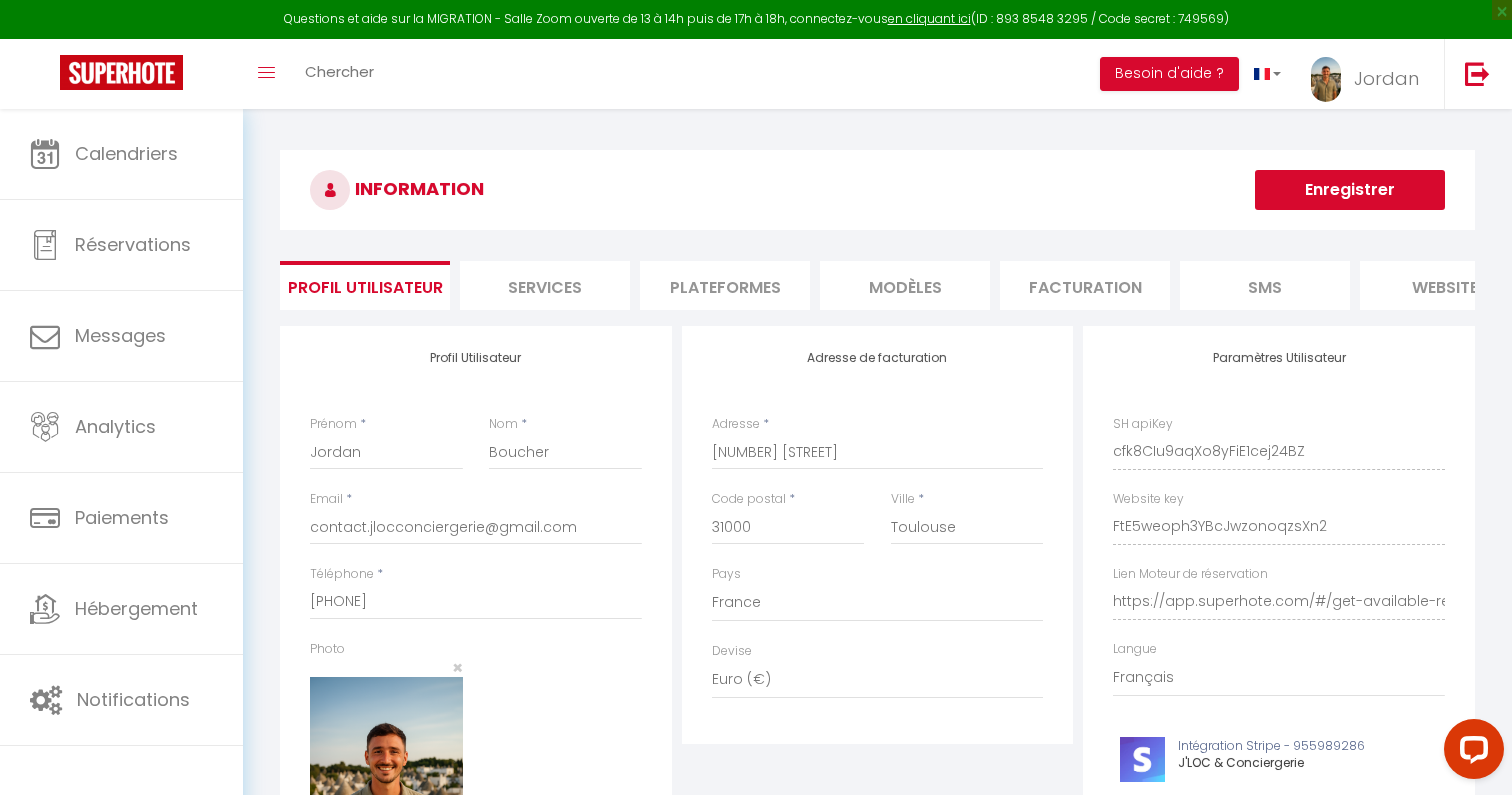 click on "Plateformes" at bounding box center (725, 285) 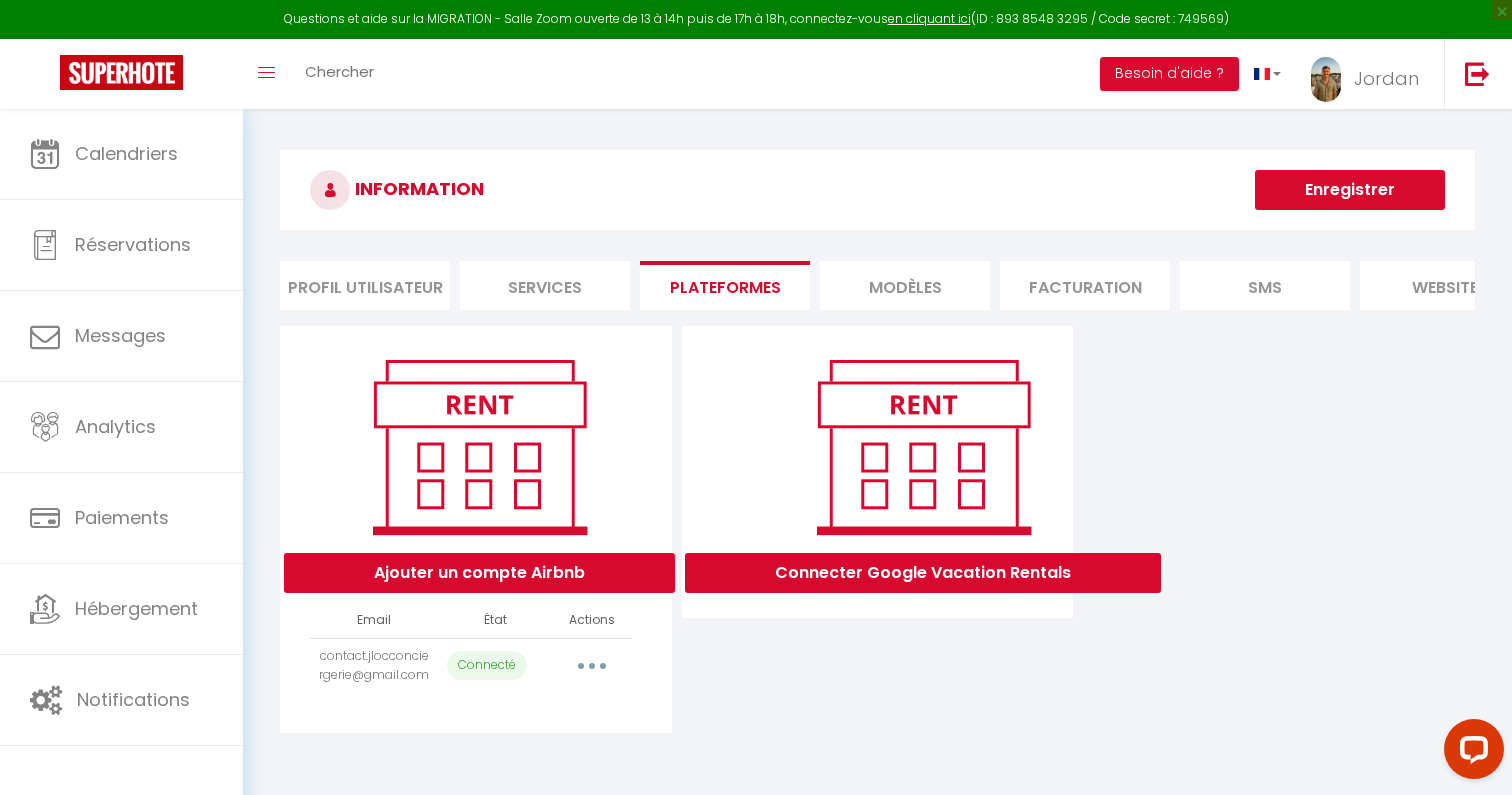 click at bounding box center (592, 666) 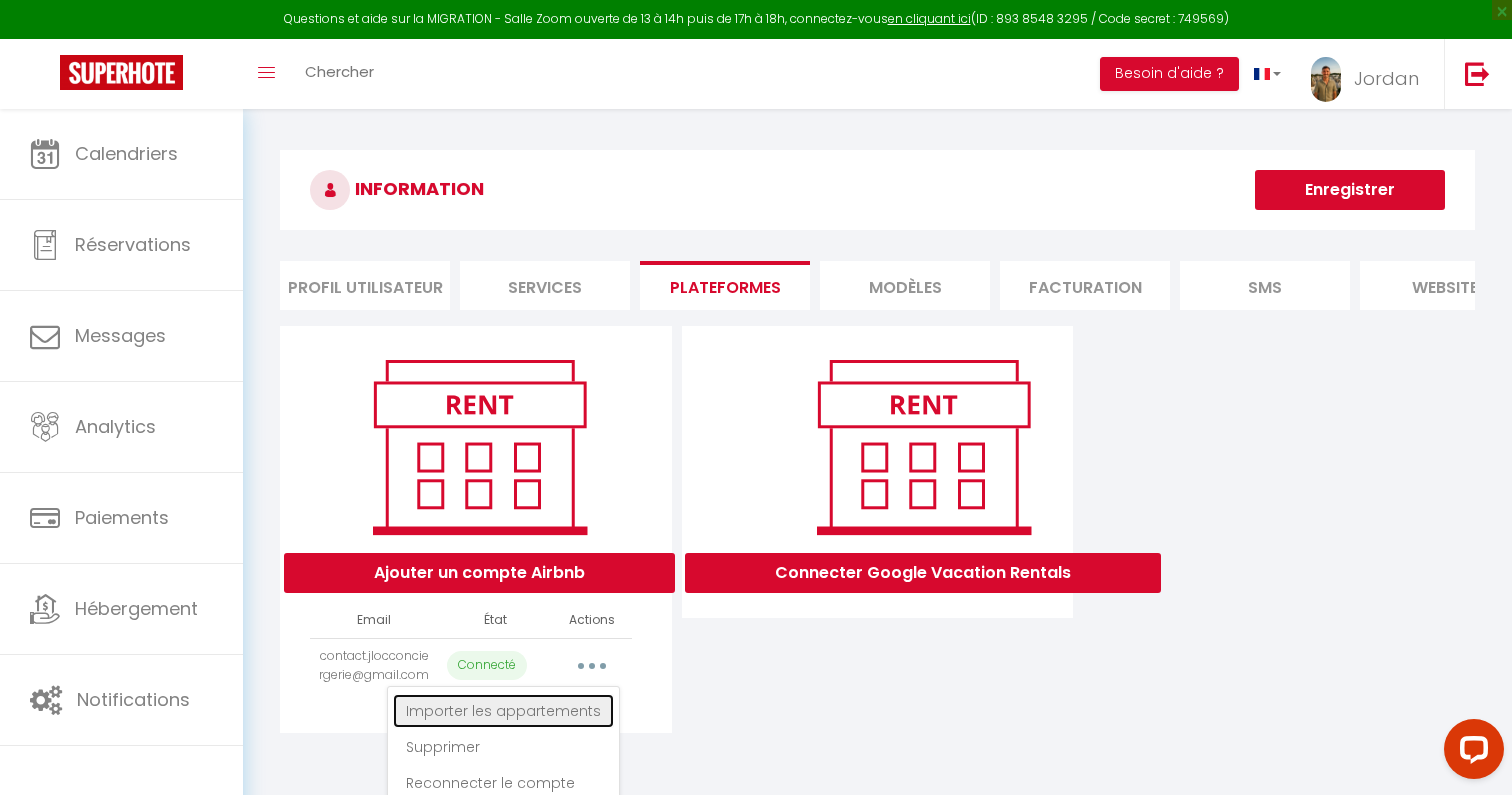 click on "Importer les appartements" at bounding box center [503, 711] 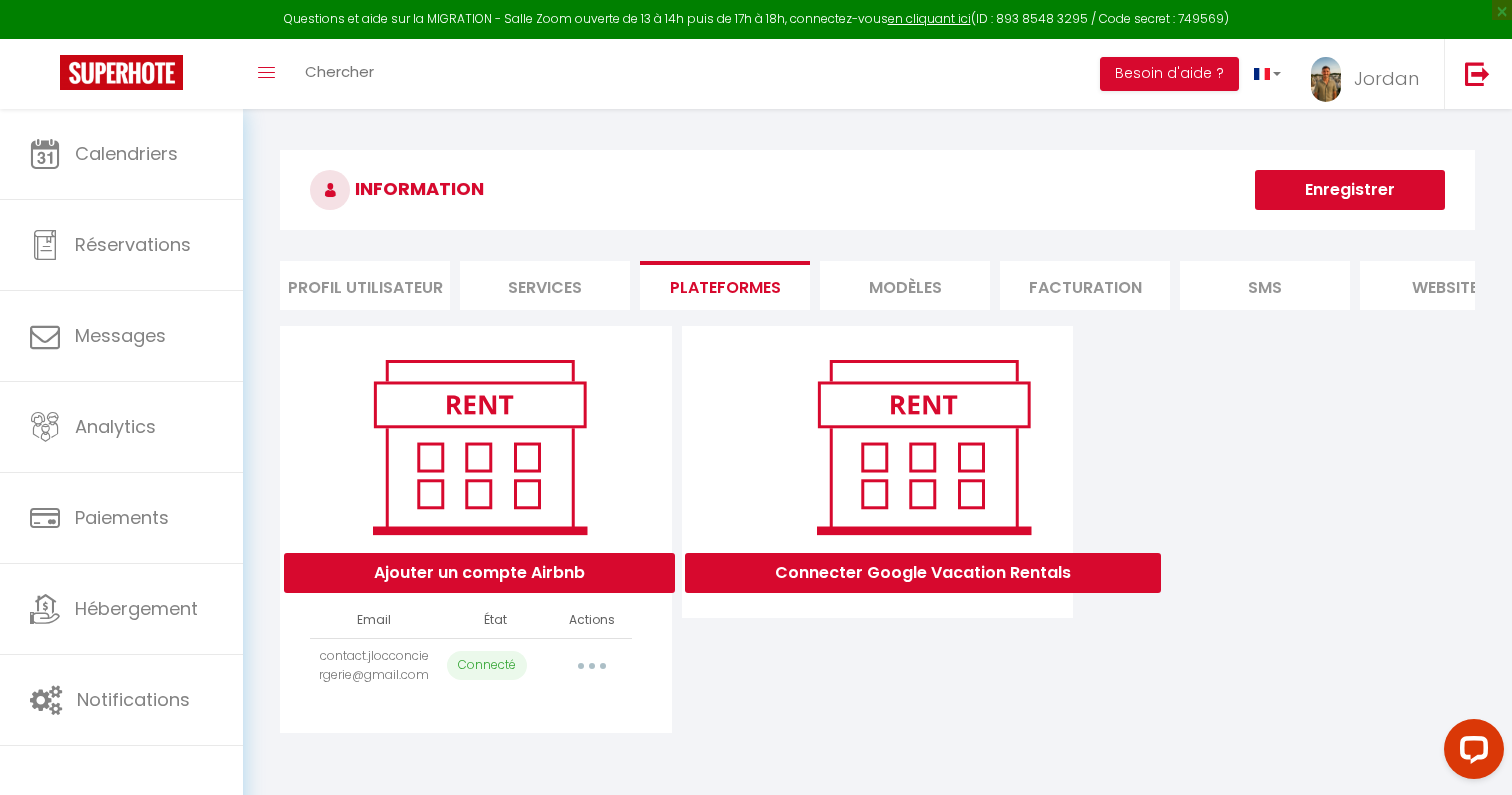 select on "70671" 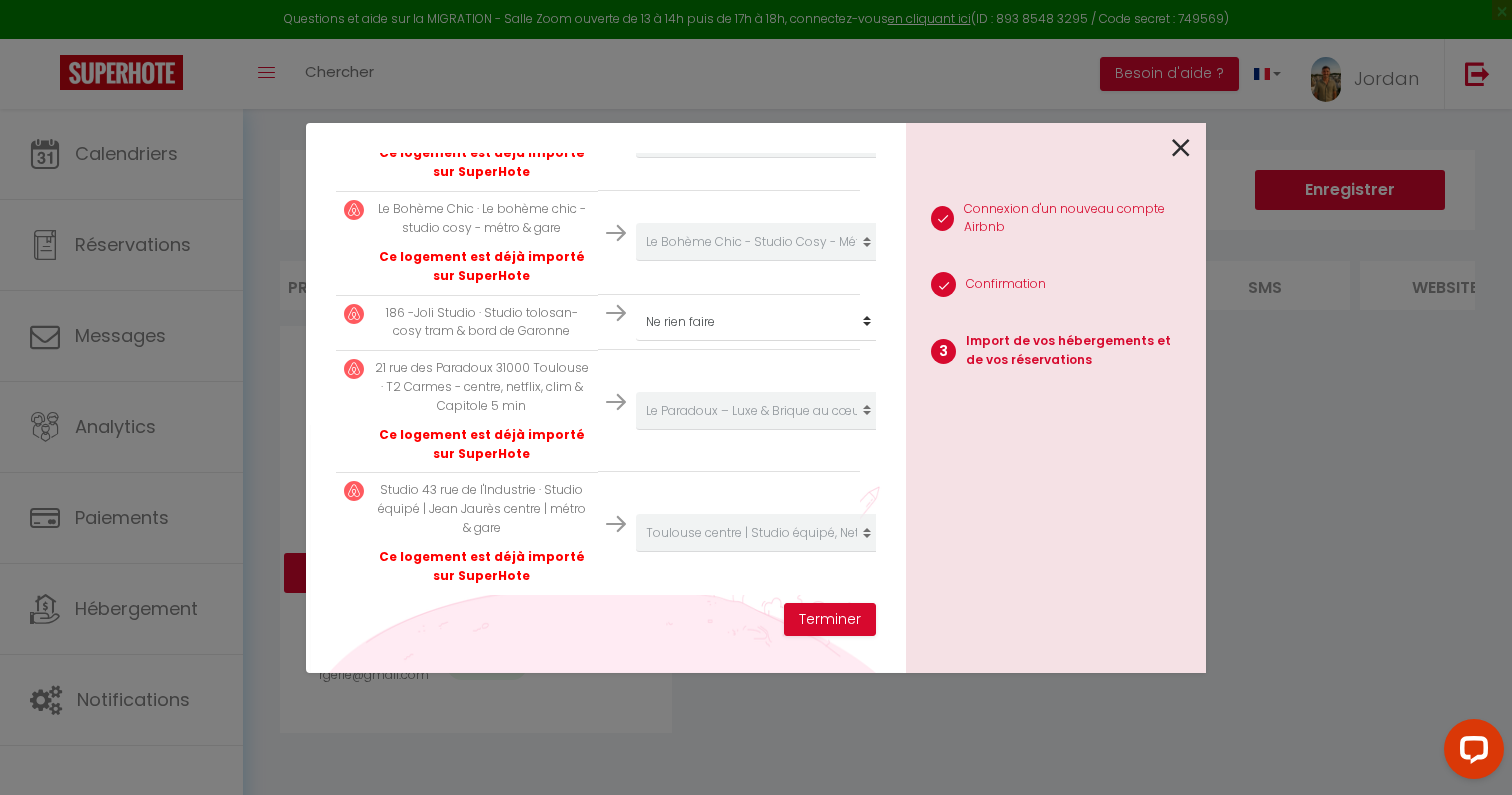 scroll, scrollTop: 604, scrollLeft: 0, axis: vertical 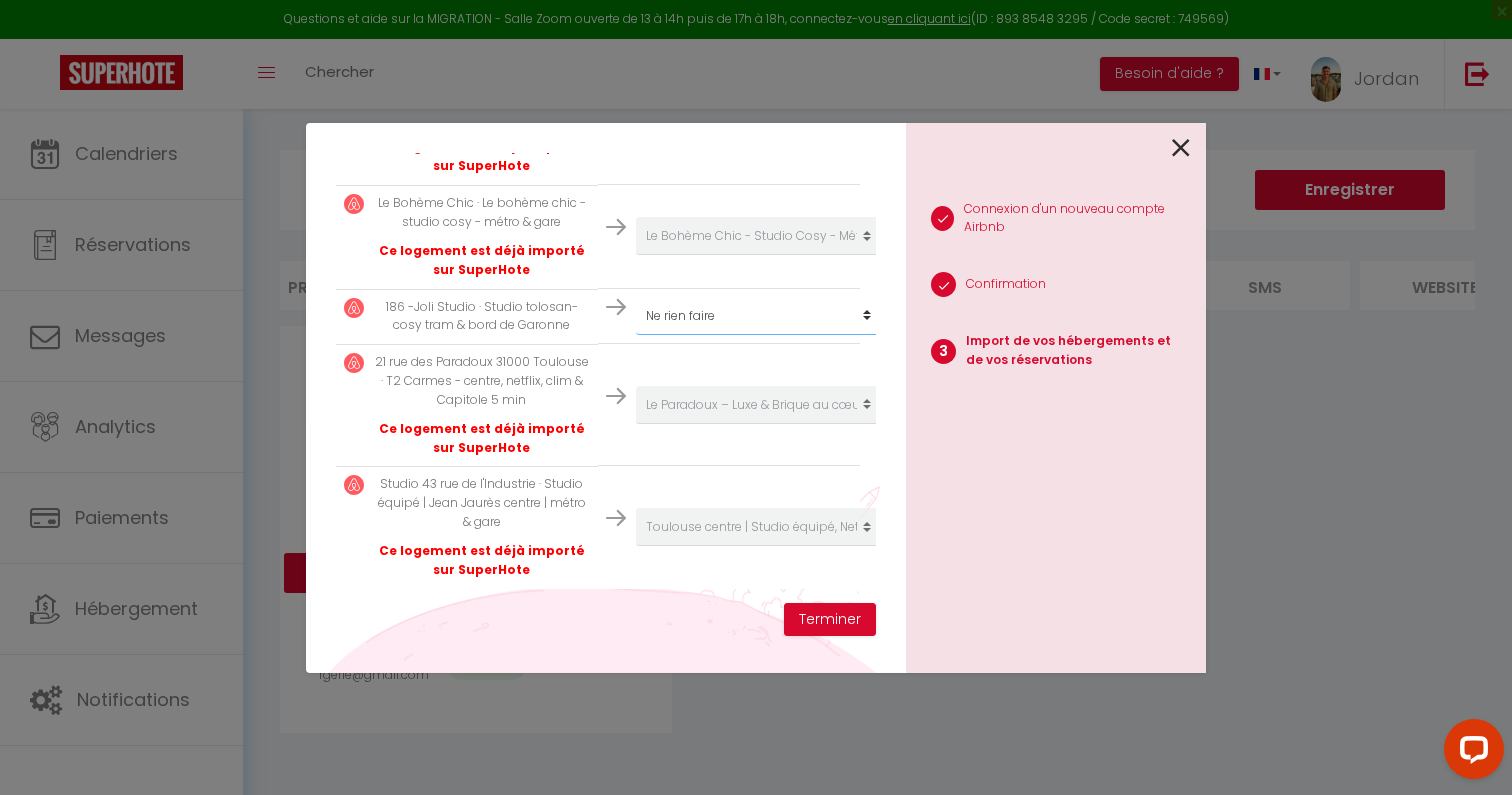 click on "Créer un nouveau hébergement
Ne rien faire
Le Paradoux – Luxe & Brique au cœur de Toulouse
La Perle Colombette- Studio Élégant - Hyper Centre
L’Exotique Urbain - Studio Cosy - Métro & Gare
Le Bohème Chic - Studio Cosy - Métro & Gare
Studio Tolosan - Cosy Tram & Bord de Garonne
Toulouse centre | Studio équipé, Netflix & fibre" at bounding box center (759, 20) 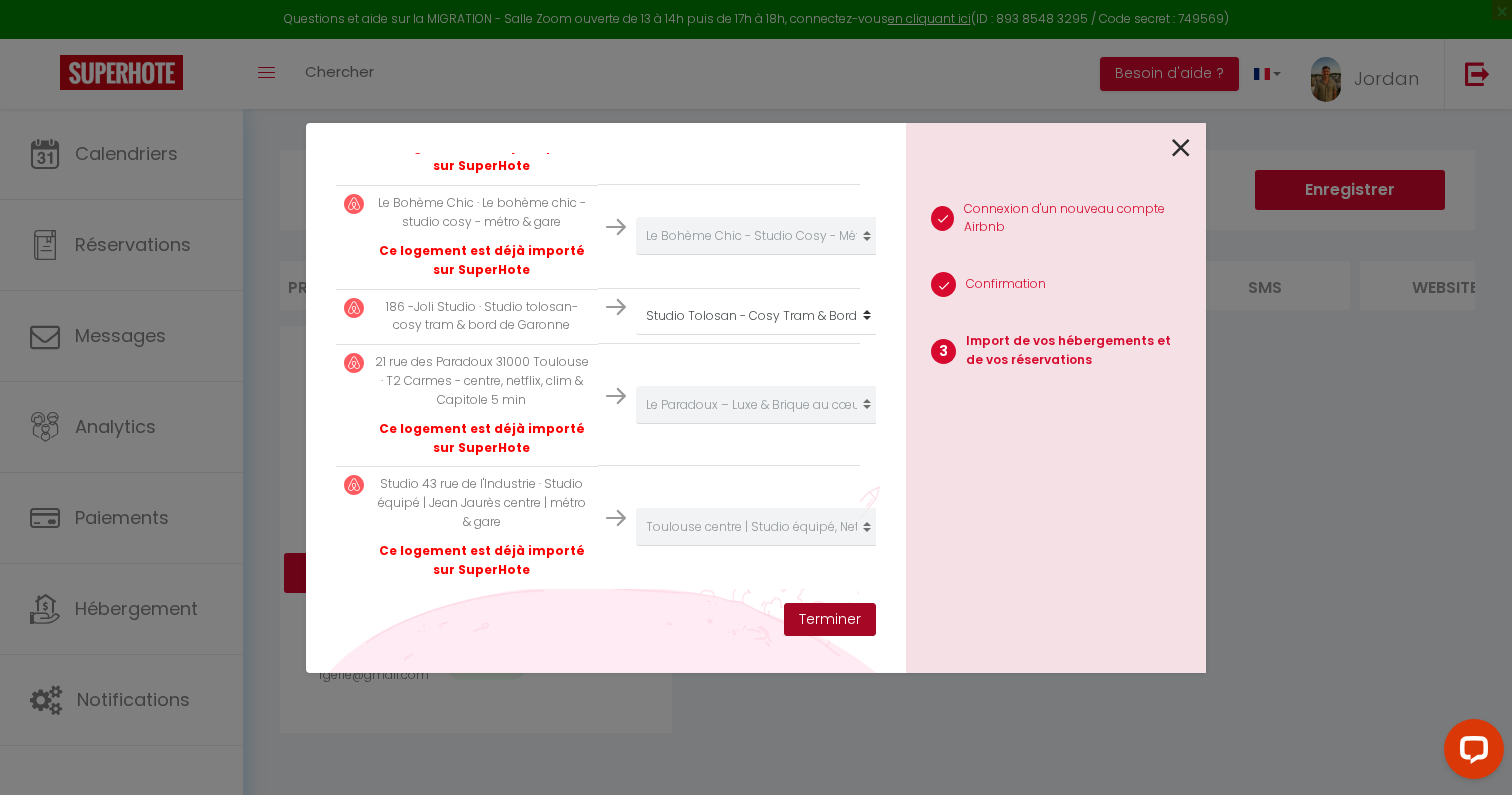 click on "Terminer" at bounding box center (830, 620) 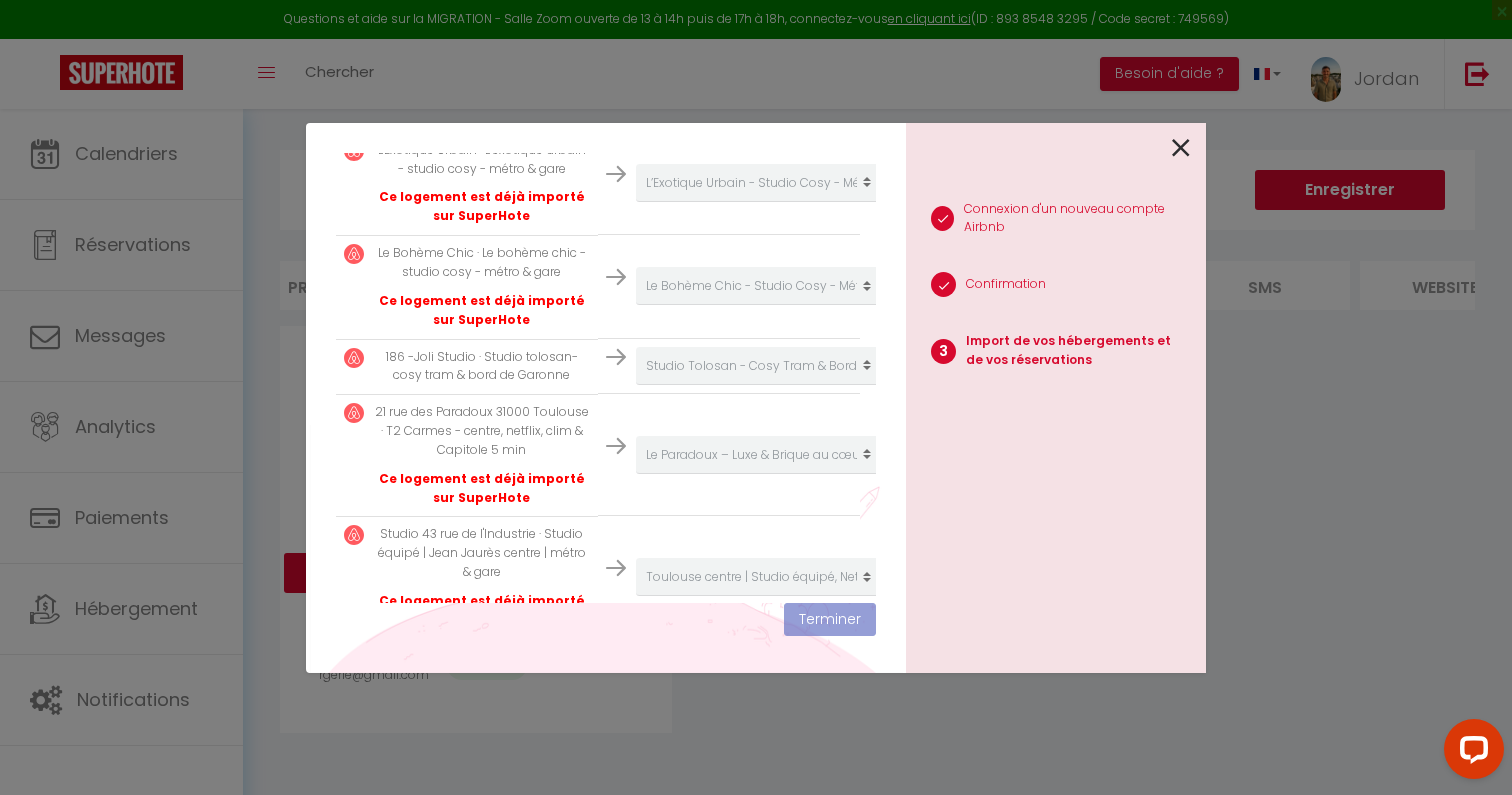 scroll, scrollTop: 654, scrollLeft: 0, axis: vertical 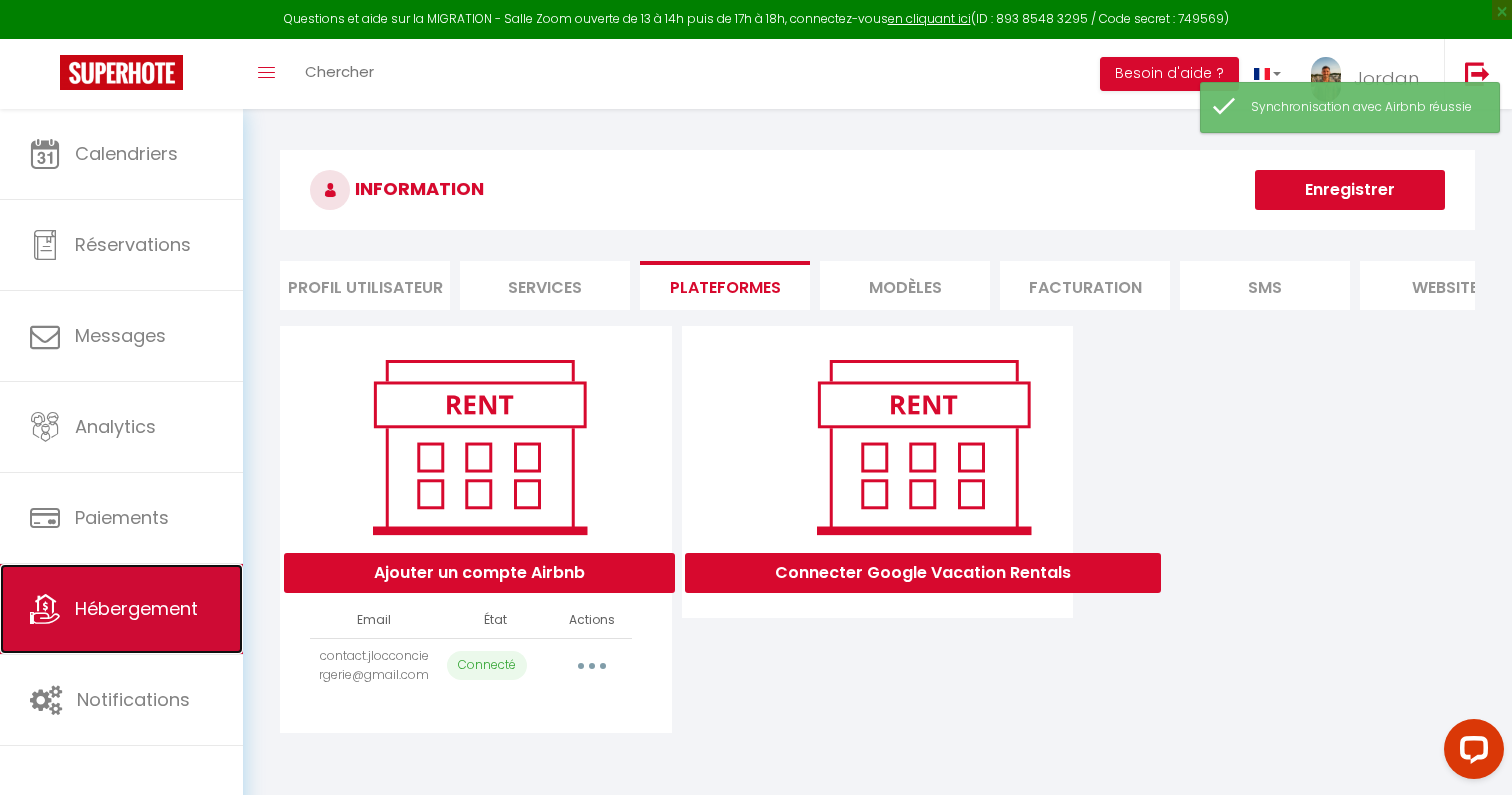 click on "Hébergement" at bounding box center (121, 609) 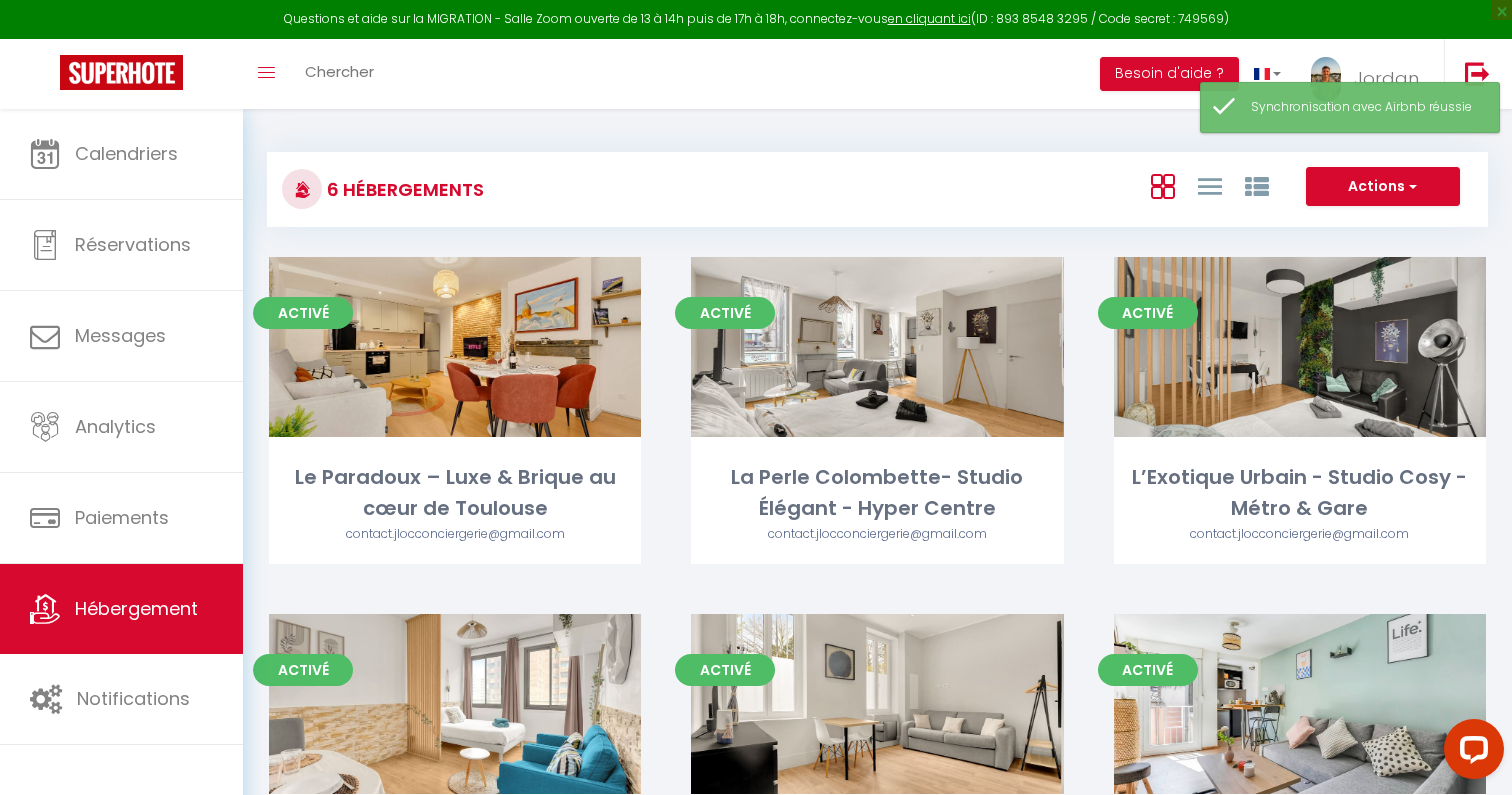 scroll, scrollTop: 199, scrollLeft: 0, axis: vertical 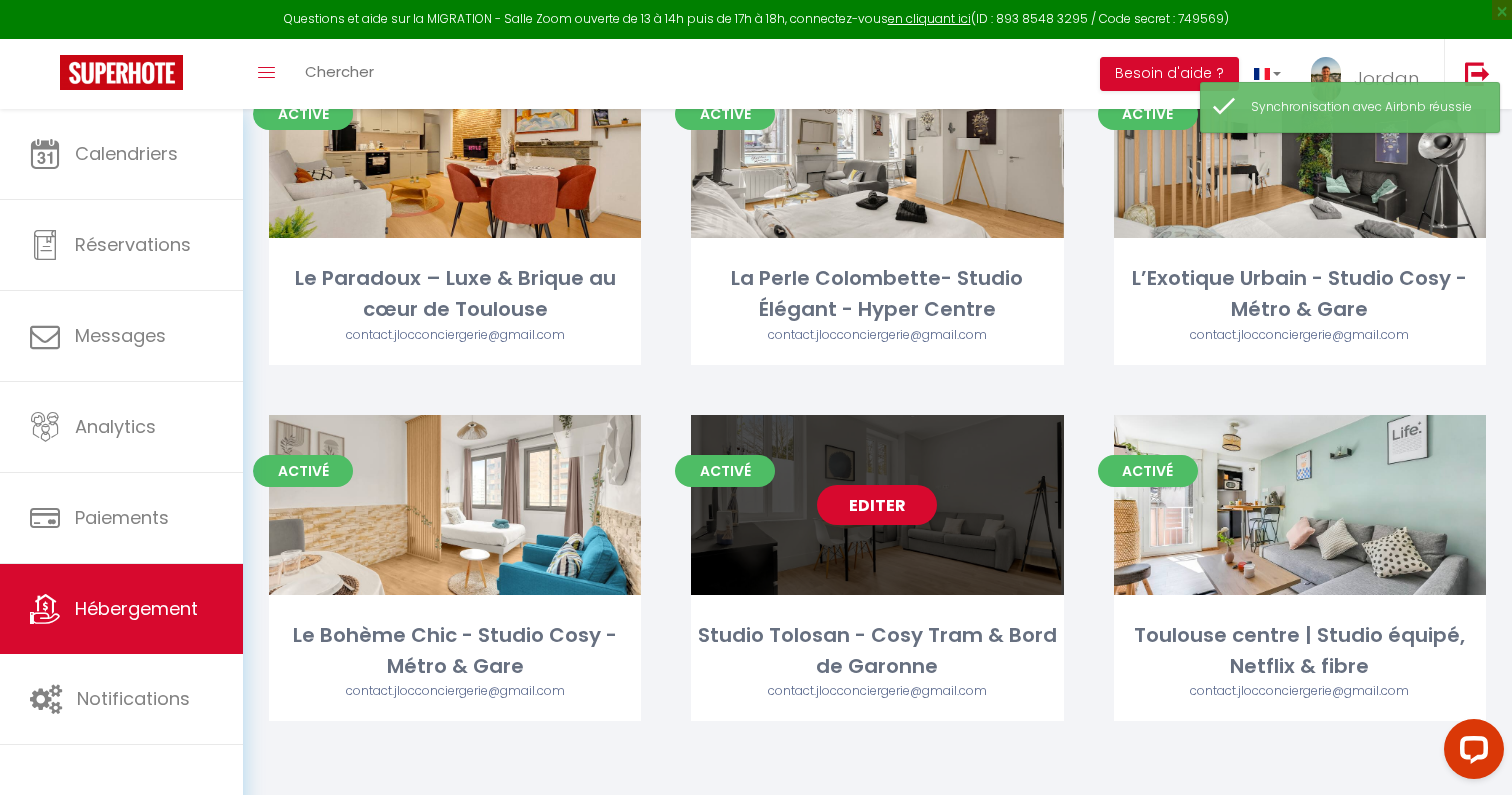 click on "Editer" at bounding box center (877, 505) 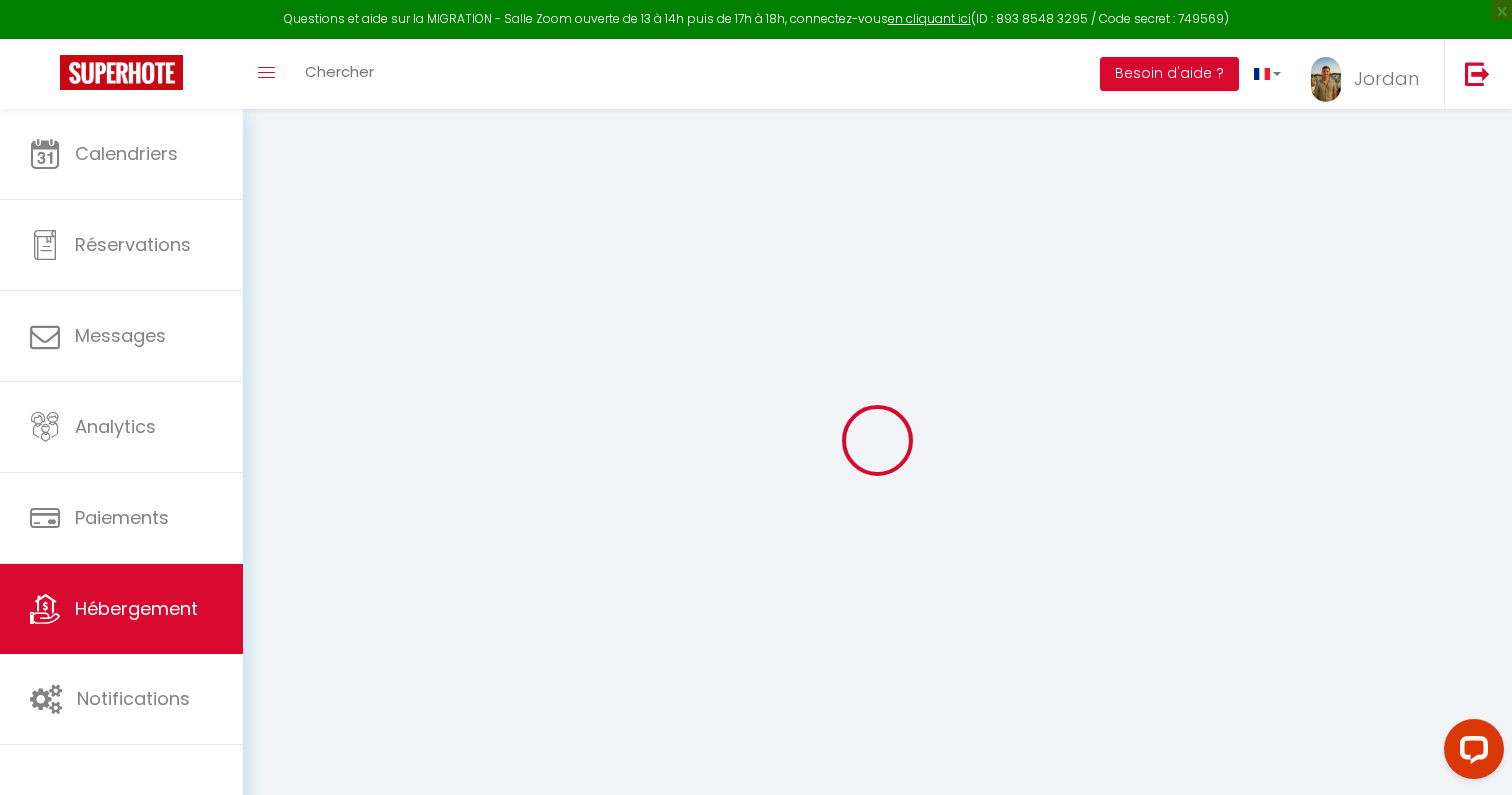 select 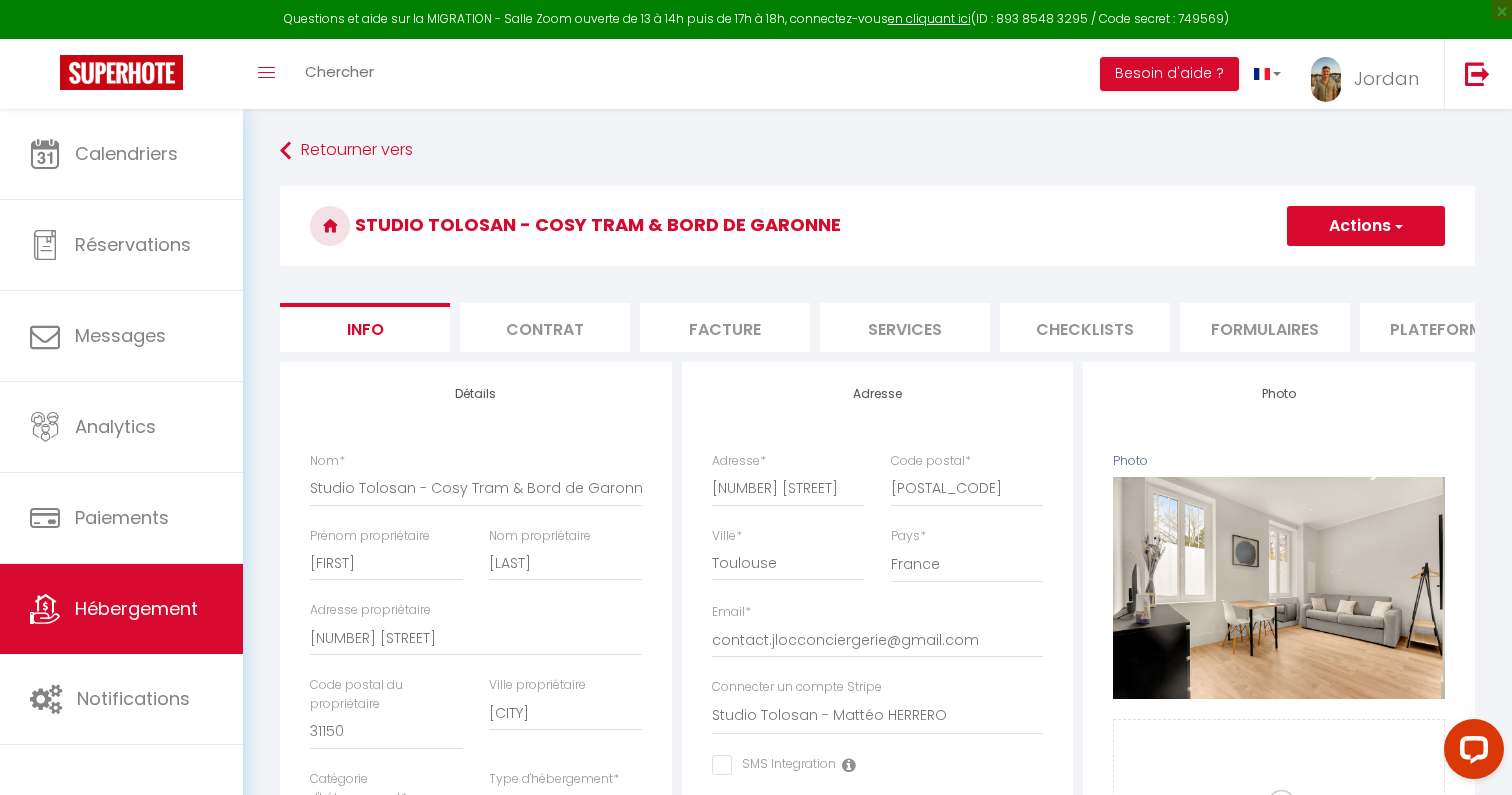 select 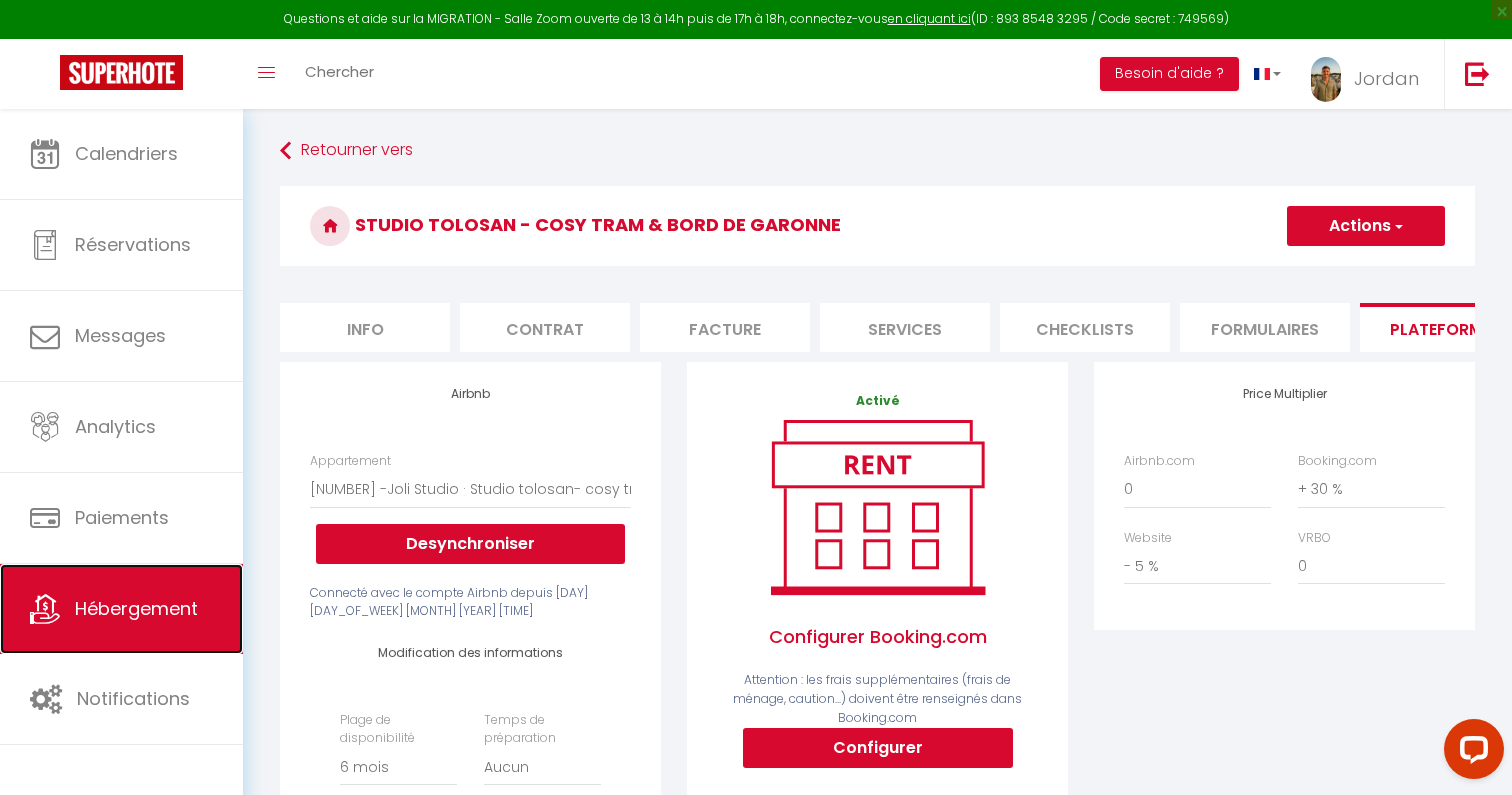 click on "Hébergement" at bounding box center (136, 608) 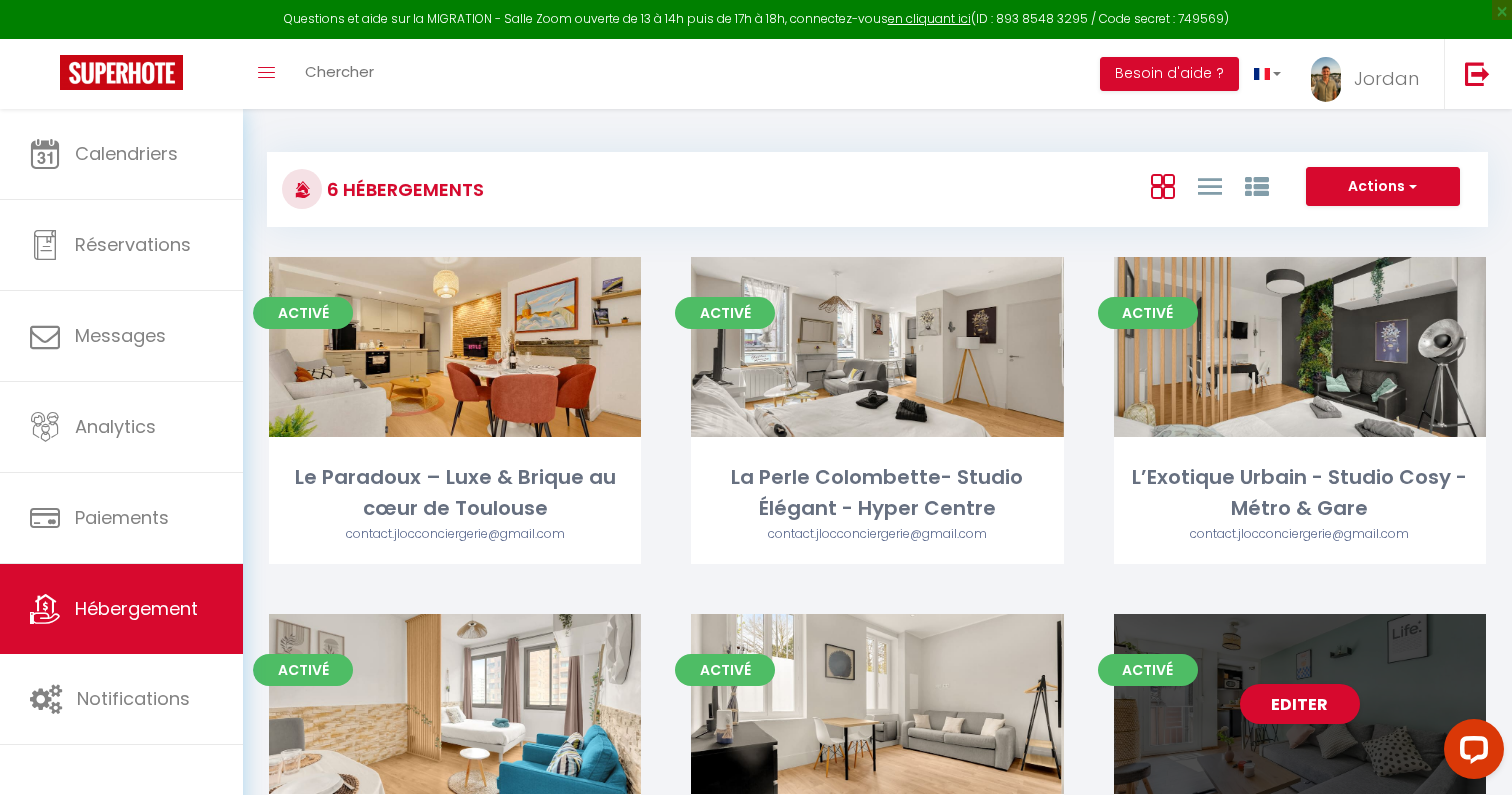 scroll, scrollTop: 199, scrollLeft: 0, axis: vertical 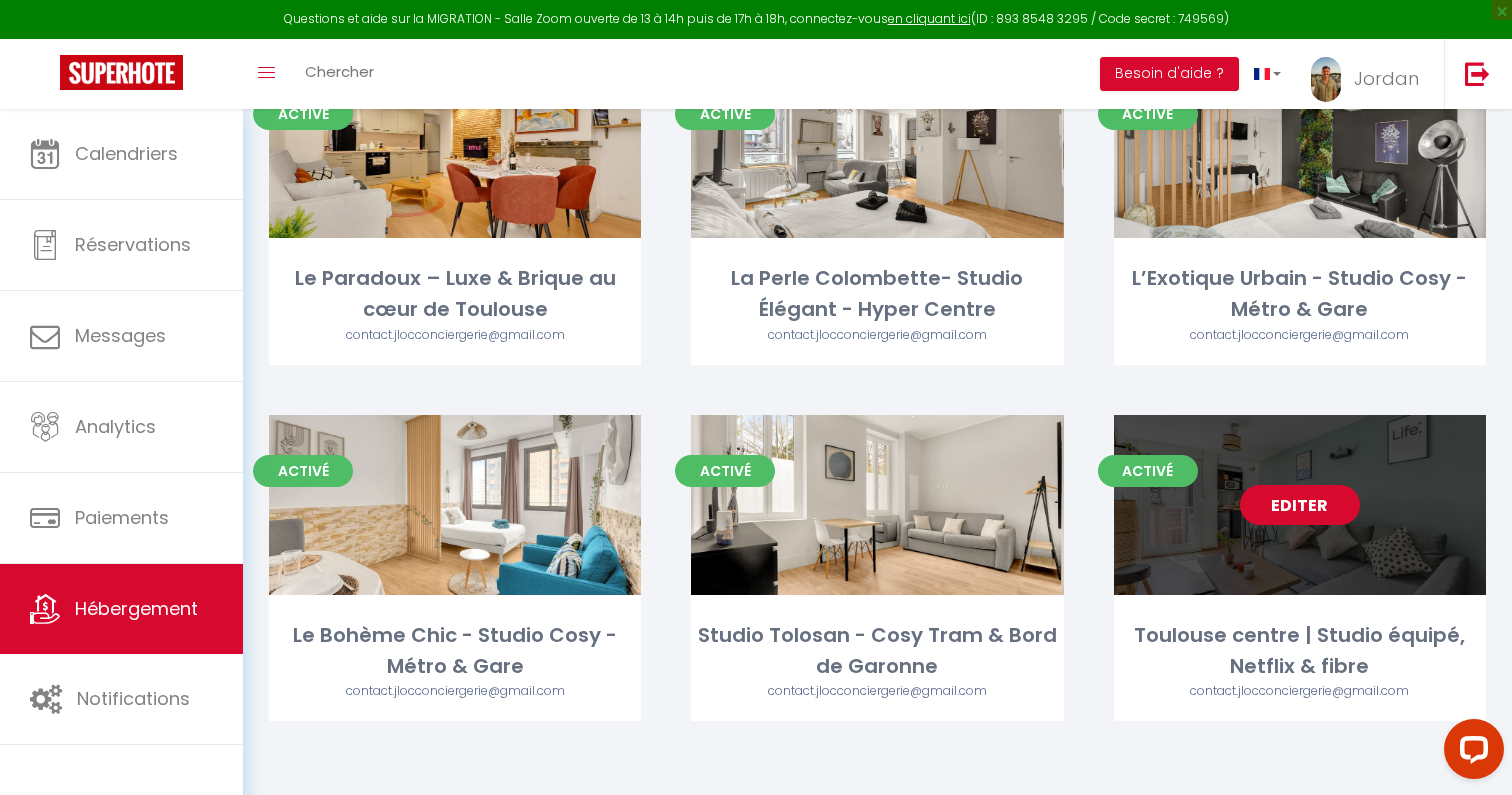 click on "Editer" at bounding box center [1300, 505] 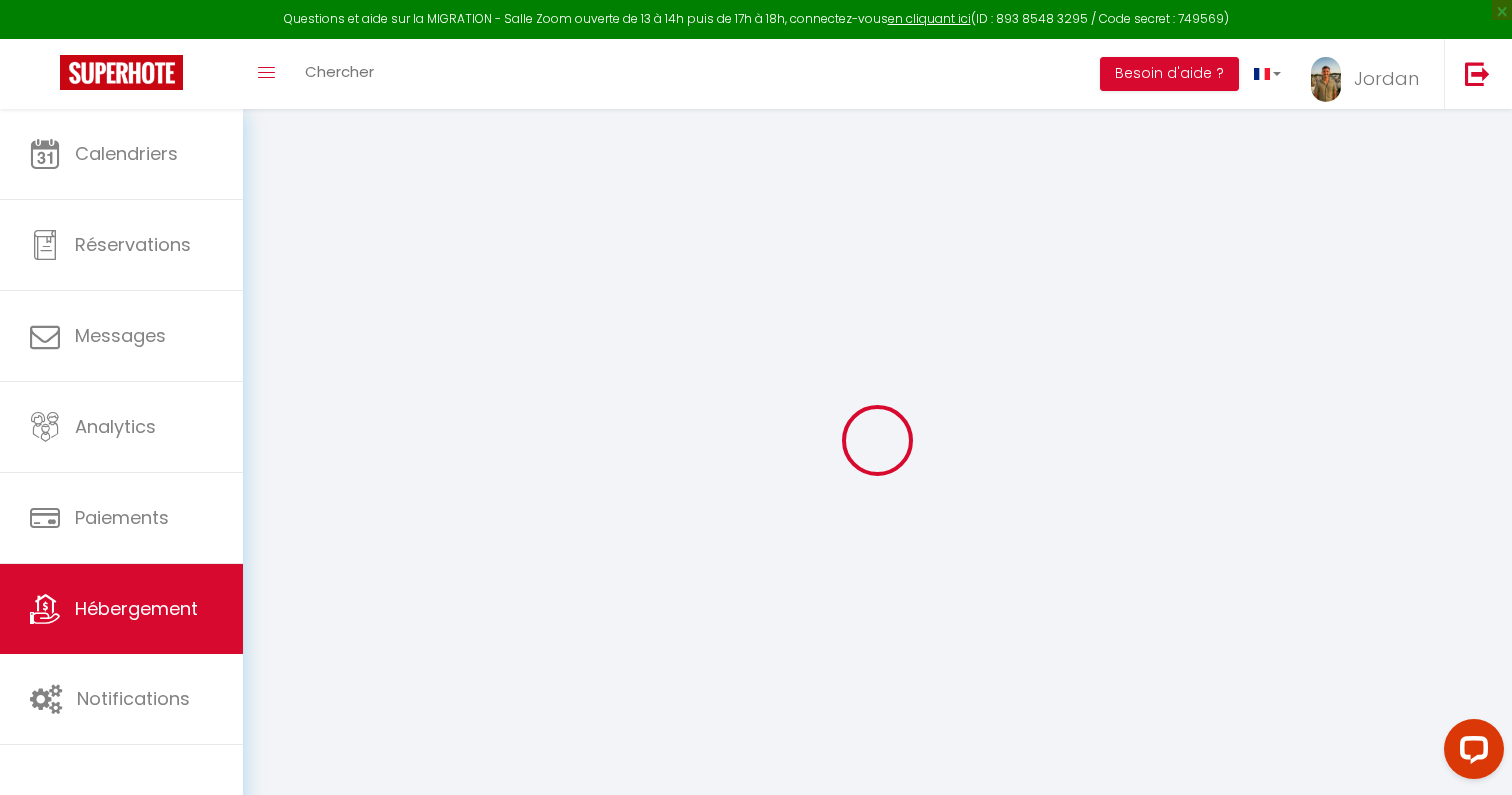 checkbox on "false" 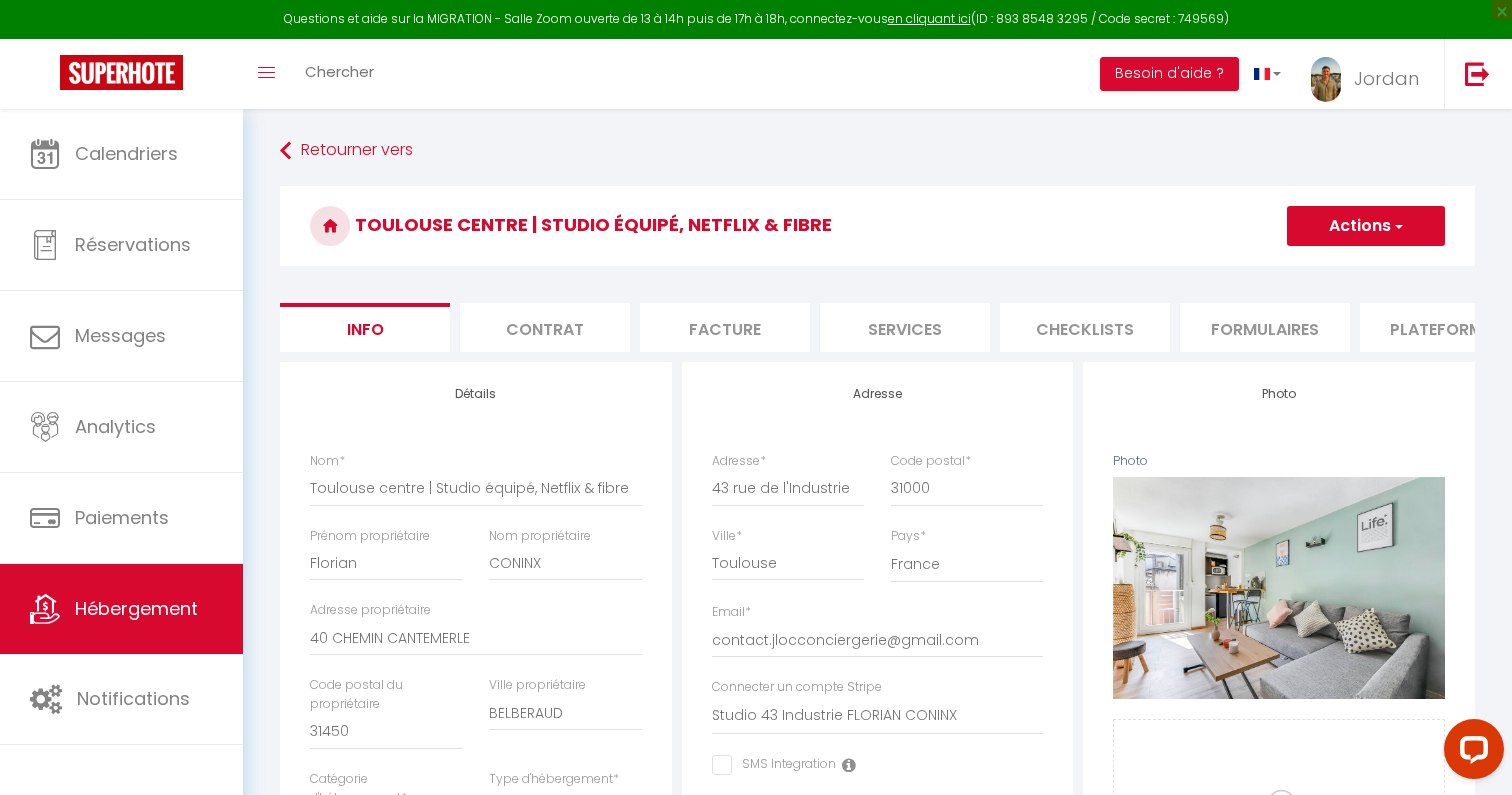 select 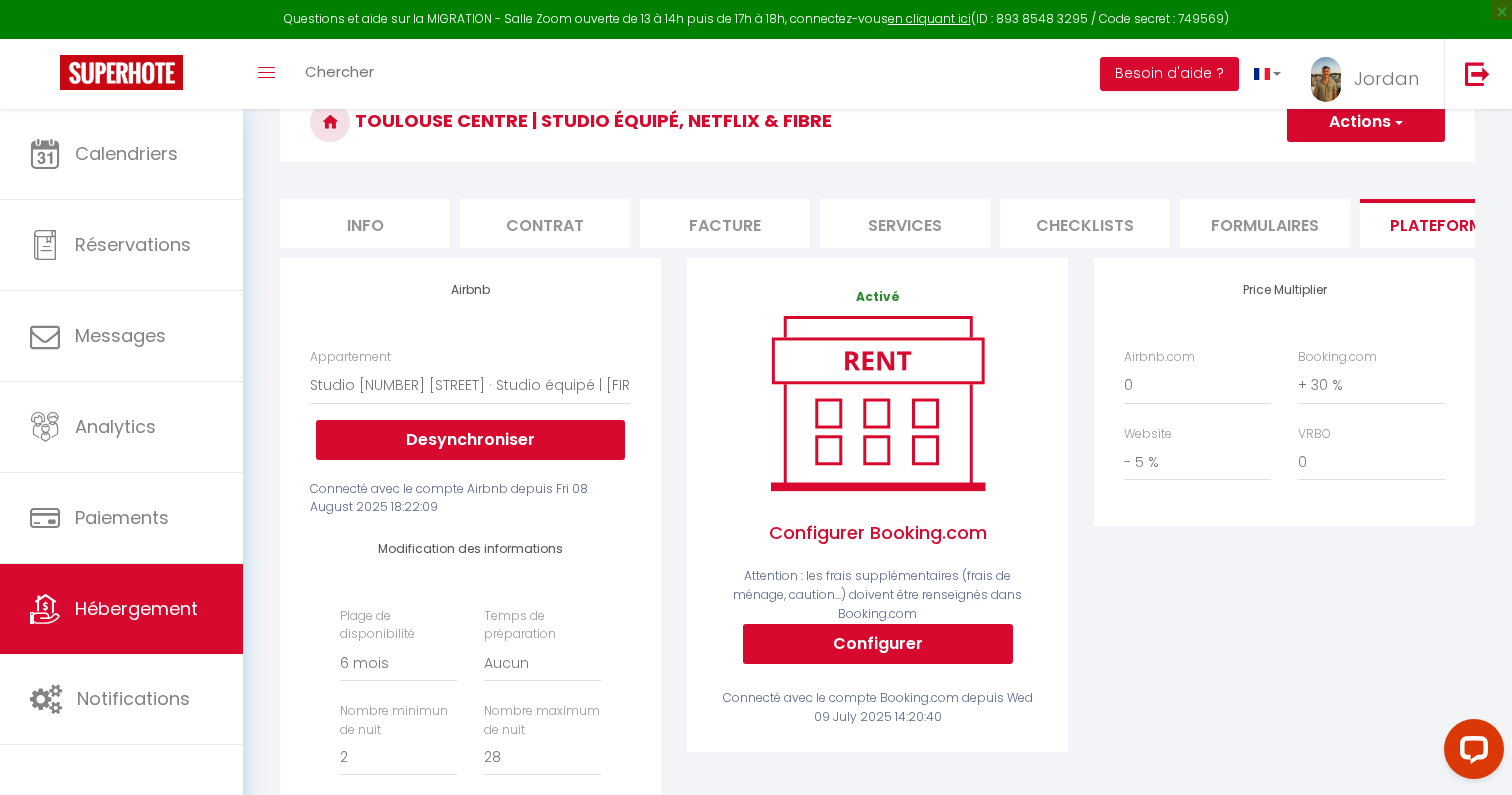 scroll, scrollTop: 0, scrollLeft: 0, axis: both 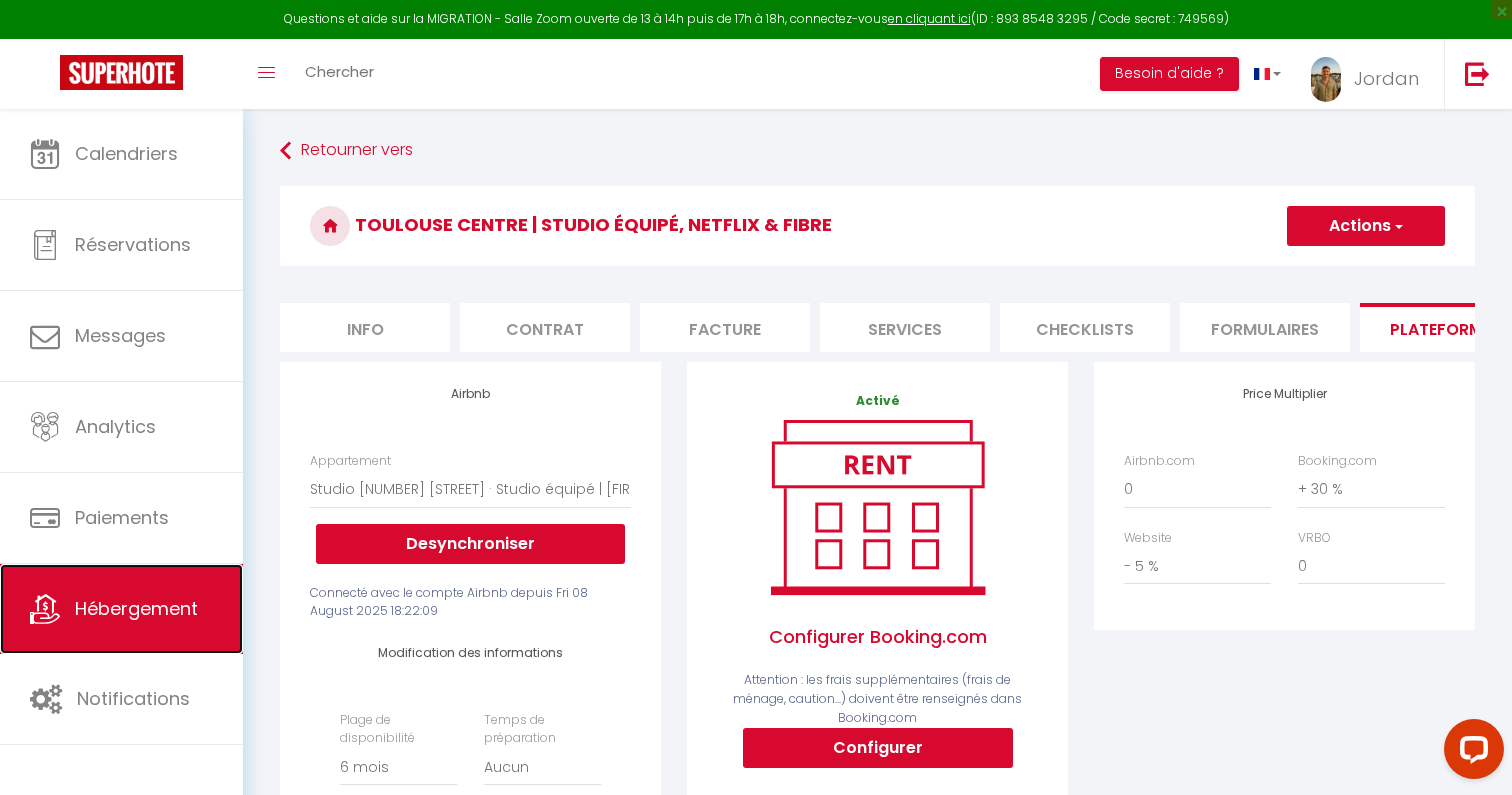 click on "Hébergement" at bounding box center (121, 609) 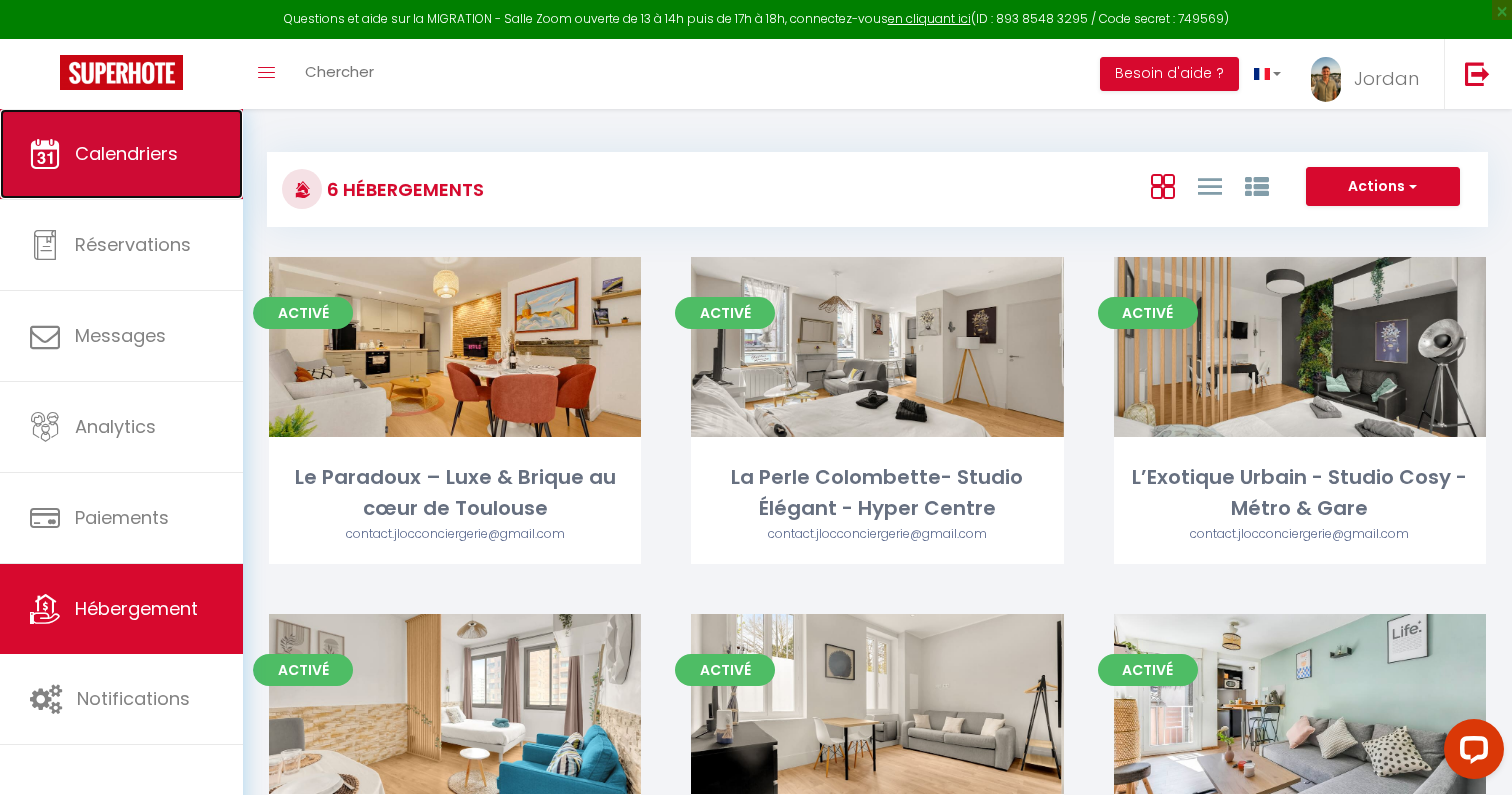 click on "Calendriers" at bounding box center (121, 154) 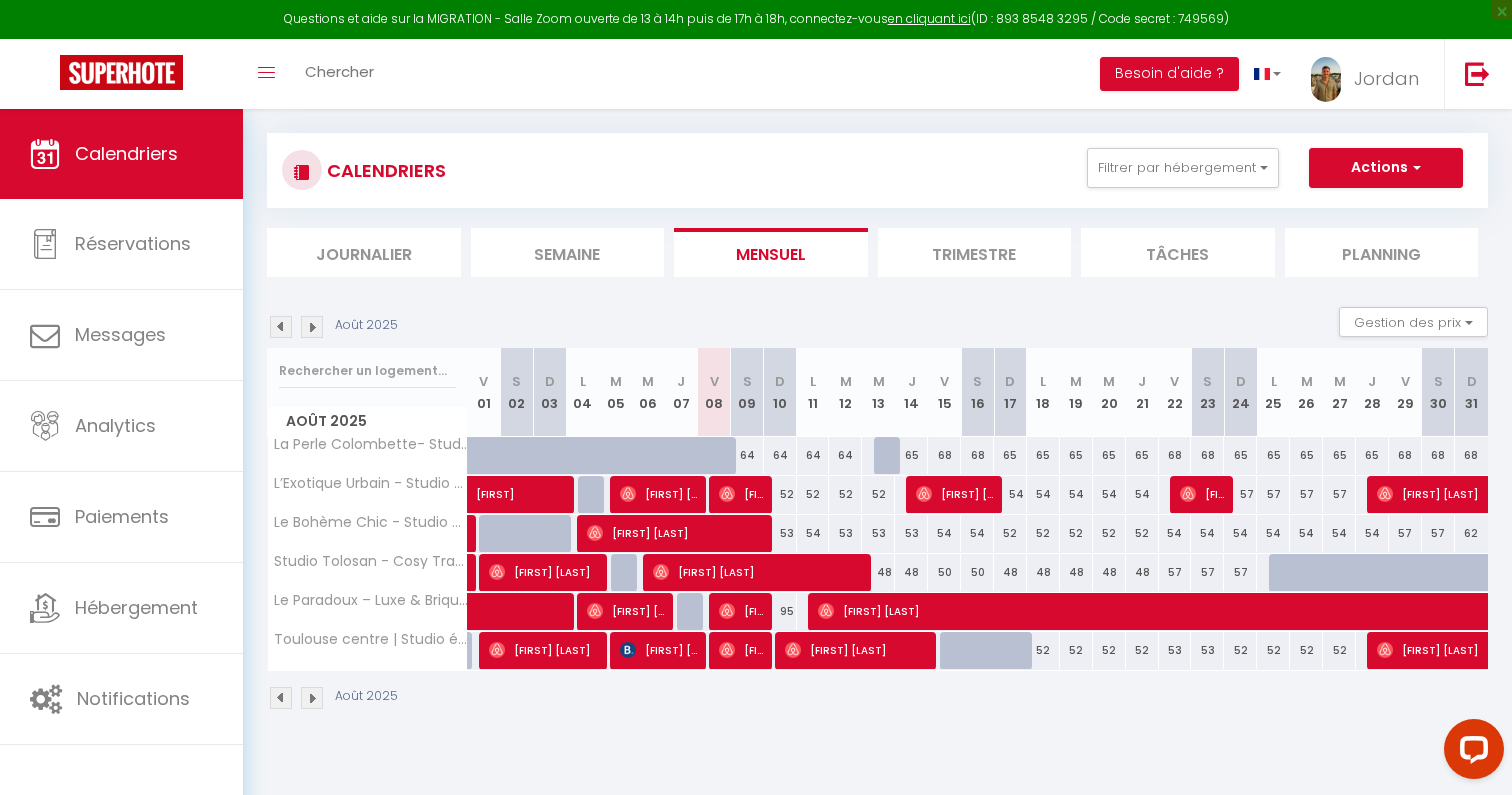 scroll, scrollTop: 0, scrollLeft: 0, axis: both 